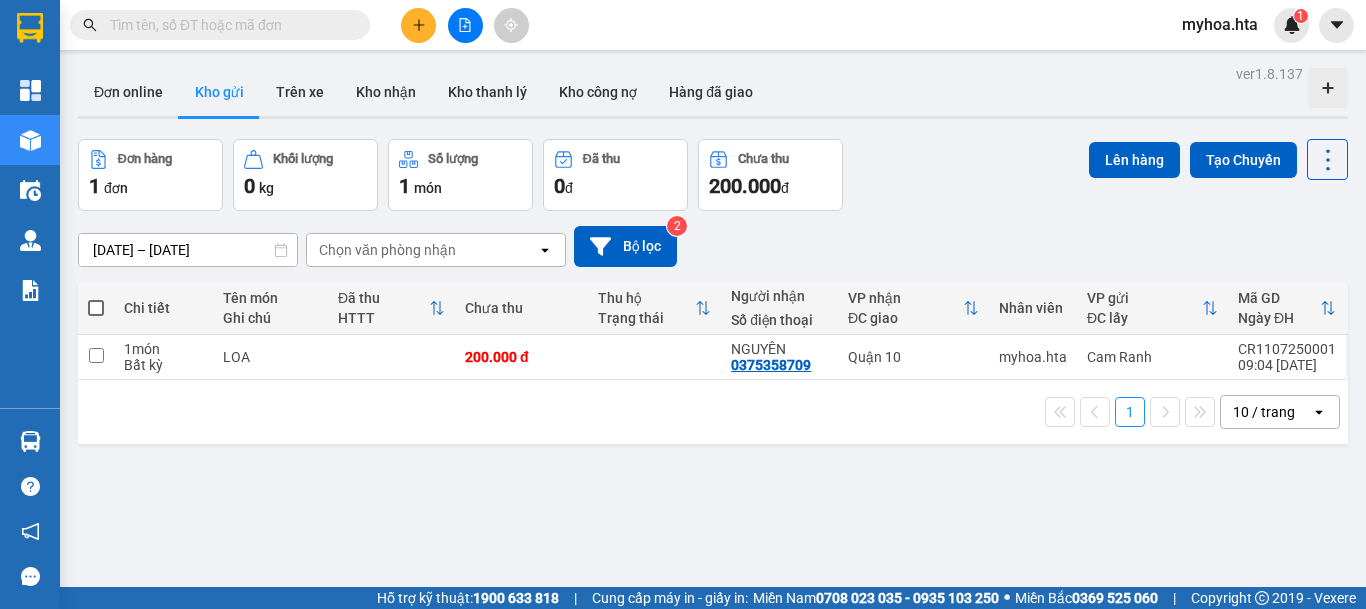 scroll, scrollTop: 0, scrollLeft: 0, axis: both 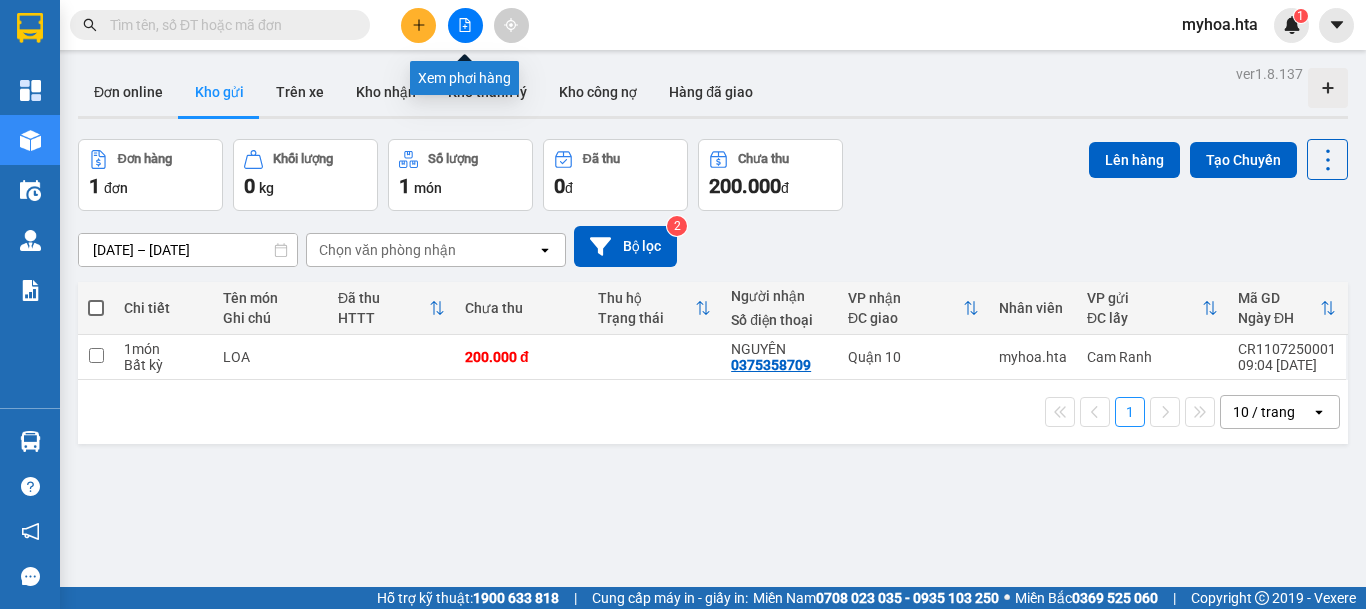 drag, startPoint x: 466, startPoint y: 35, endPoint x: 457, endPoint y: 44, distance: 12.727922 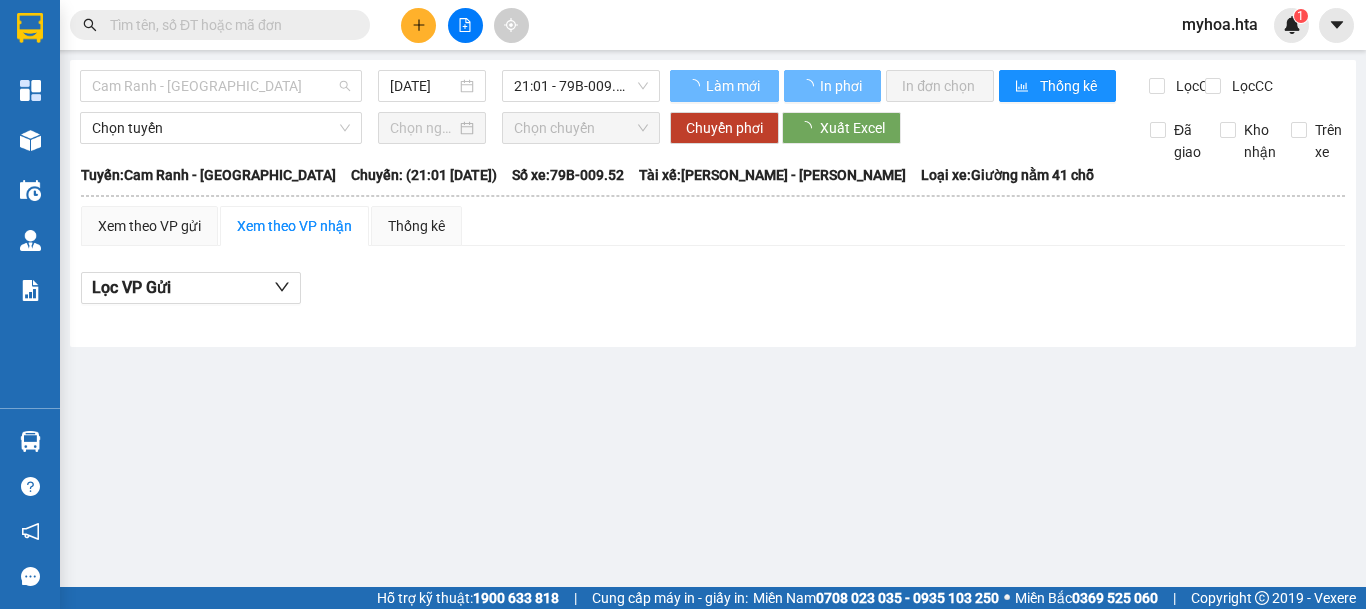 drag, startPoint x: 272, startPoint y: 91, endPoint x: 263, endPoint y: 151, distance: 60.671246 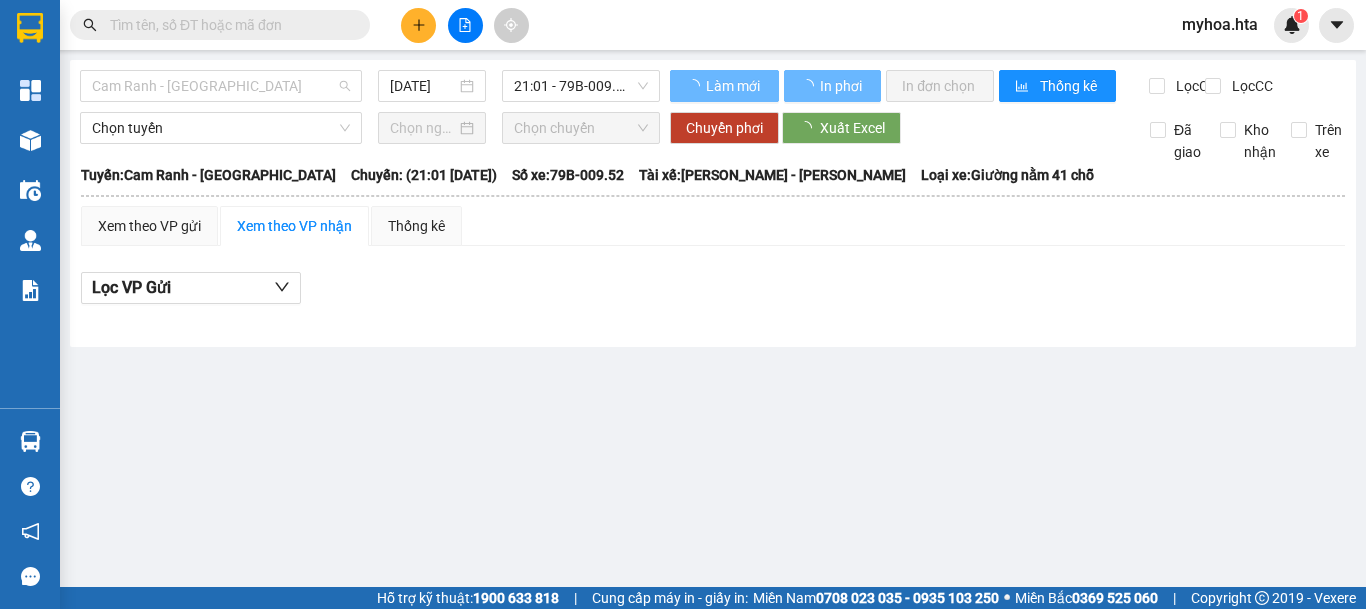 click on "Cam Ranh - [GEOGRAPHIC_DATA]" at bounding box center [221, 86] 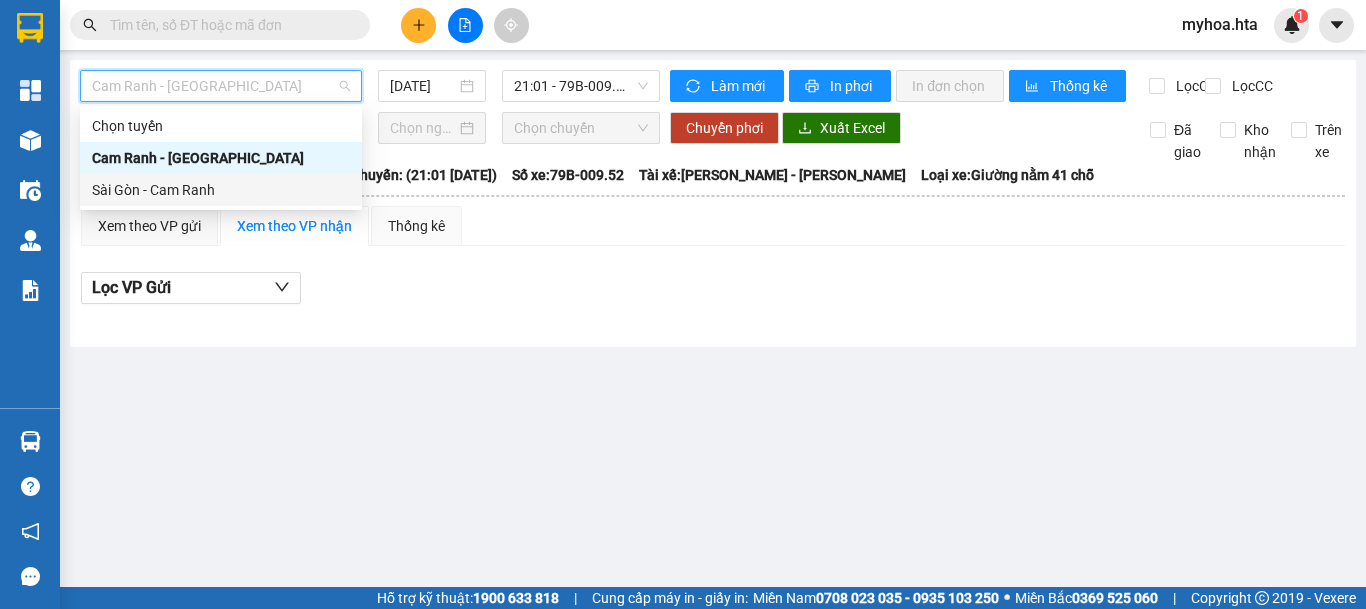 click on "Sài Gòn - Cam Ranh" at bounding box center [221, 190] 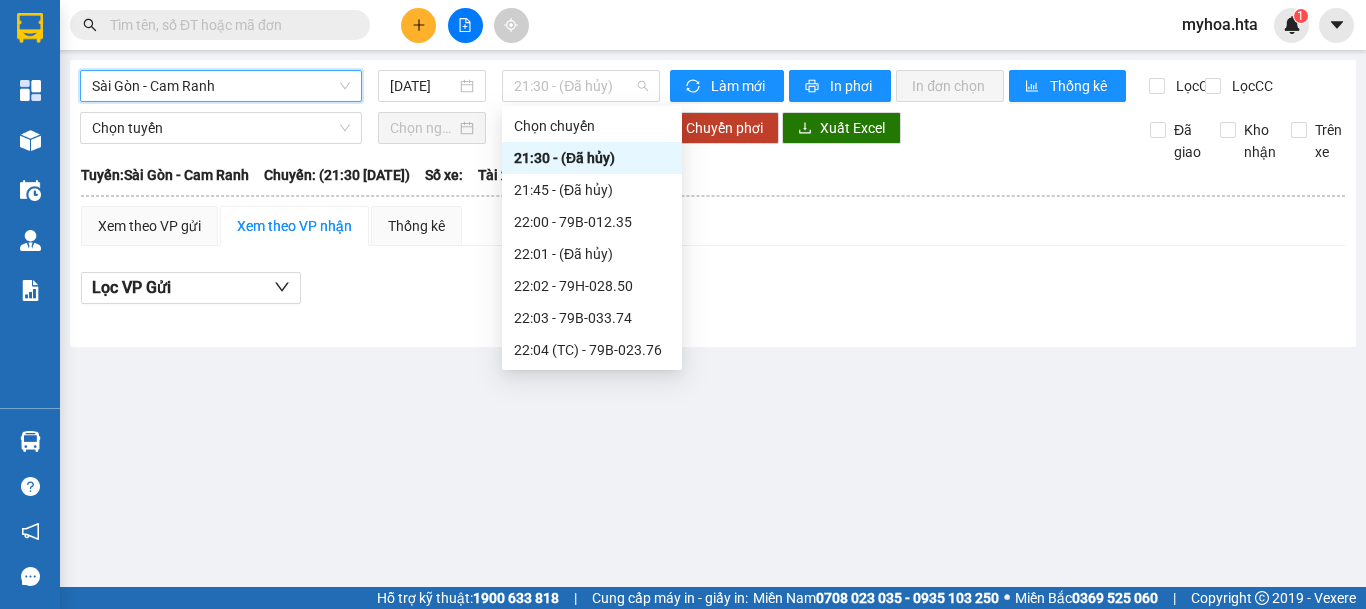 drag, startPoint x: 556, startPoint y: 81, endPoint x: 556, endPoint y: 114, distance: 33 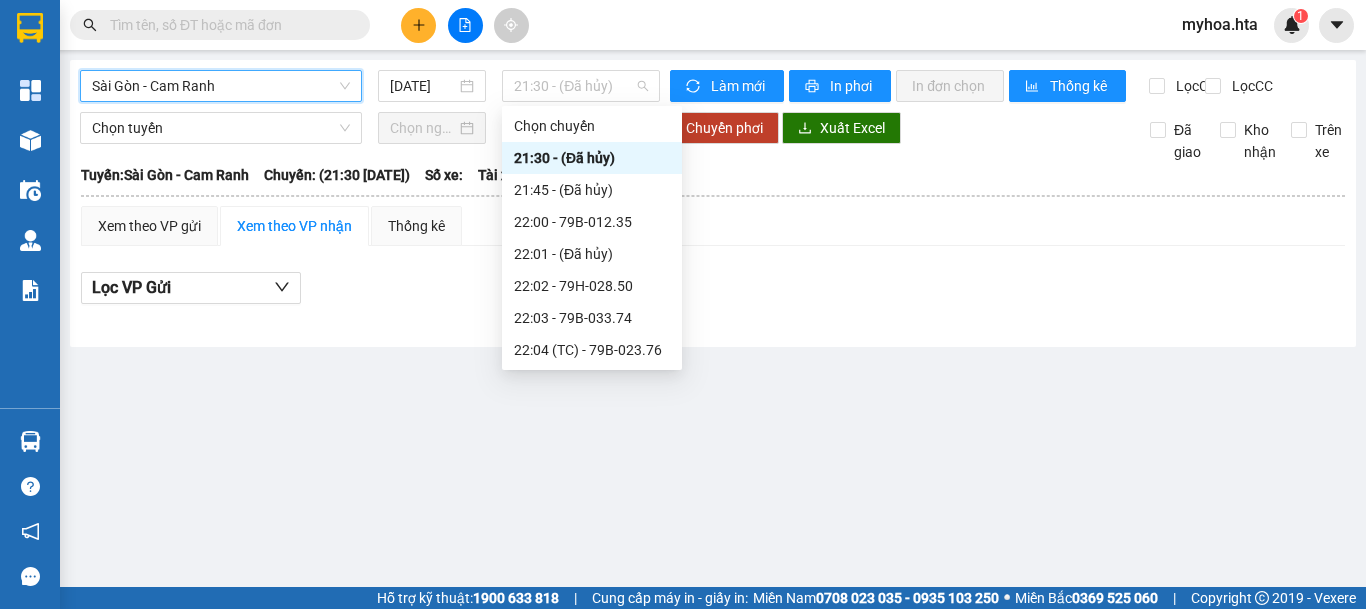 click on "21:30     - (Đã hủy)" at bounding box center [581, 86] 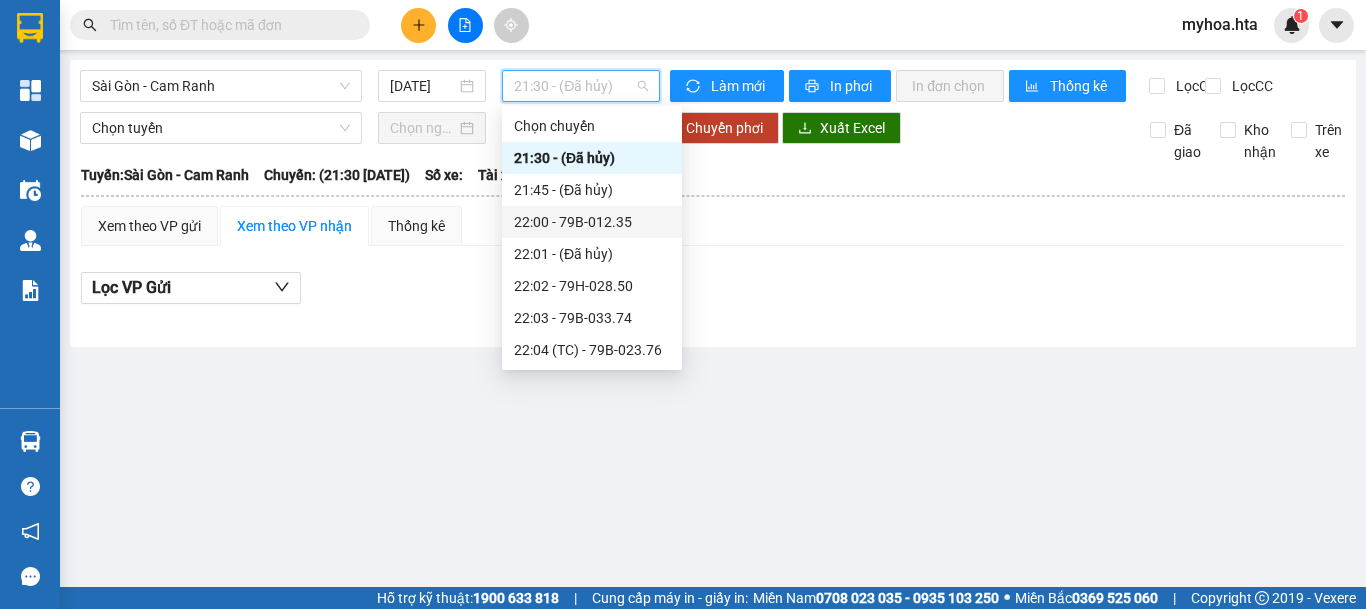 click on "22:00     - 79B-012.35" at bounding box center (592, 222) 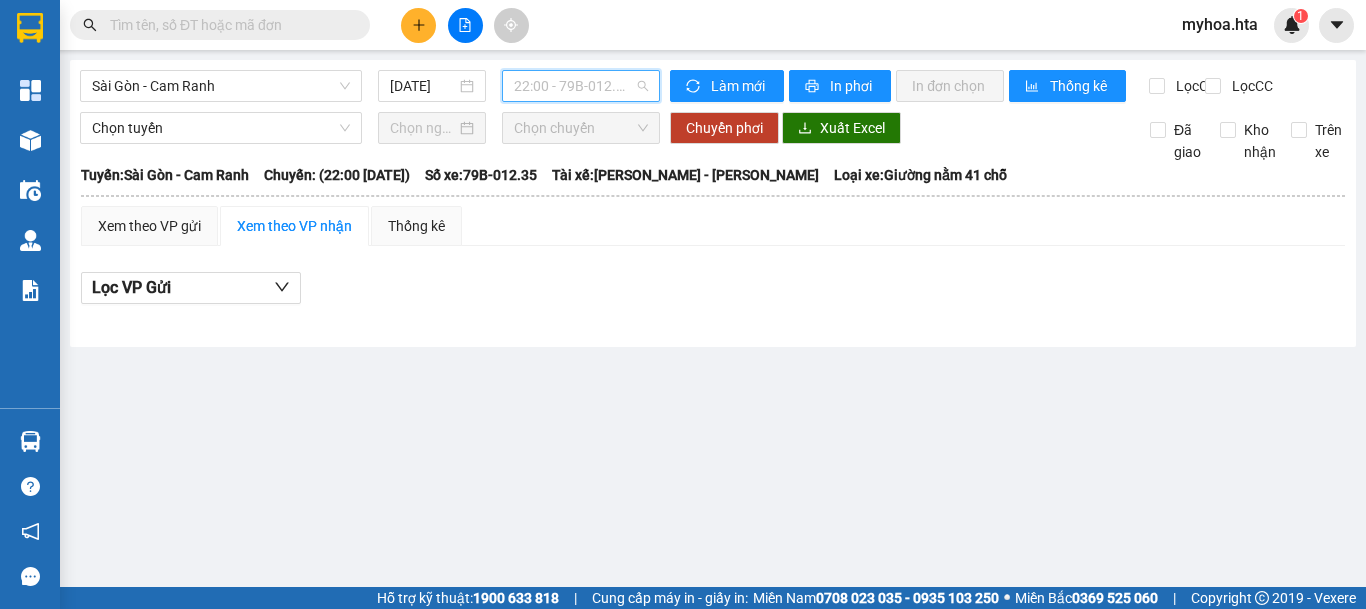 click on "22:00     - 79B-012.35" at bounding box center [581, 86] 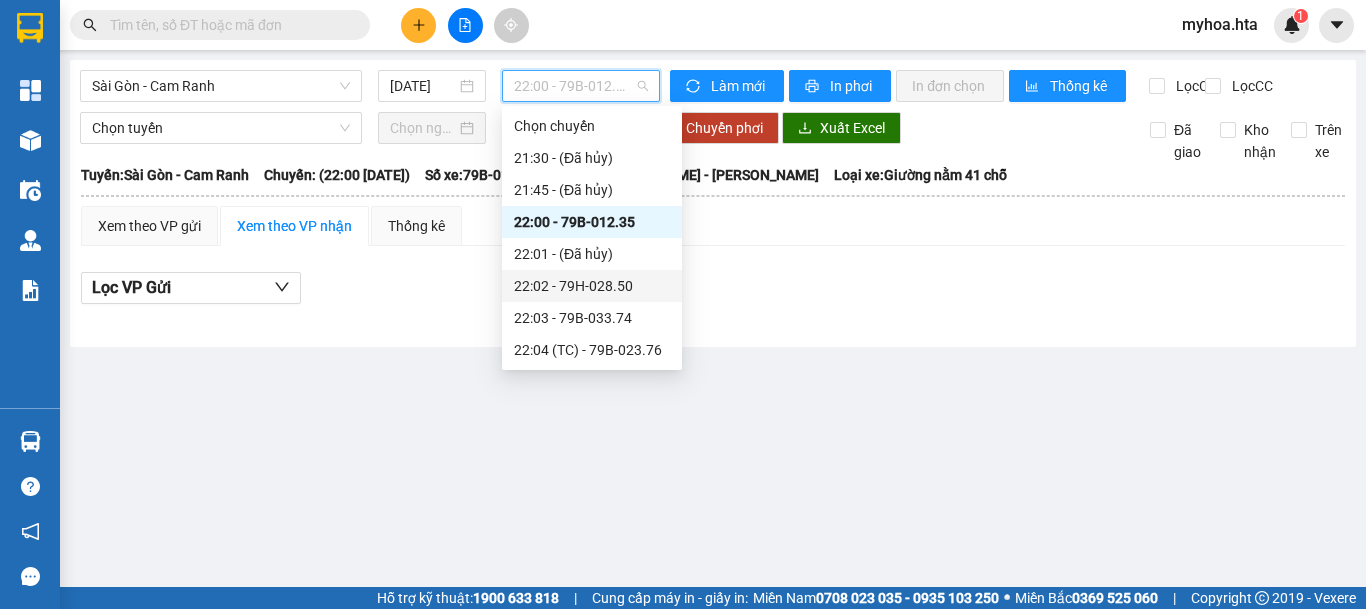 click on "22:02     - 79H-028.50" at bounding box center [592, 286] 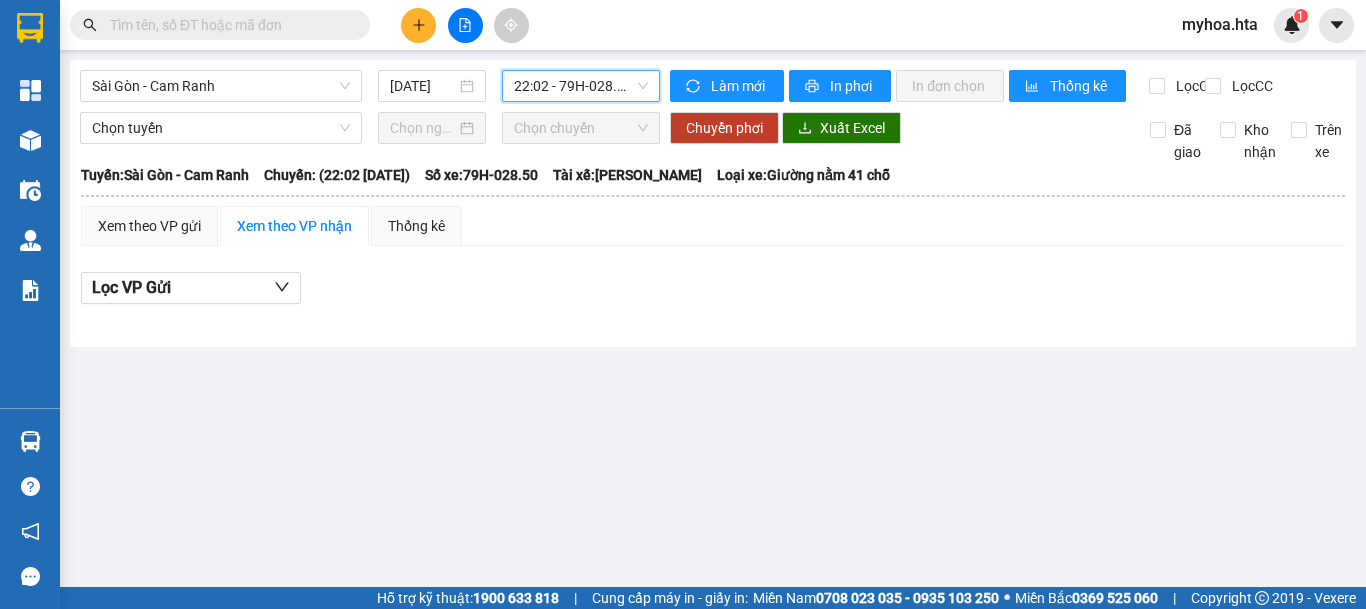 click on "22:02     - 79H-028.50" at bounding box center (581, 86) 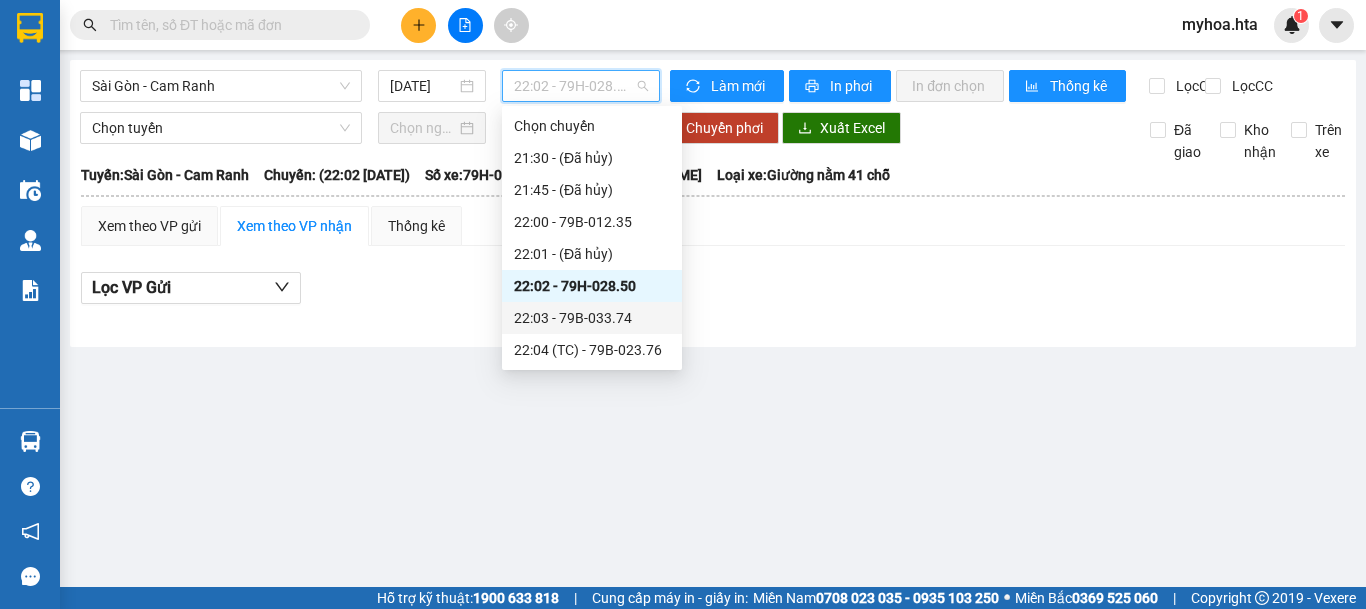 click on "22:03     - 79B-033.74" at bounding box center [592, 318] 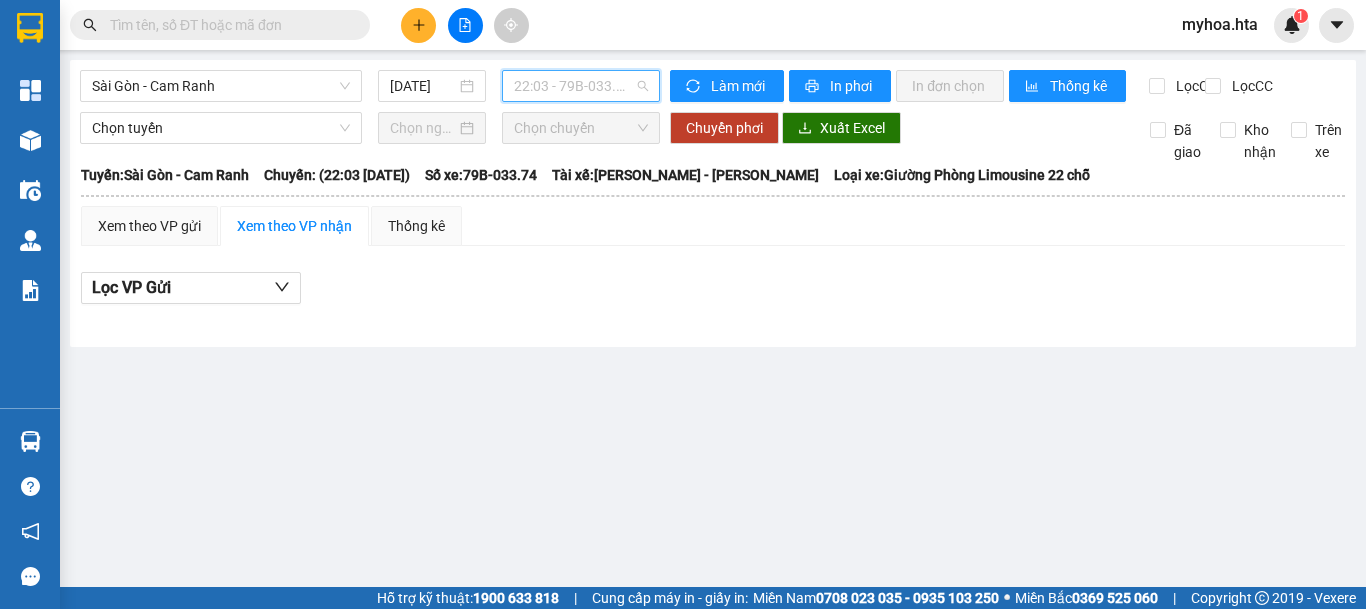 click on "22:03     - 79B-033.74" at bounding box center [581, 86] 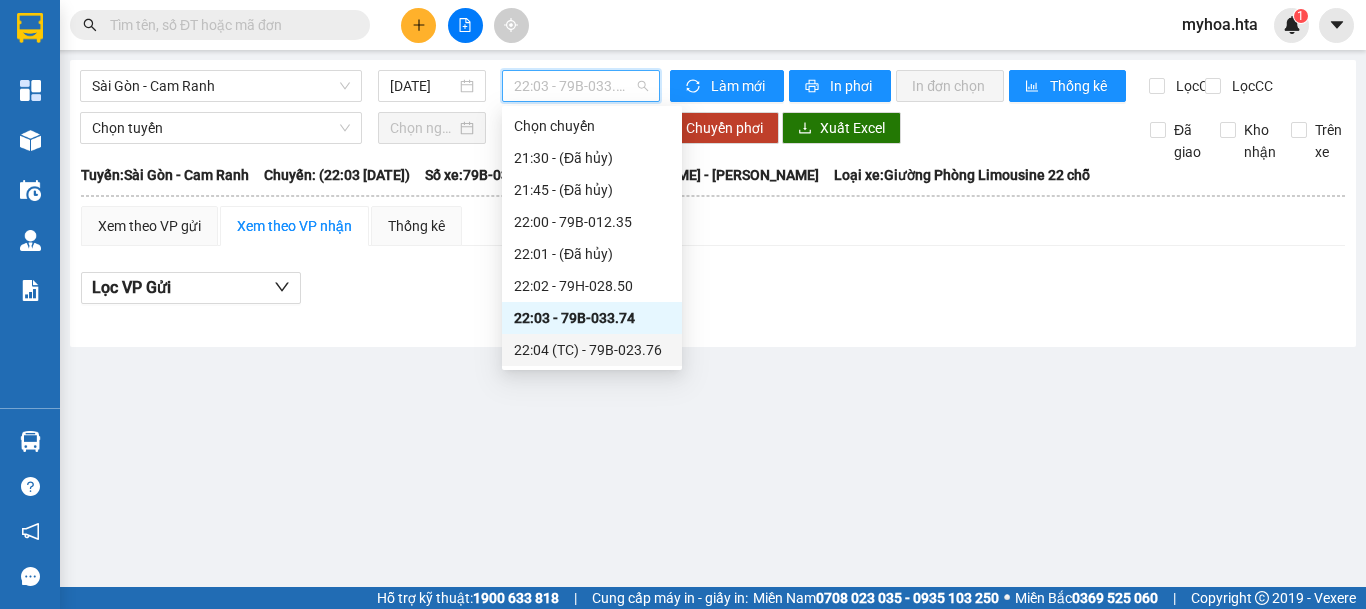 click on "22:04   (TC)   - 79B-023.76" at bounding box center (592, 350) 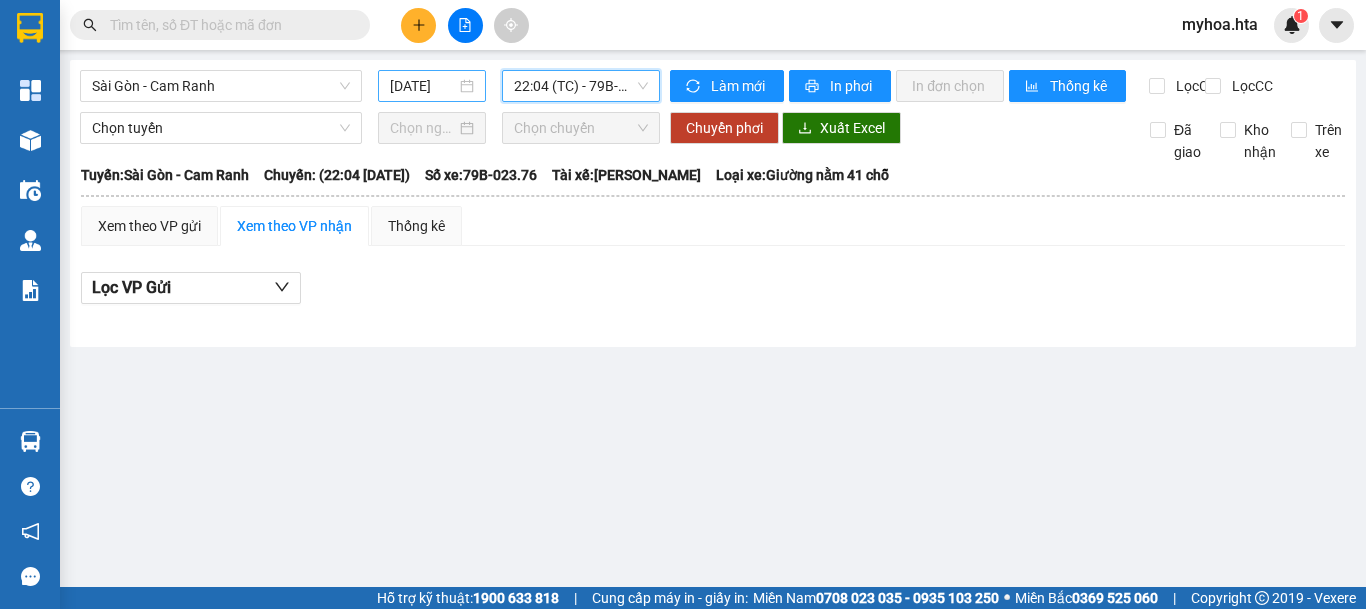 click on "[DATE]" at bounding box center (423, 86) 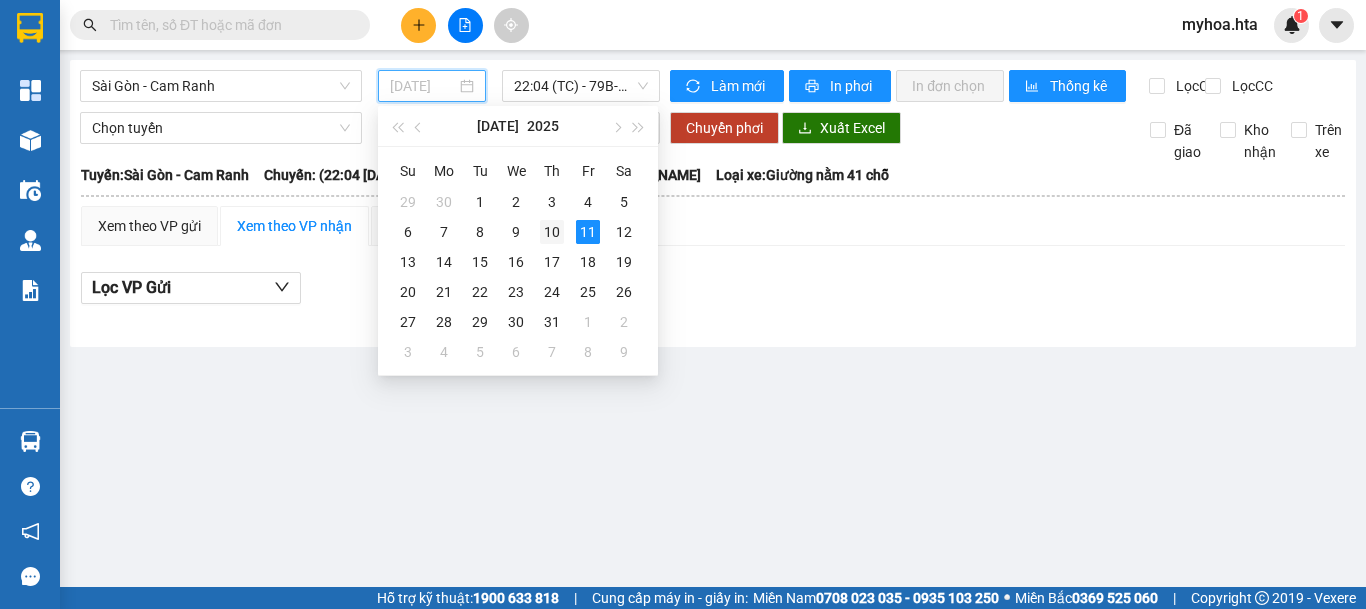 click on "10" at bounding box center [552, 232] 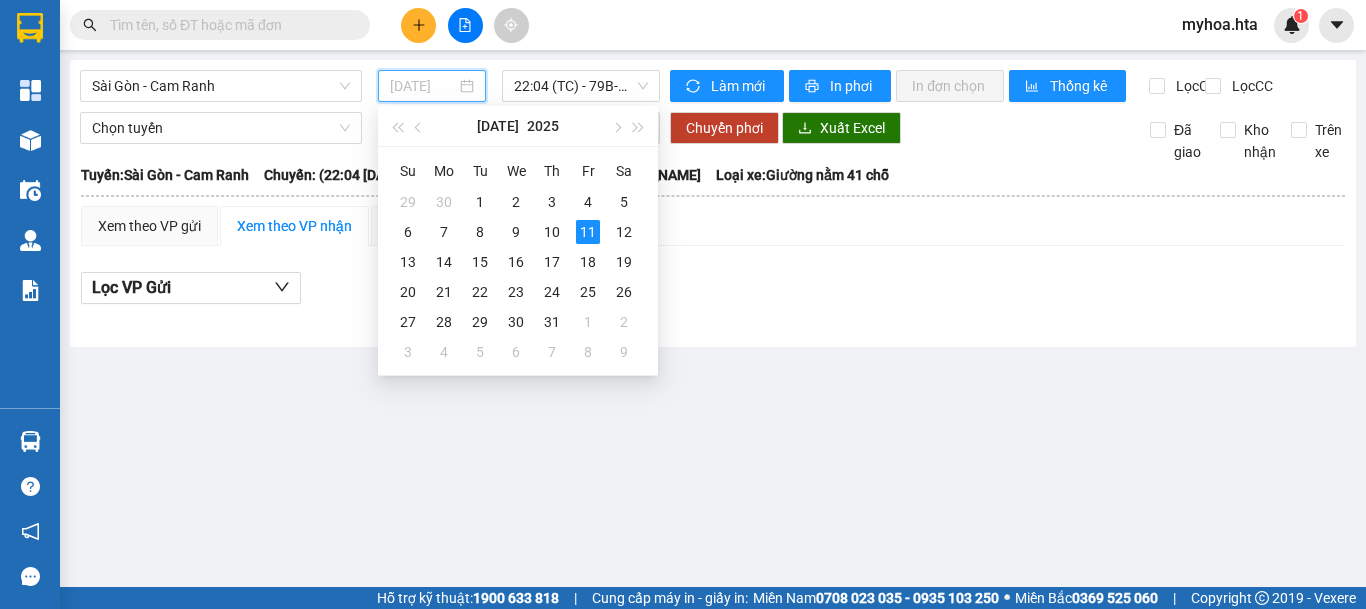 type on "[DATE]" 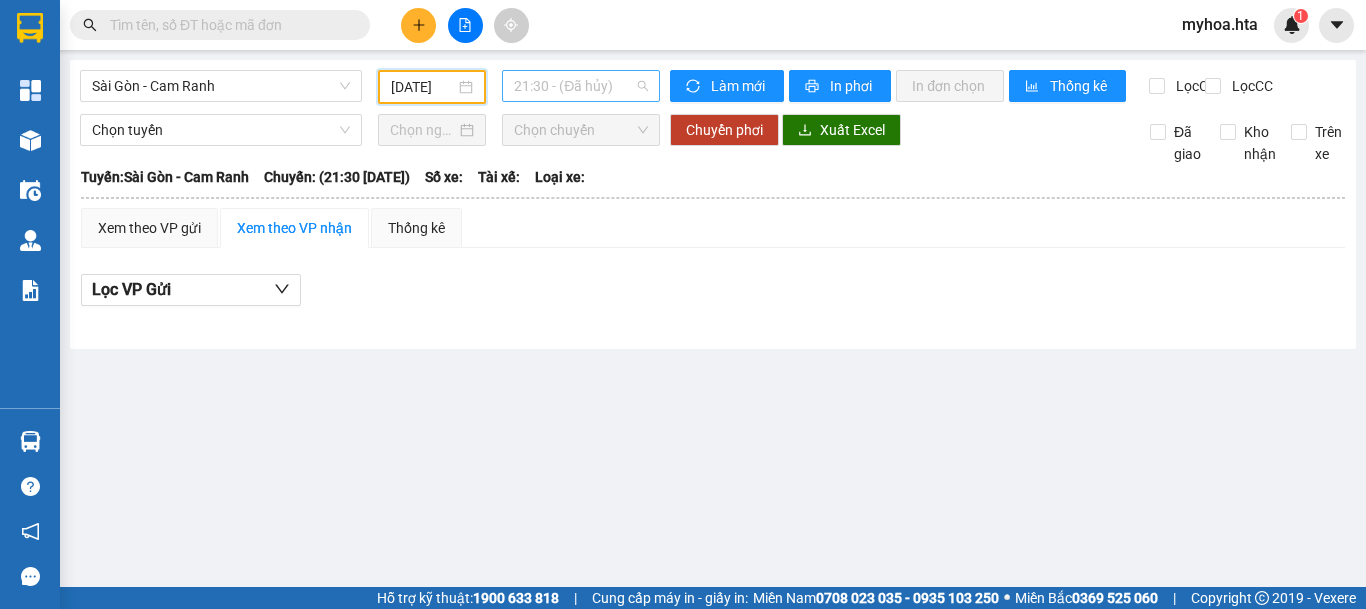 click on "21:30     - (Đã hủy)" at bounding box center (581, 86) 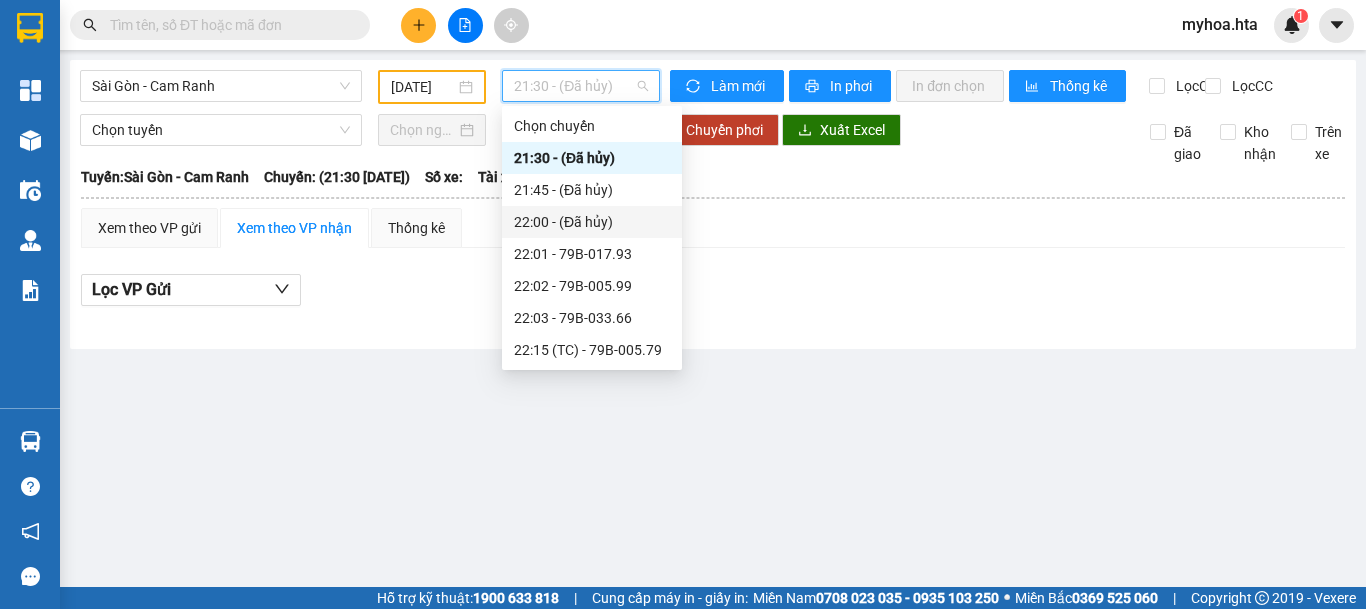 click on "22:00     - (Đã hủy)" at bounding box center (592, 222) 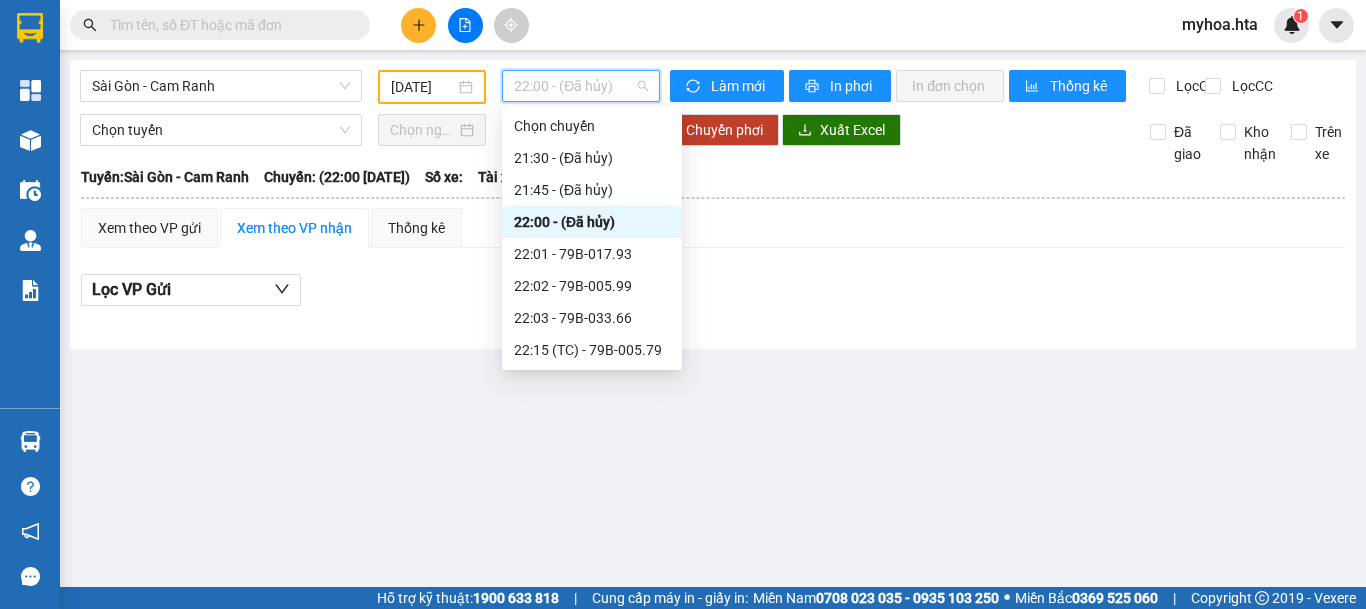 click on "22:00     - (Đã hủy)" at bounding box center [581, 86] 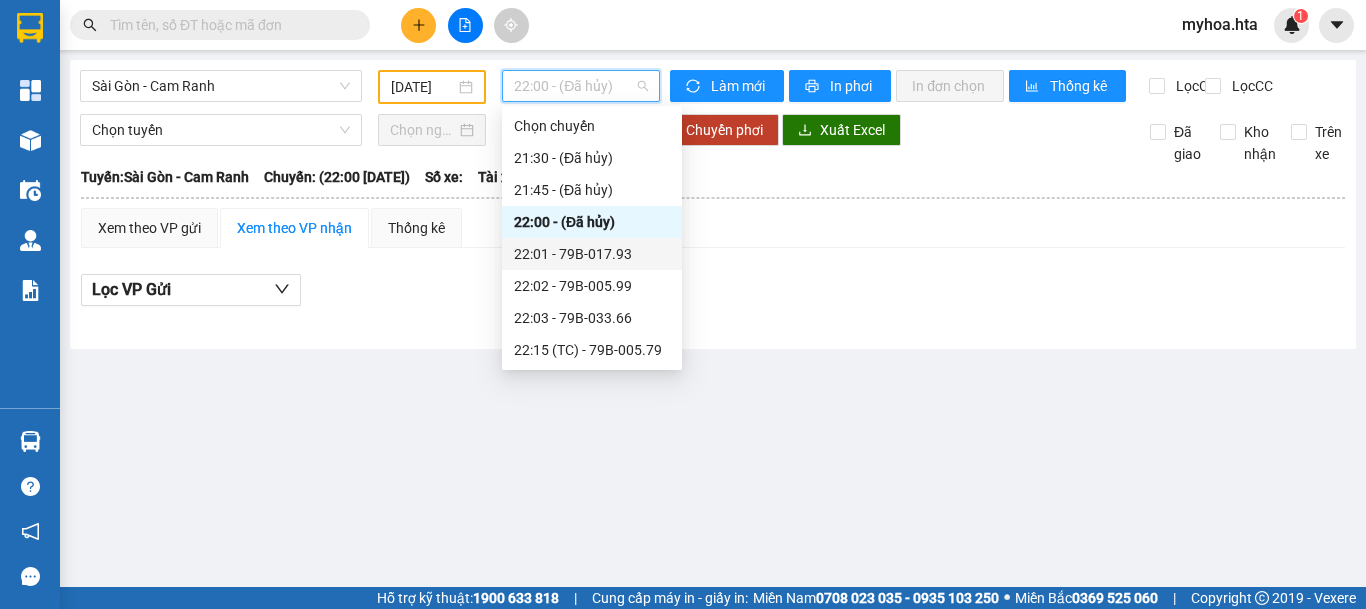 click on "22:01     - 79B-017.93" at bounding box center [592, 254] 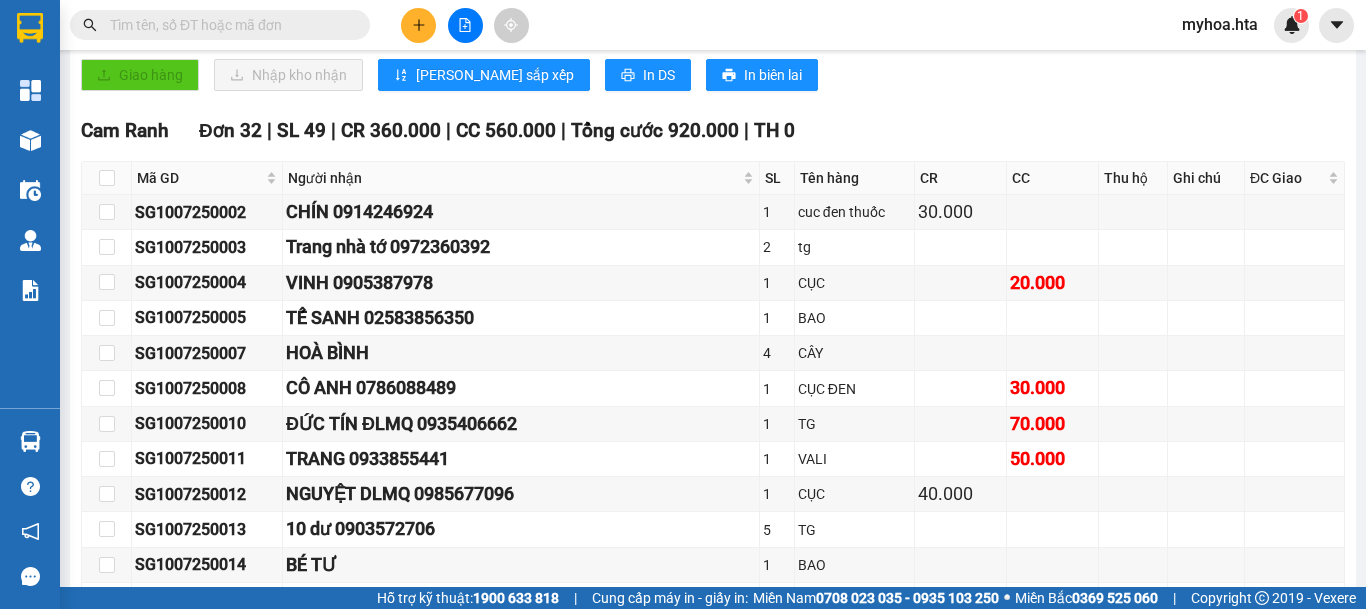 scroll, scrollTop: 500, scrollLeft: 0, axis: vertical 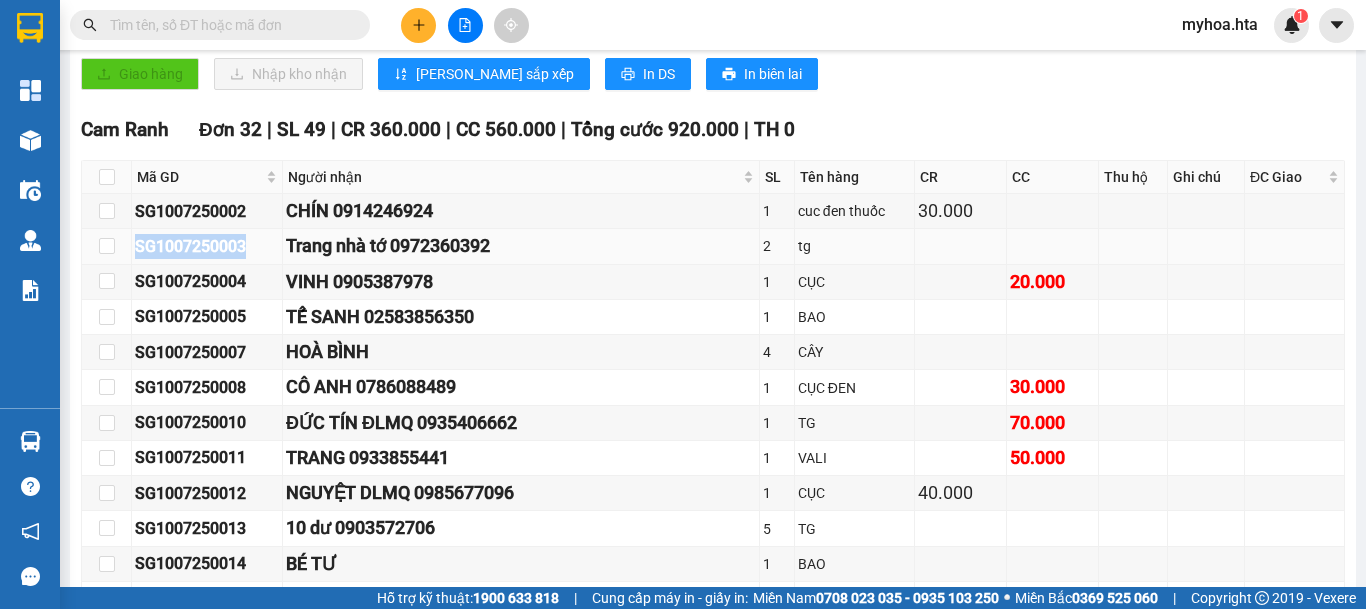 drag, startPoint x: 258, startPoint y: 261, endPoint x: 123, endPoint y: 262, distance: 135.00371 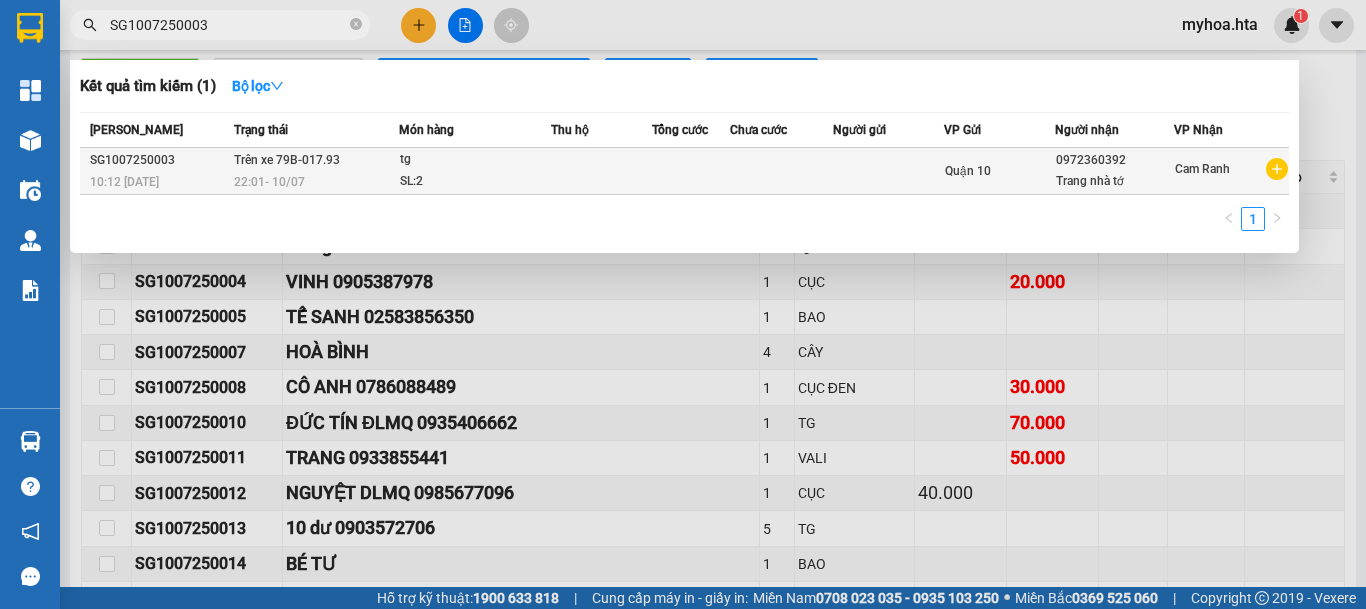 type on "SG1007250003" 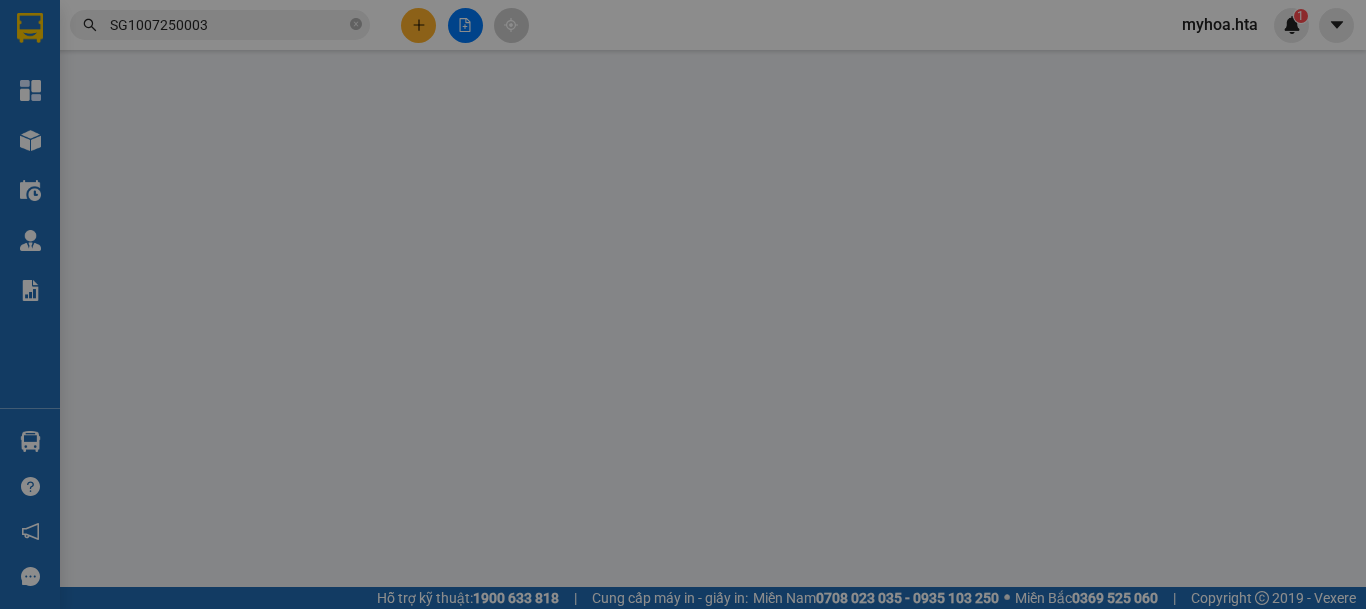 scroll, scrollTop: 0, scrollLeft: 0, axis: both 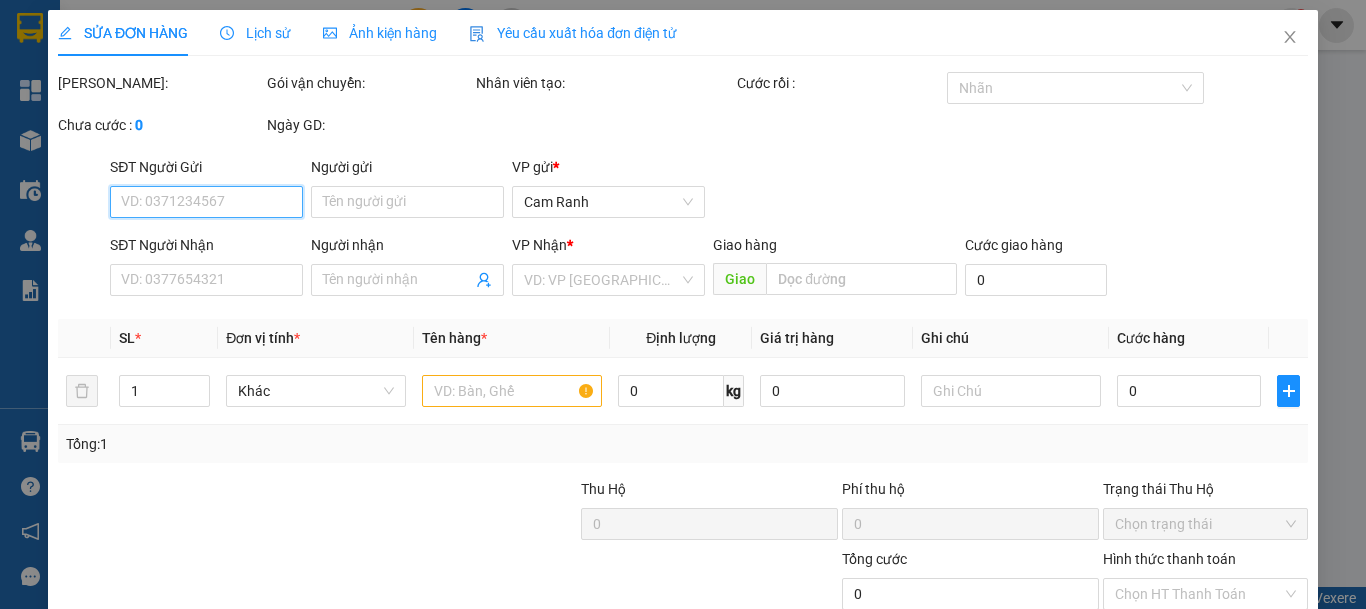 type on "0972360392" 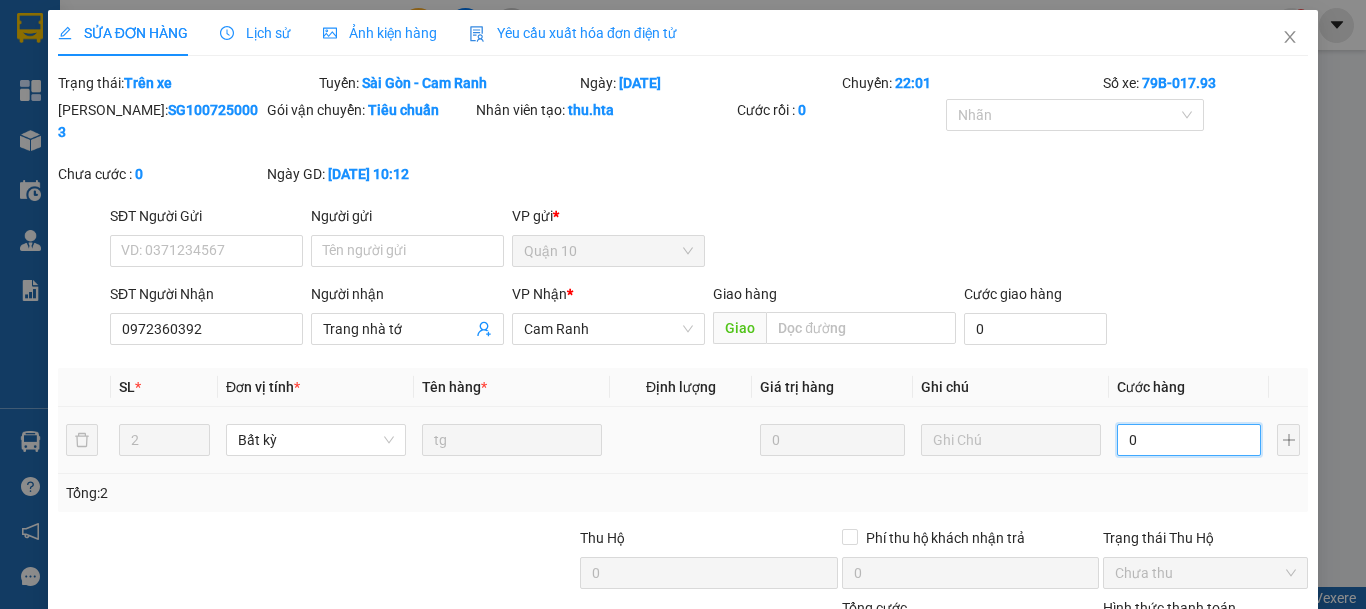 click on "0" at bounding box center (1189, 440) 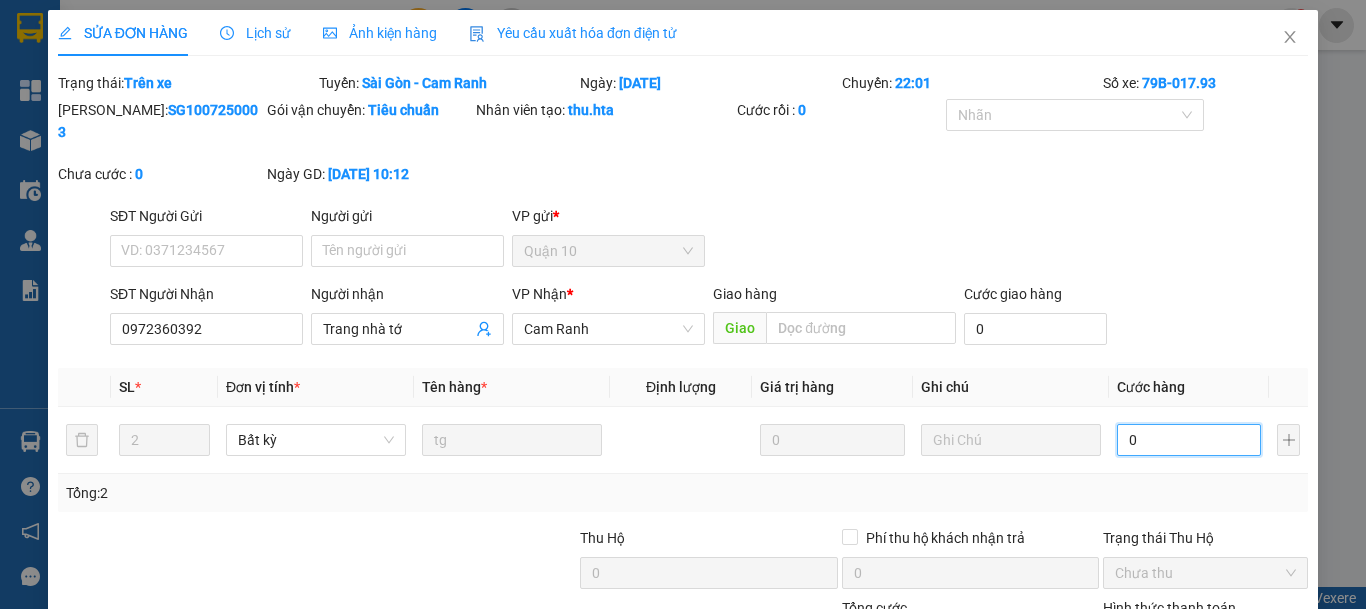 type on "1" 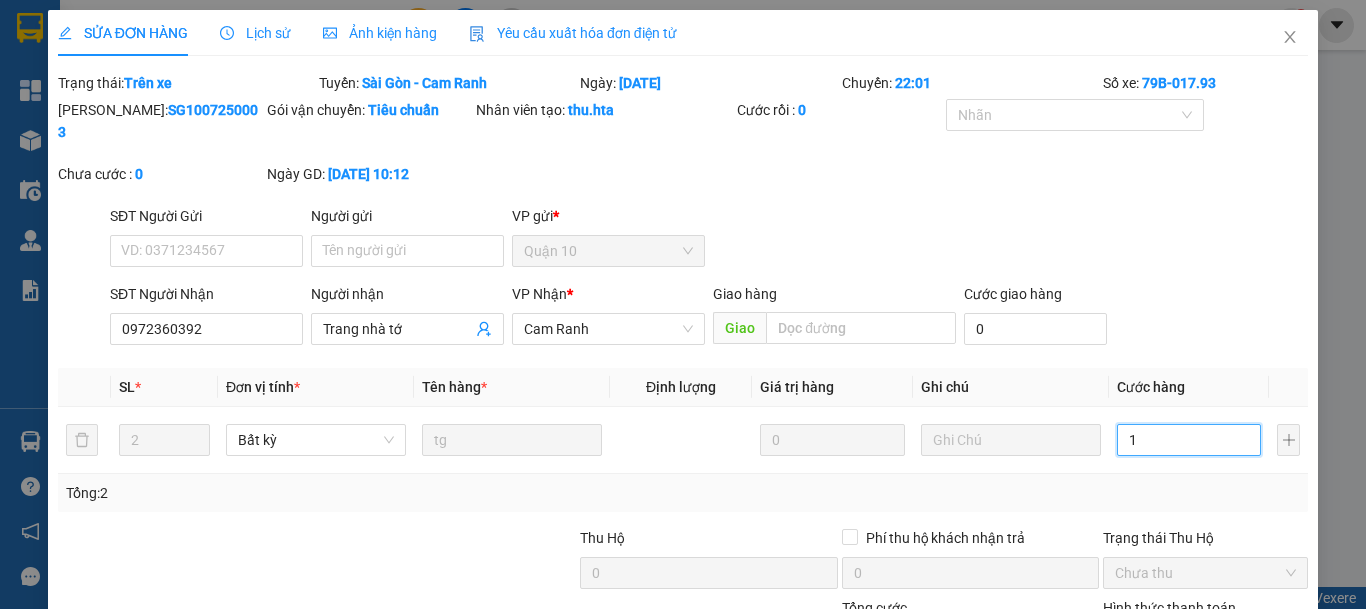 type on "14" 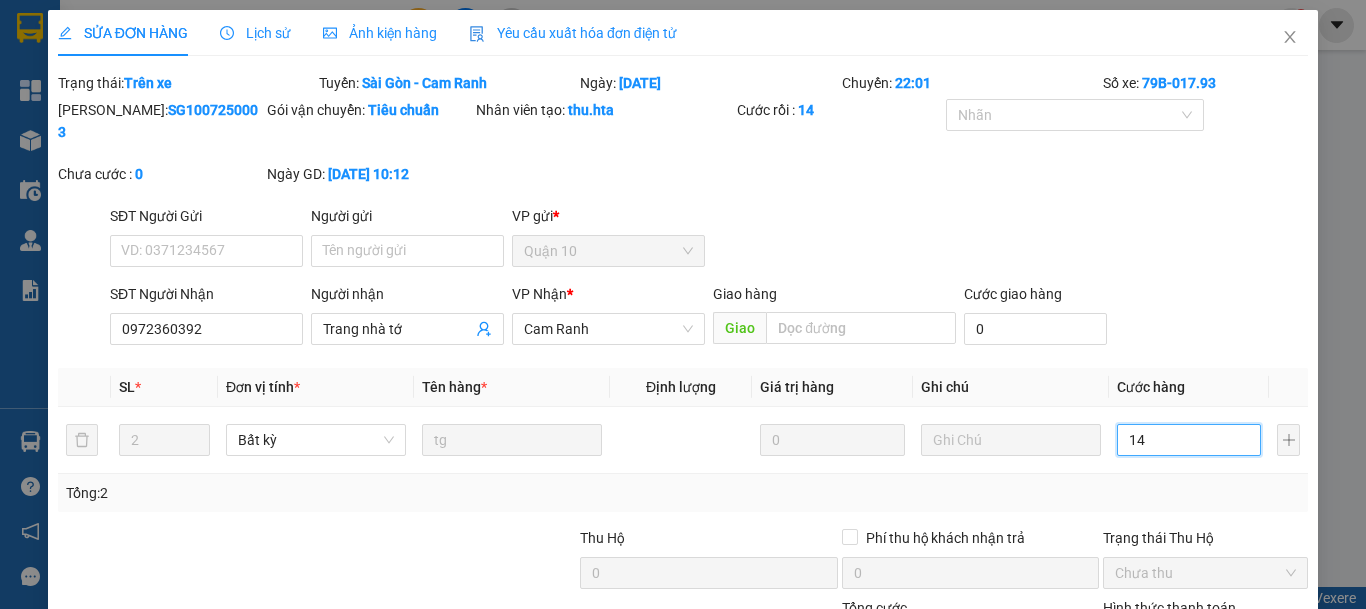 type on "140" 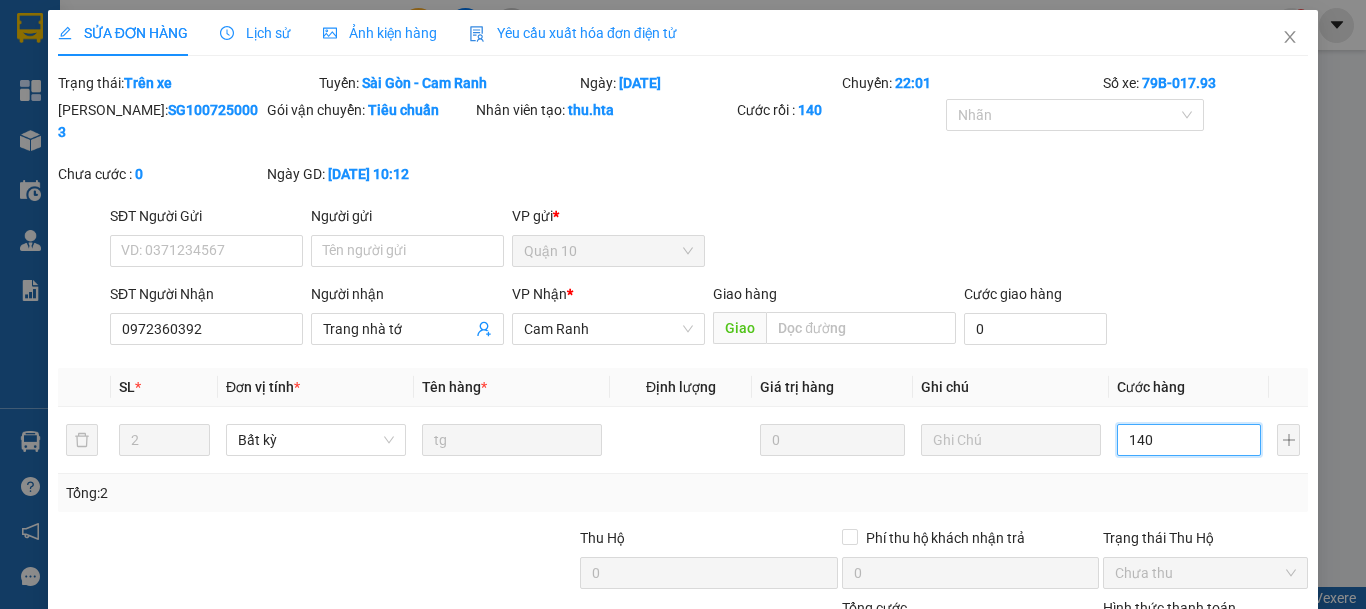 click on "Chưa thu" at bounding box center [1205, 573] 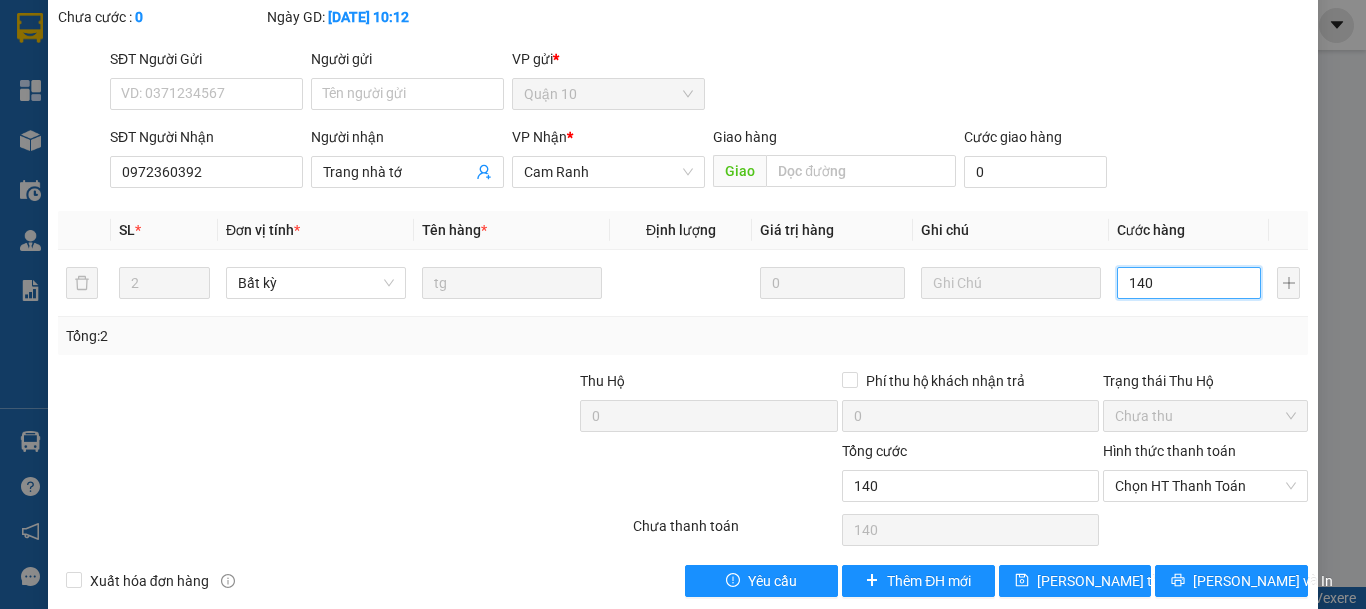 scroll, scrollTop: 162, scrollLeft: 0, axis: vertical 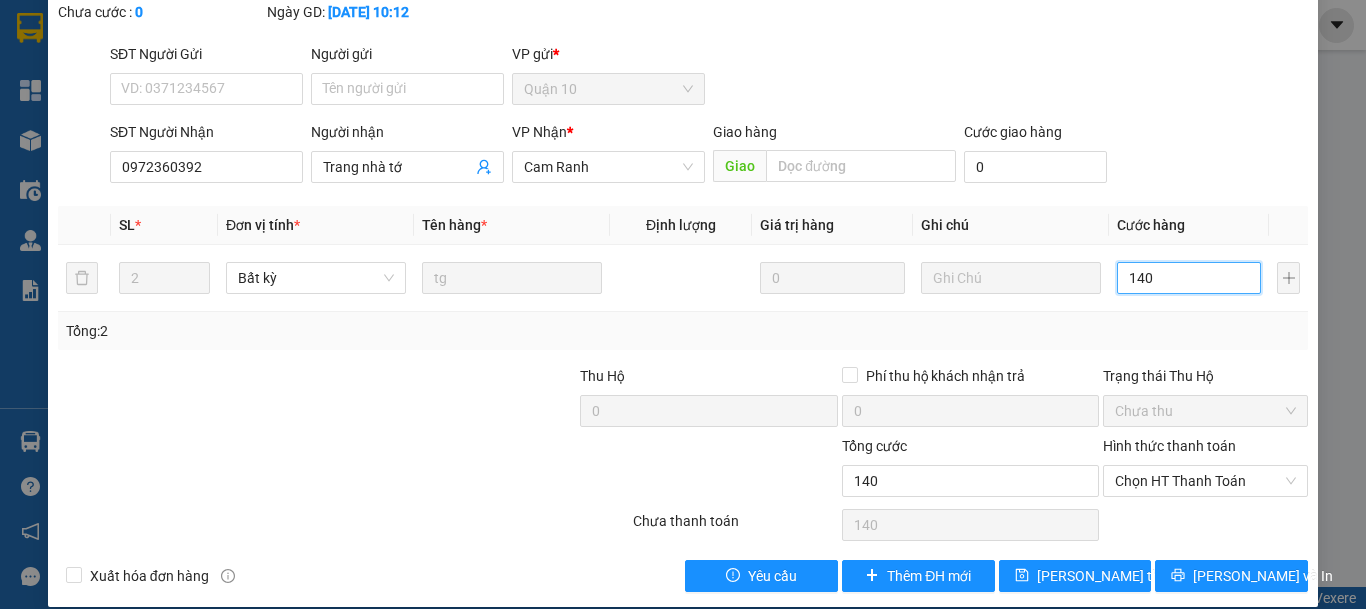type on "140" 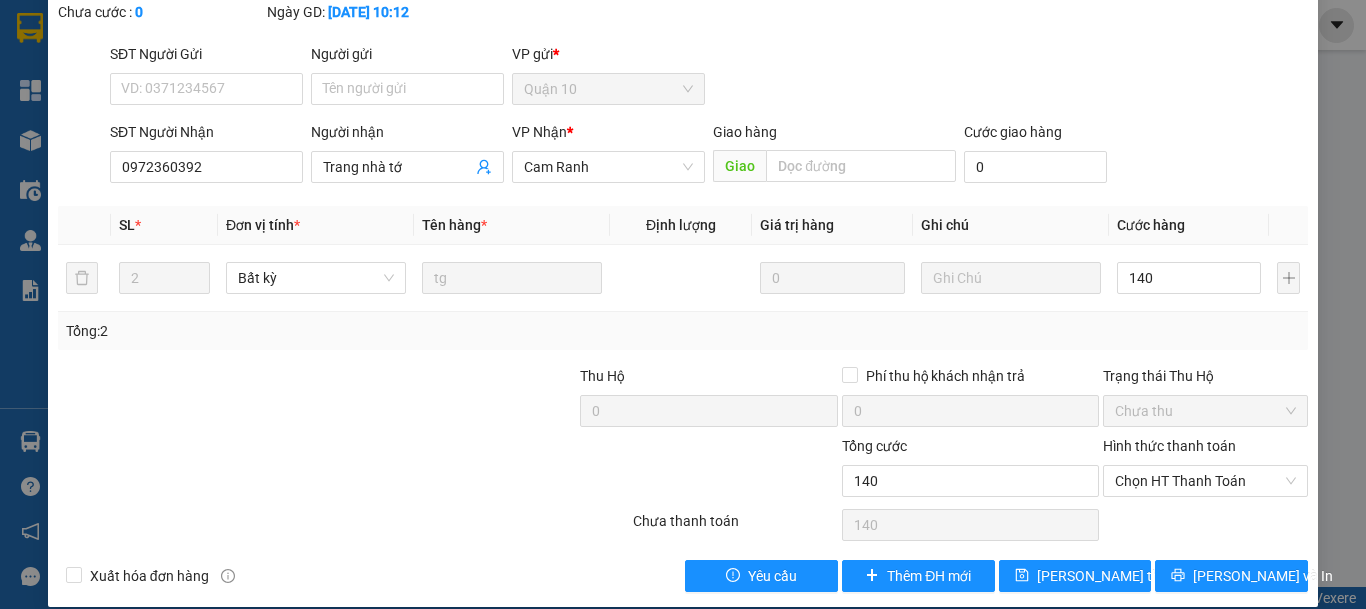 type on "140.000" 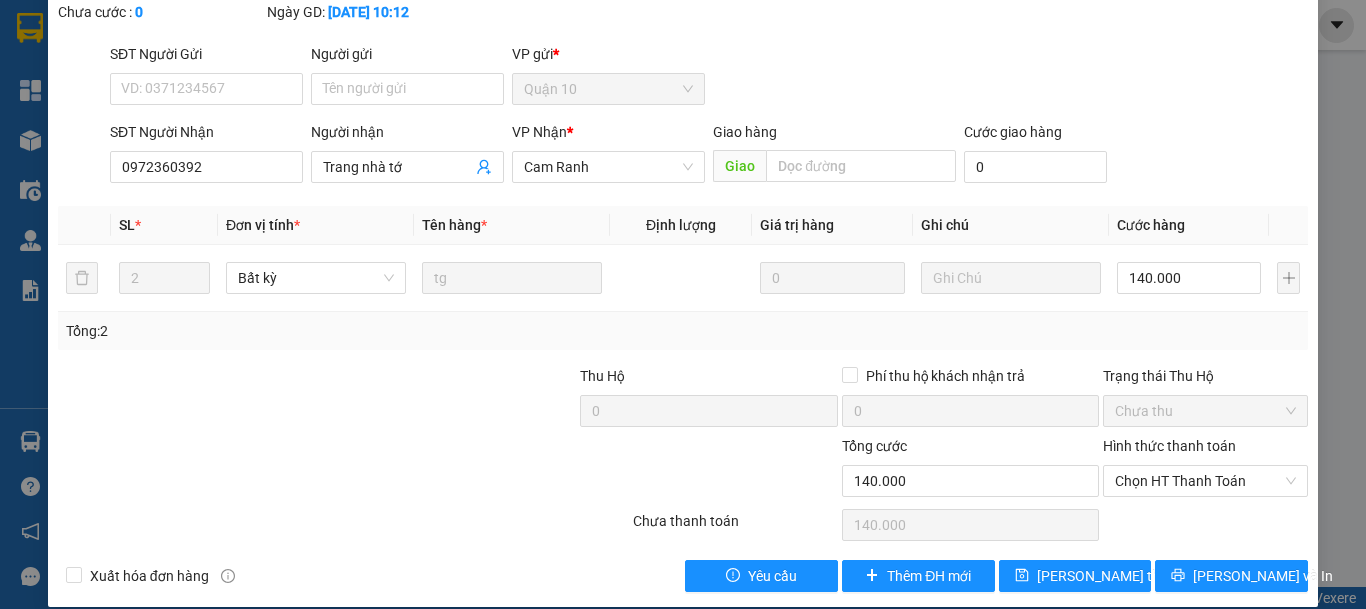 click on "Total Paid Fee 0 Total UnPaid Fee 0 Cash Collection Total Fee Trạng thái:  Trên xe Tuyến:   [GEOGRAPHIC_DATA] - Cam Ranh Ngày:   [DATE] [GEOGRAPHIC_DATA]:   22:01 Số xe:   79B-017.93 Mã ĐH:  SG1007250003 Gói vận chuyển:   Tiêu chuẩn Nhân viên tạo:   thu.hta Cước rồi :   140   Nhãn Chưa cước :   0 Ngày GD:   [DATE] 10:12 SĐT Người Gửi VD: 0371234567 Người gửi Tên người gửi VP gửi  * Quận 10 SĐT Người Nhận 0972360392 Người nhận Trang nhà tớ VP Nhận  * Cam Ranh Giao hàng Giao Cước giao hàng 0 SL  * Đơn vị tính  * Tên hàng  * Định lượng Giá trị hàng Ghi chú Cước hàng                   2 Bất kỳ tg 0 140.000 Tổng:  2 Thu Hộ 0 Phí thu hộ khách nhận trả 0 Trạng thái Thu Hộ   Chưa thu Tổng cước 140.000 Hình thức thanh toán Chọn HT Thanh Toán Số tiền thu trước 0 Chọn HT Thanh Toán Chưa thanh toán 140.000 Chọn HT Thanh Toán Xuất hóa đơn hàng Yêu cầu" at bounding box center [683, 251] 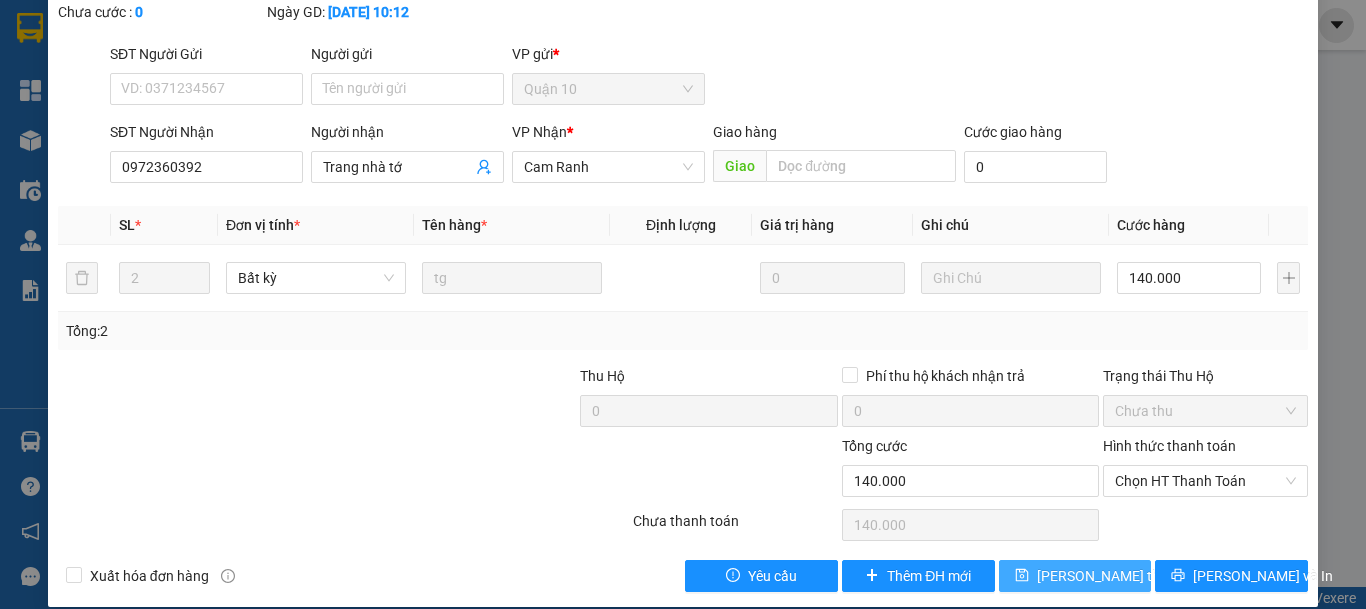 click on "[PERSON_NAME] thay đổi" at bounding box center [1117, 576] 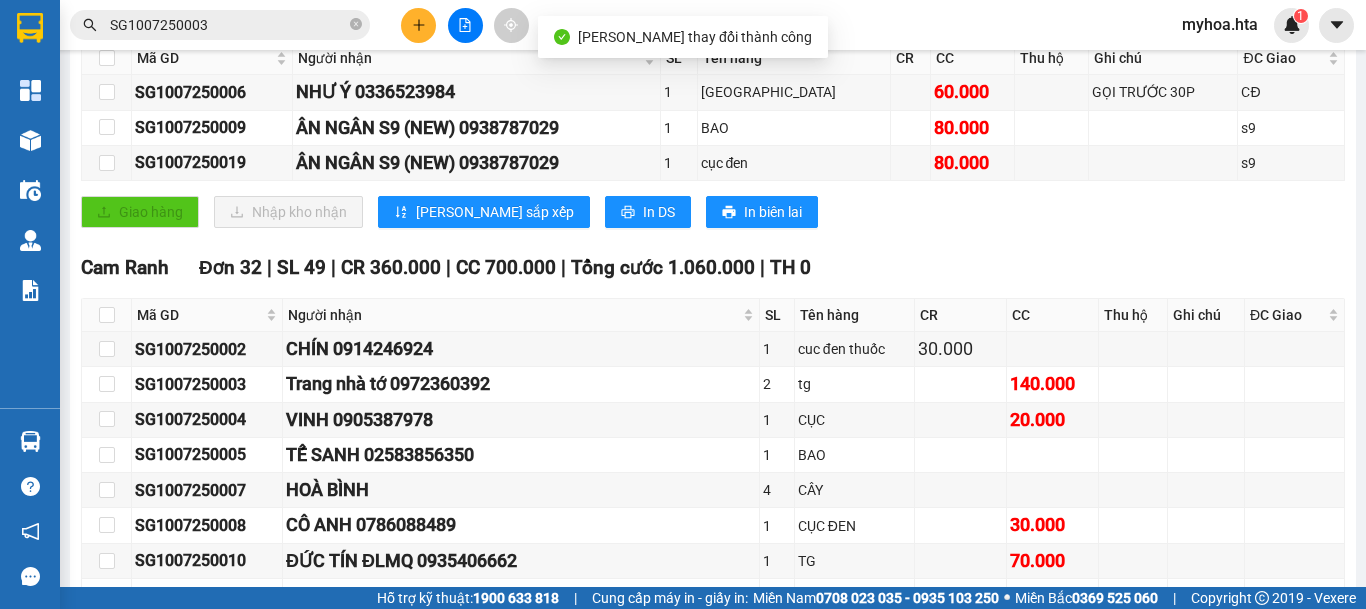 scroll, scrollTop: 400, scrollLeft: 0, axis: vertical 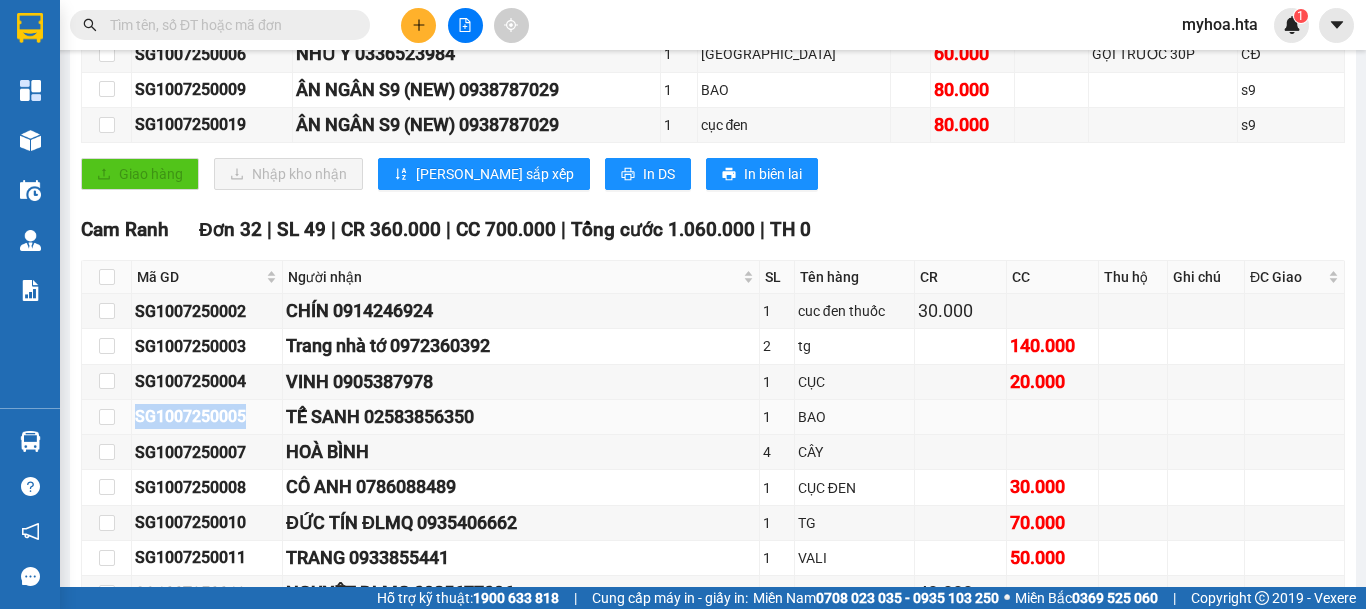 drag, startPoint x: 290, startPoint y: 431, endPoint x: 92, endPoint y: 435, distance: 198.0404 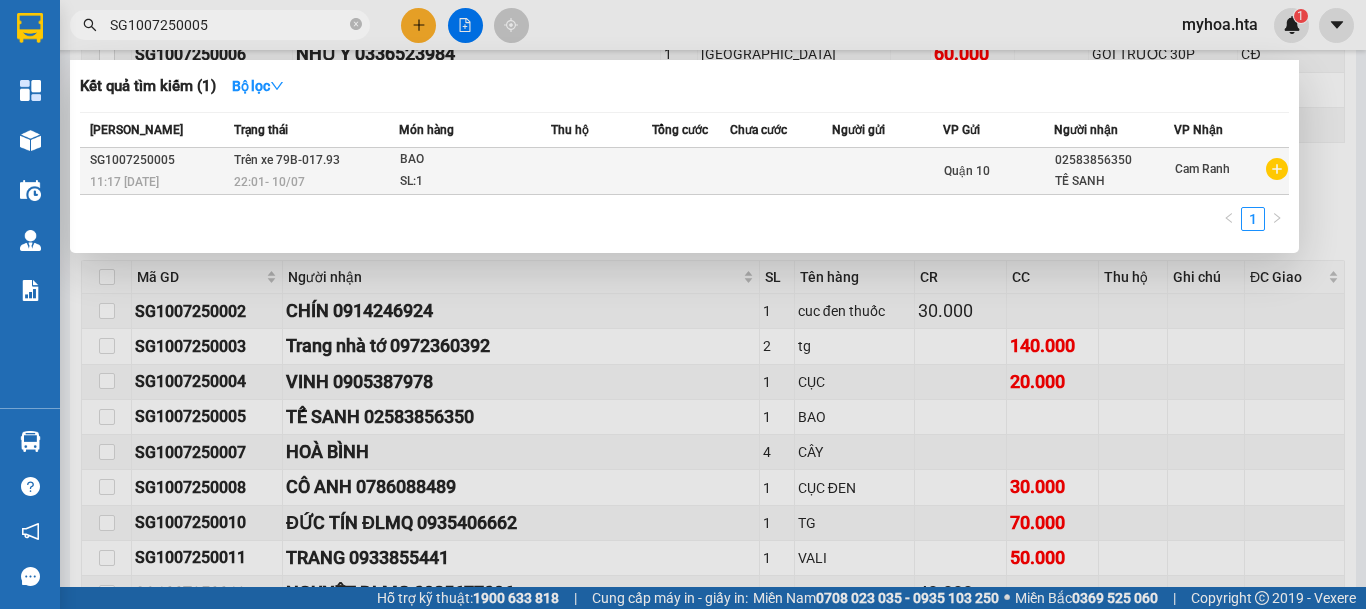 type on "SG1007250005" 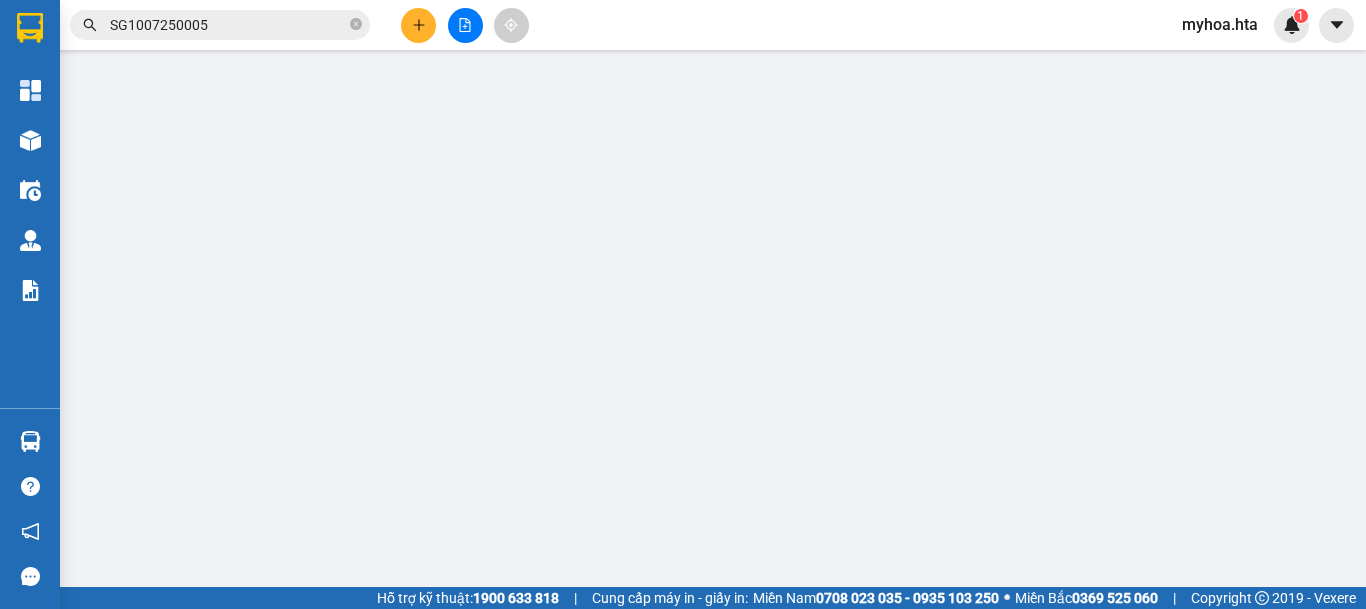 scroll, scrollTop: 0, scrollLeft: 0, axis: both 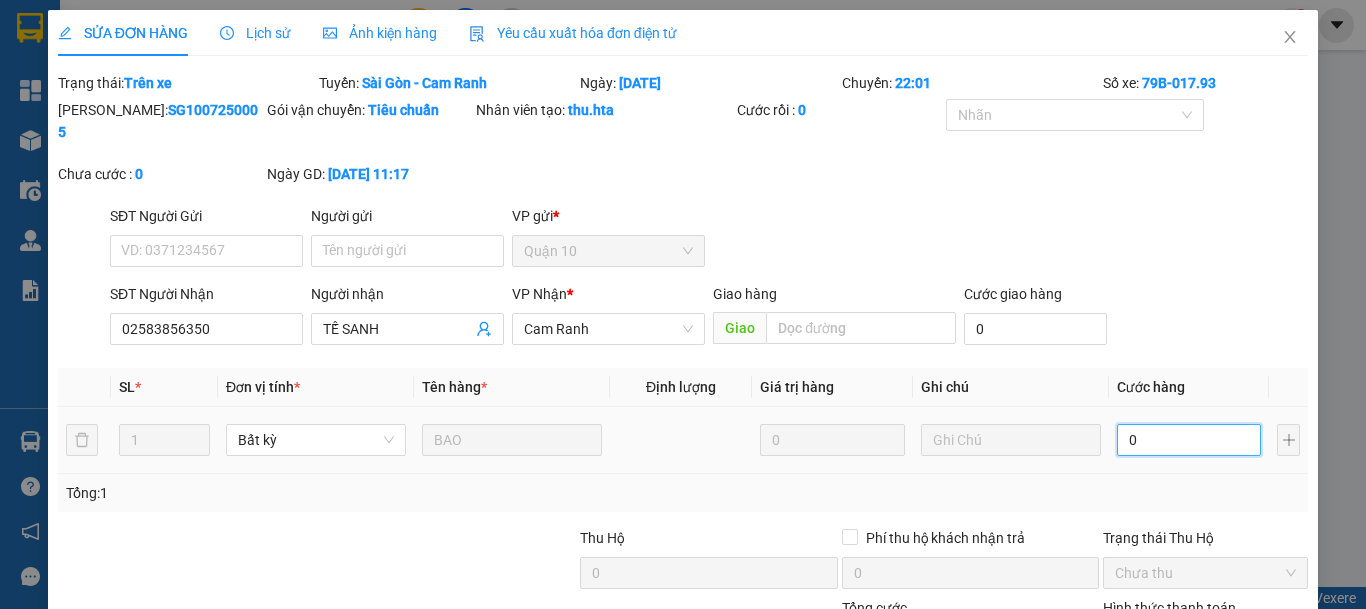 click on "0" at bounding box center [1189, 440] 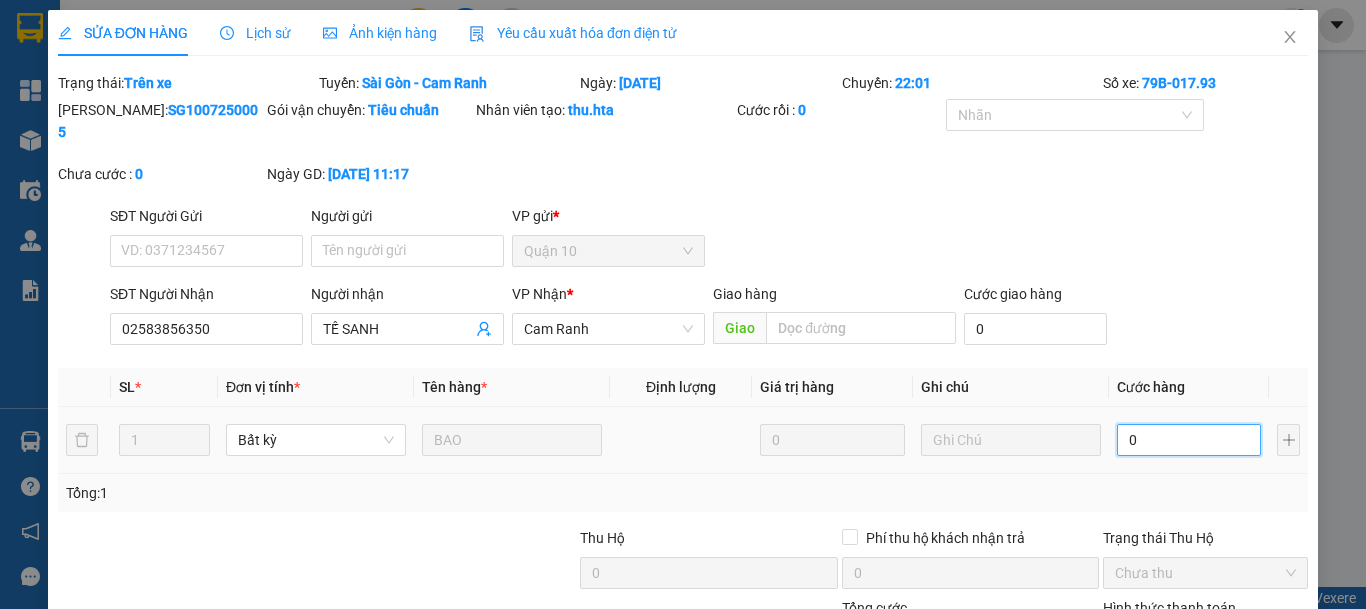 type on "6" 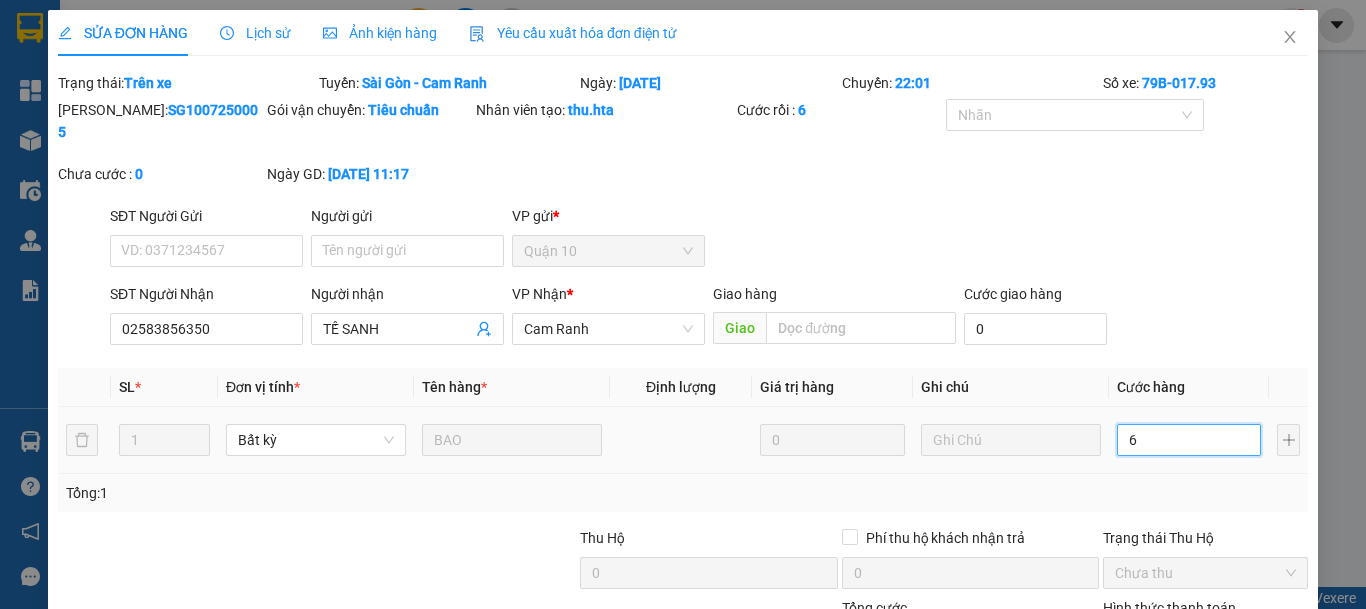 type on "60" 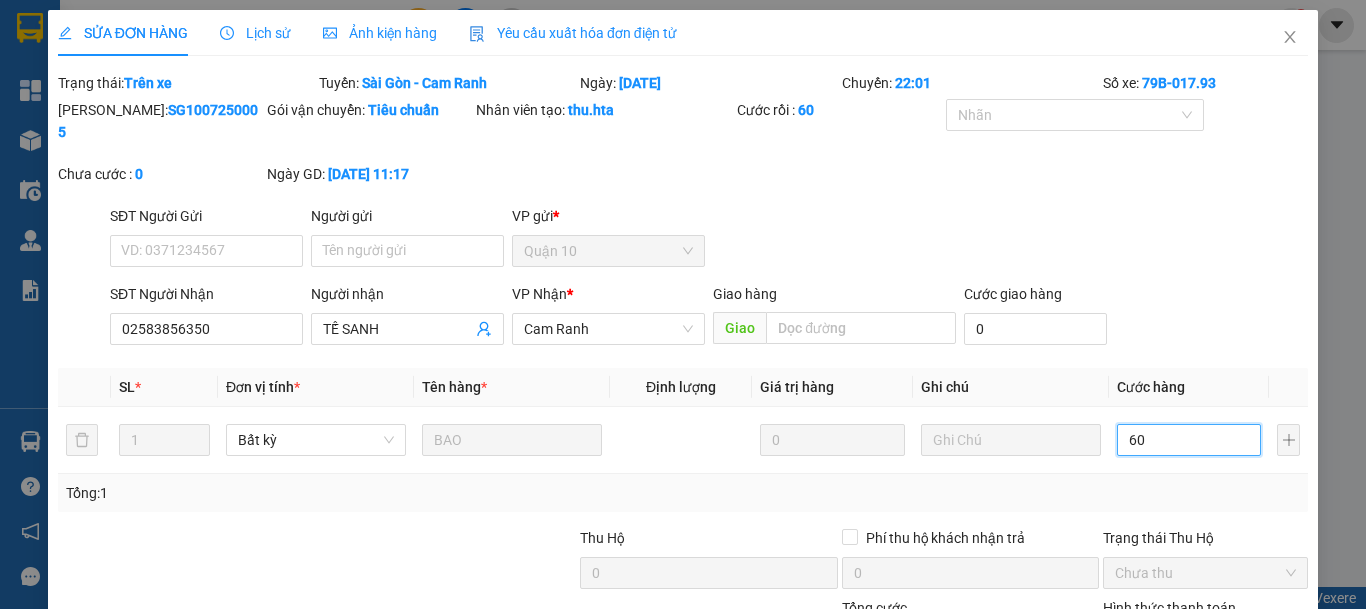 type on "60" 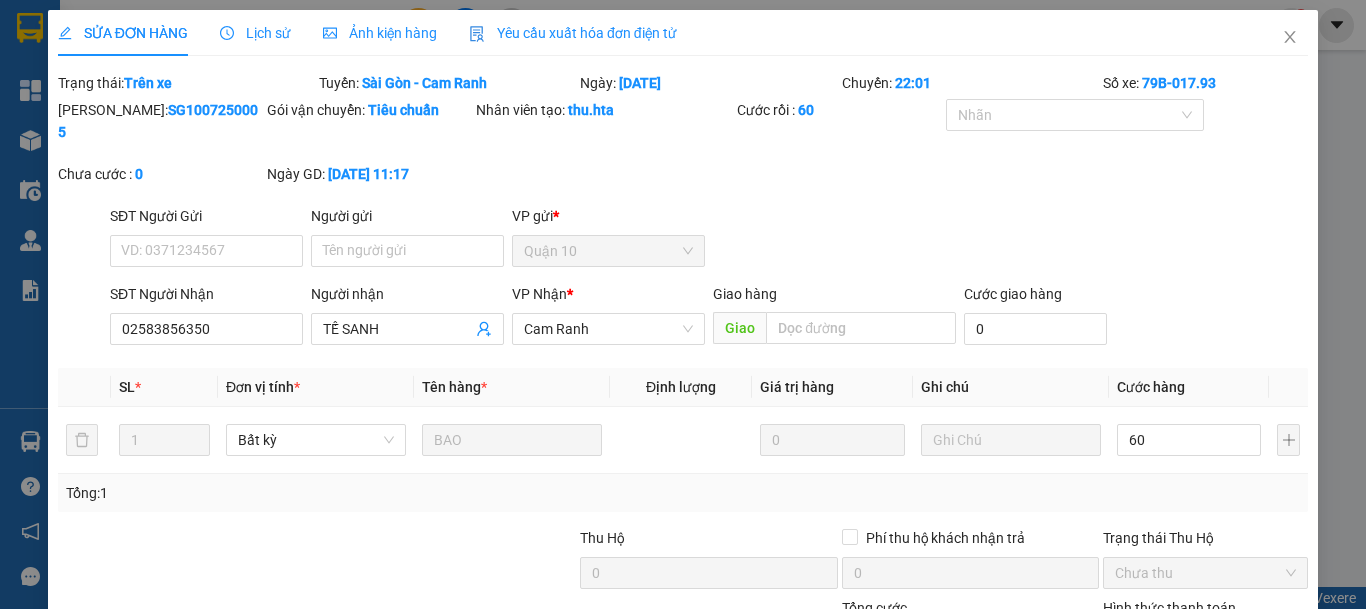 click on "Tổng:  1" at bounding box center (683, 493) 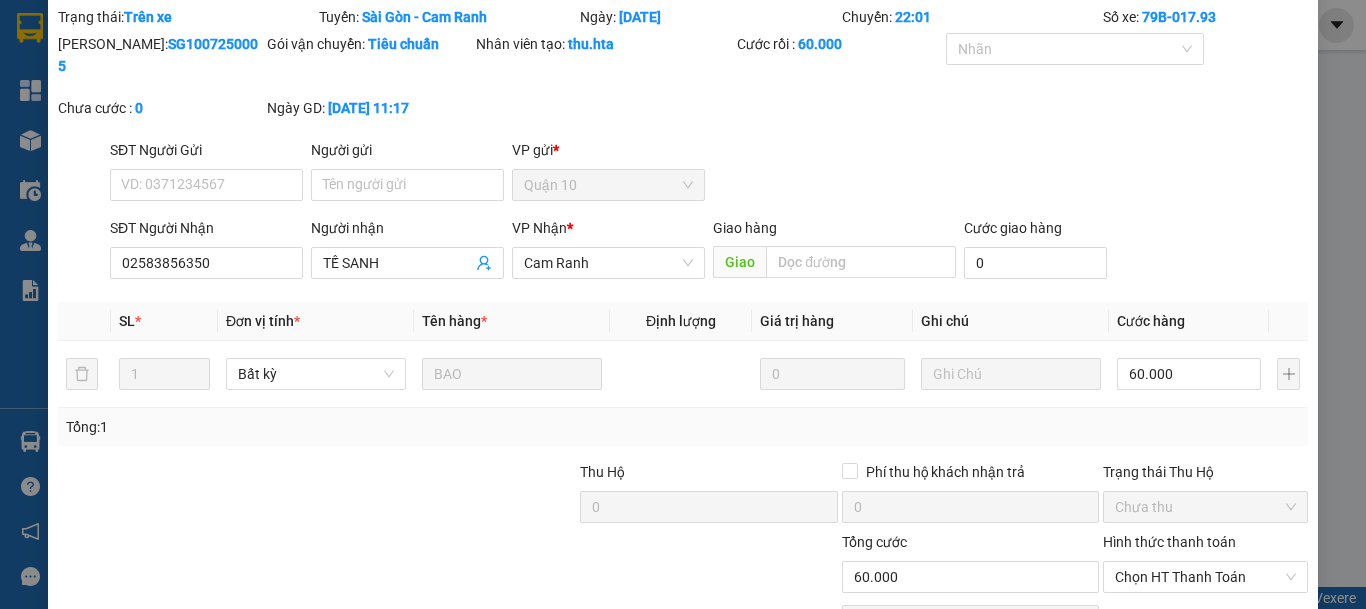 scroll, scrollTop: 162, scrollLeft: 0, axis: vertical 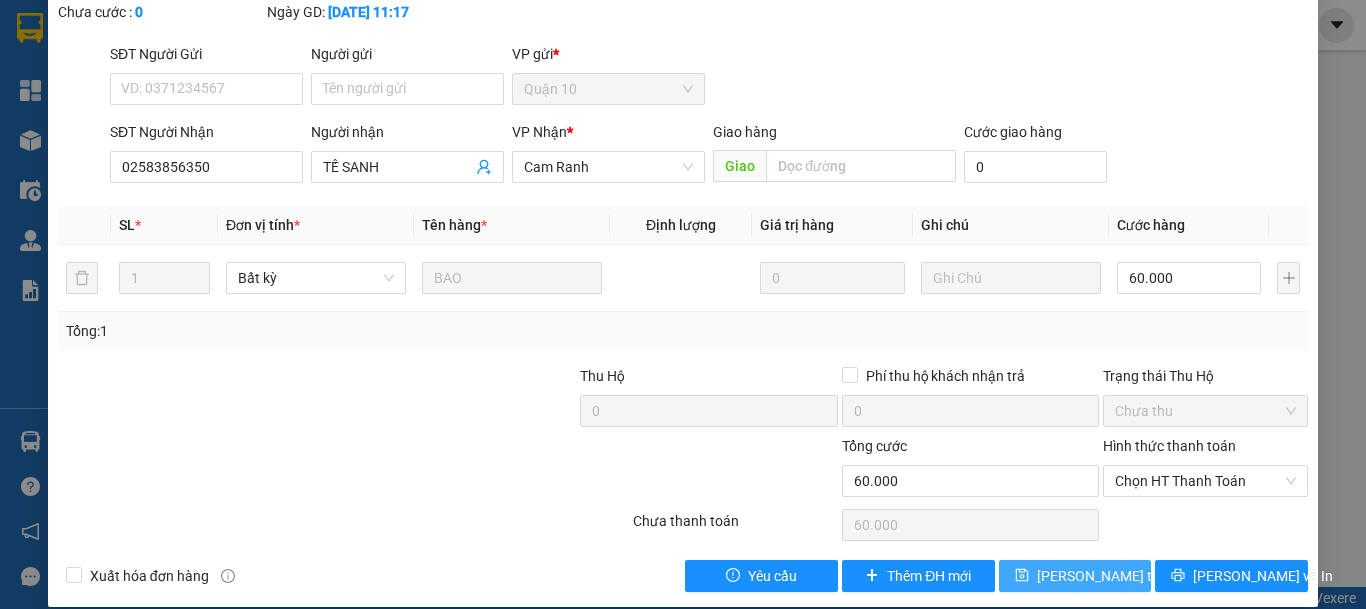 click on "[PERSON_NAME] thay đổi" at bounding box center (1117, 576) 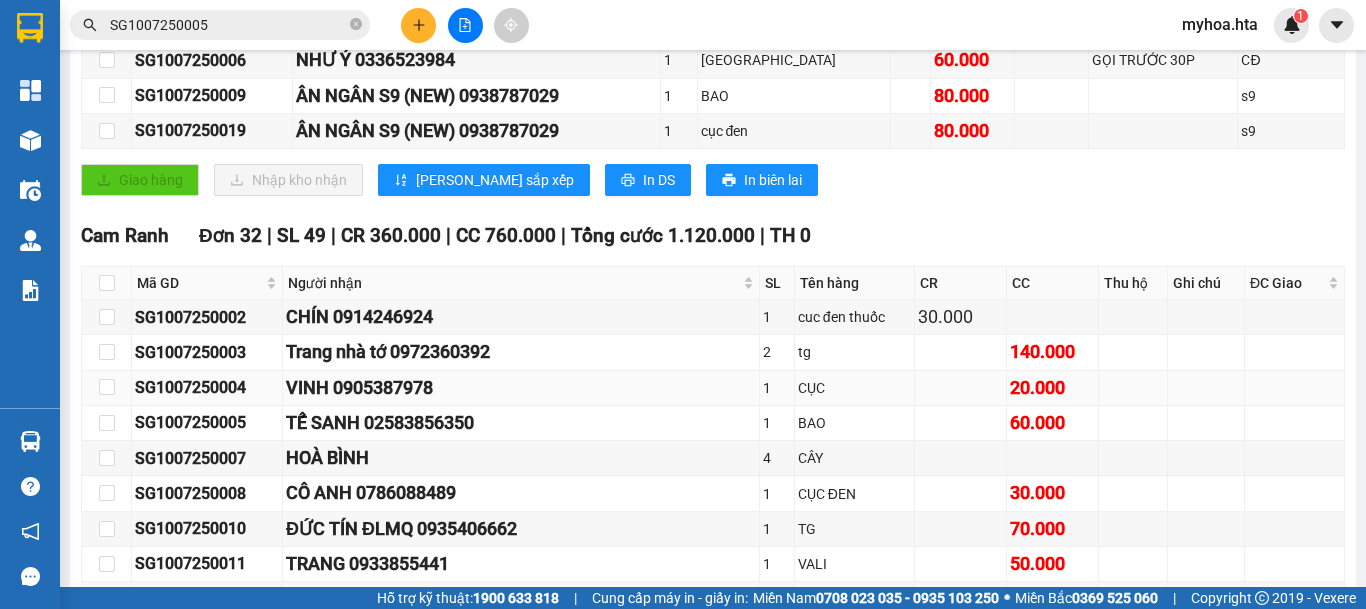 scroll, scrollTop: 400, scrollLeft: 0, axis: vertical 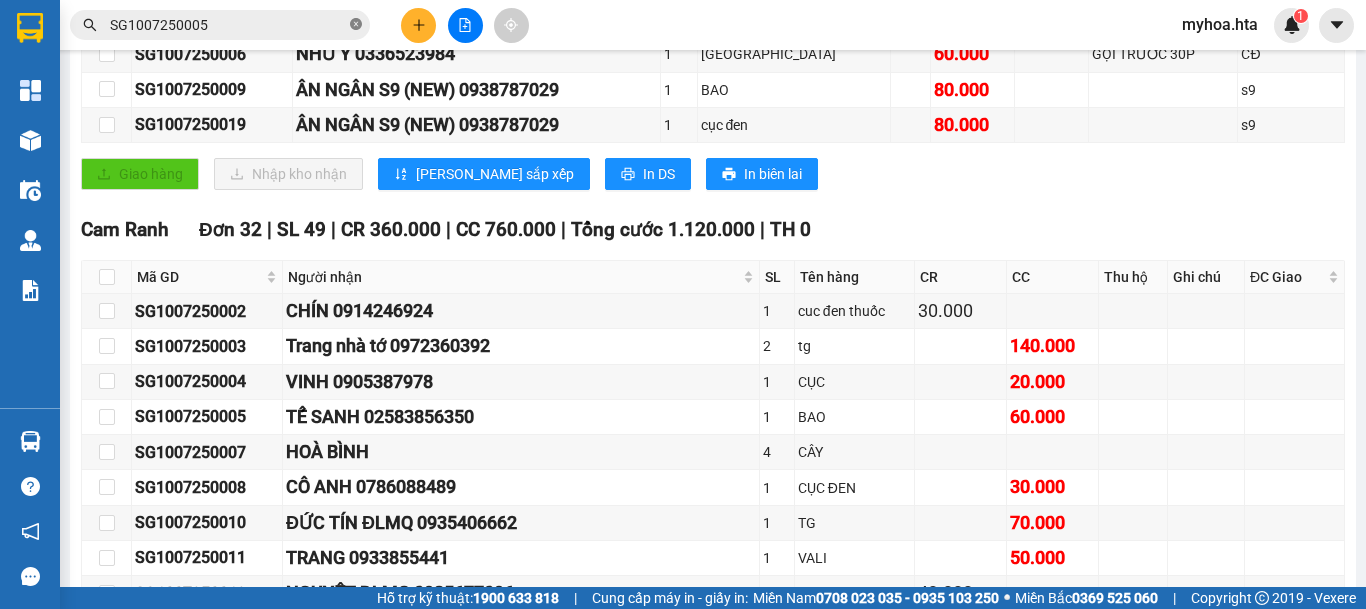 click 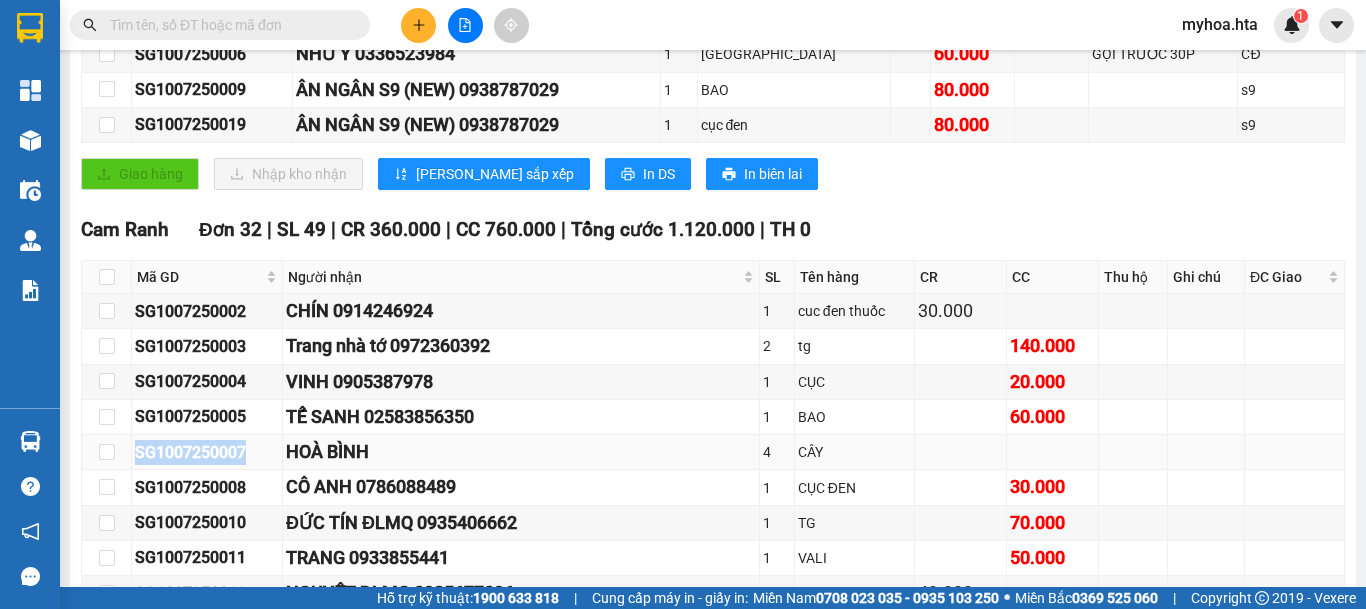 drag, startPoint x: 256, startPoint y: 473, endPoint x: 125, endPoint y: 480, distance: 131.18689 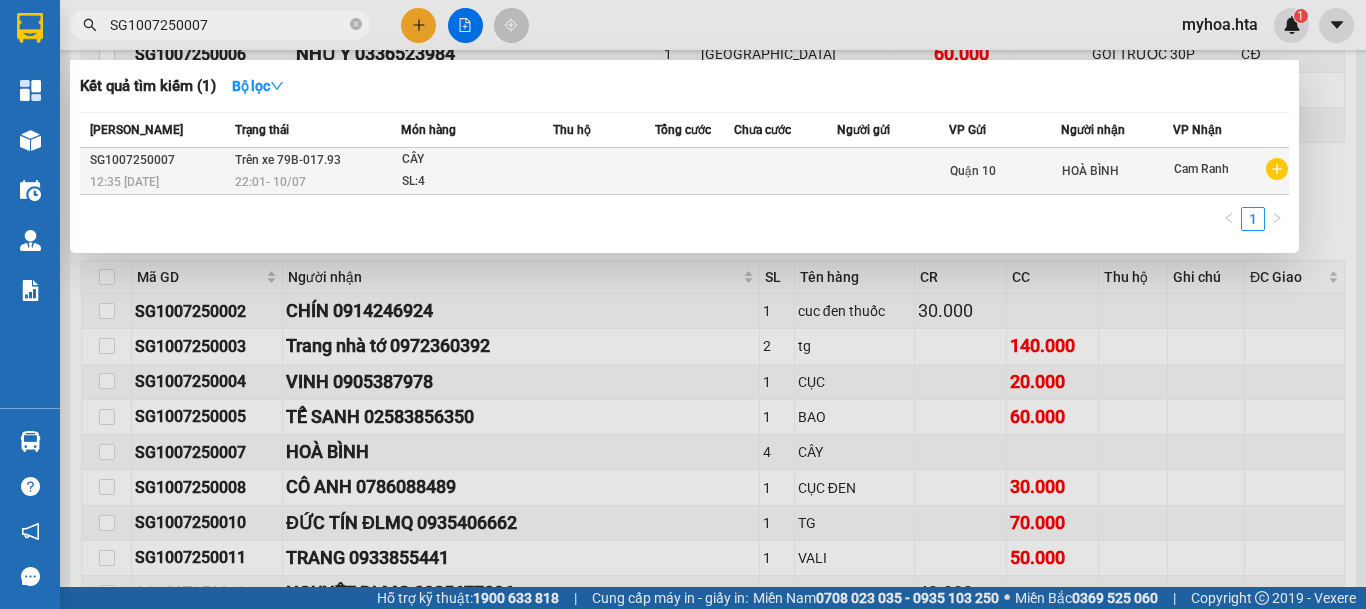 type on "SG1007250007" 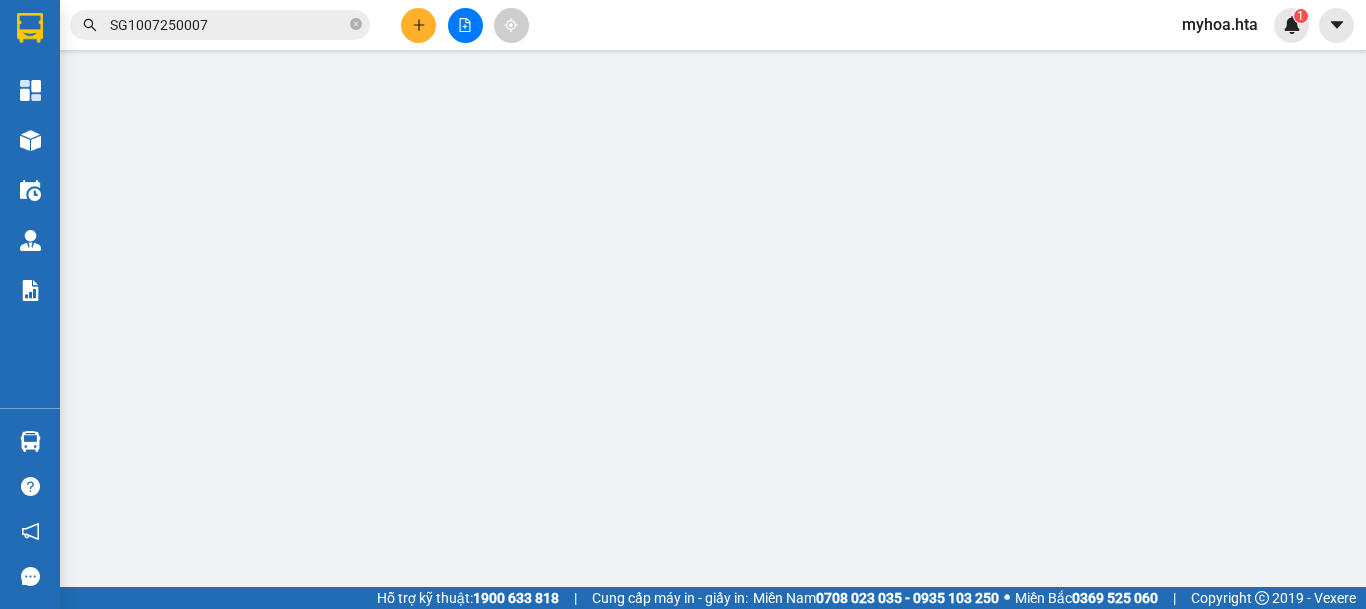scroll, scrollTop: 0, scrollLeft: 0, axis: both 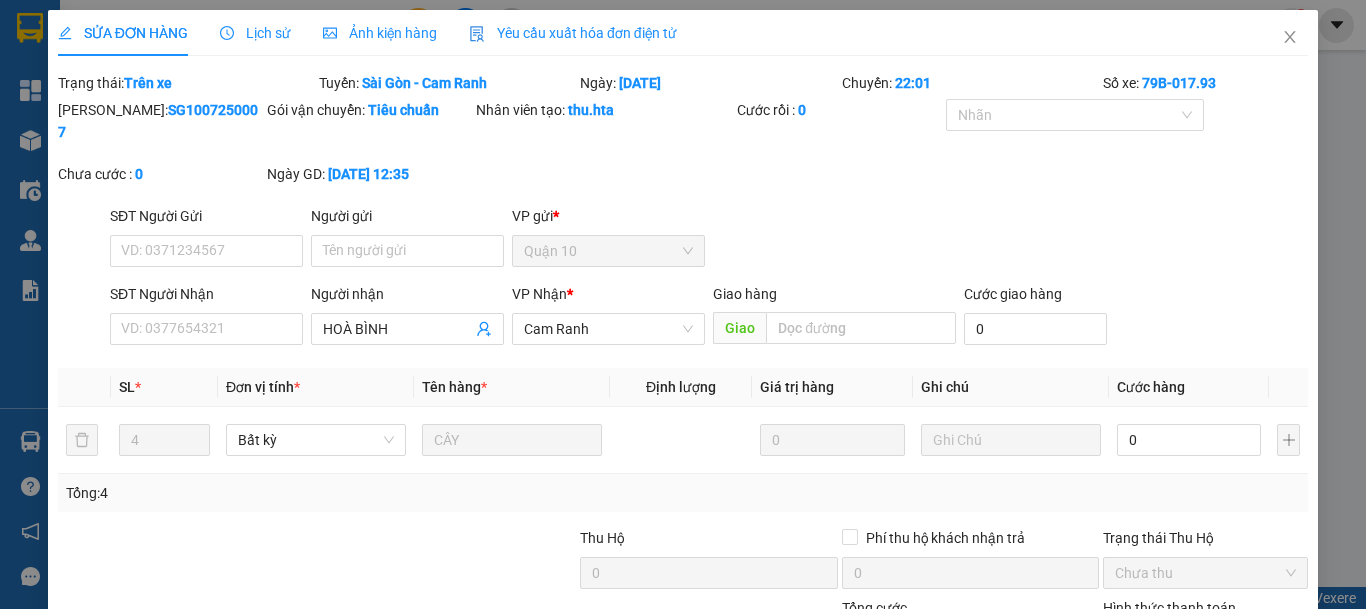type on "HOÀ BÌNH" 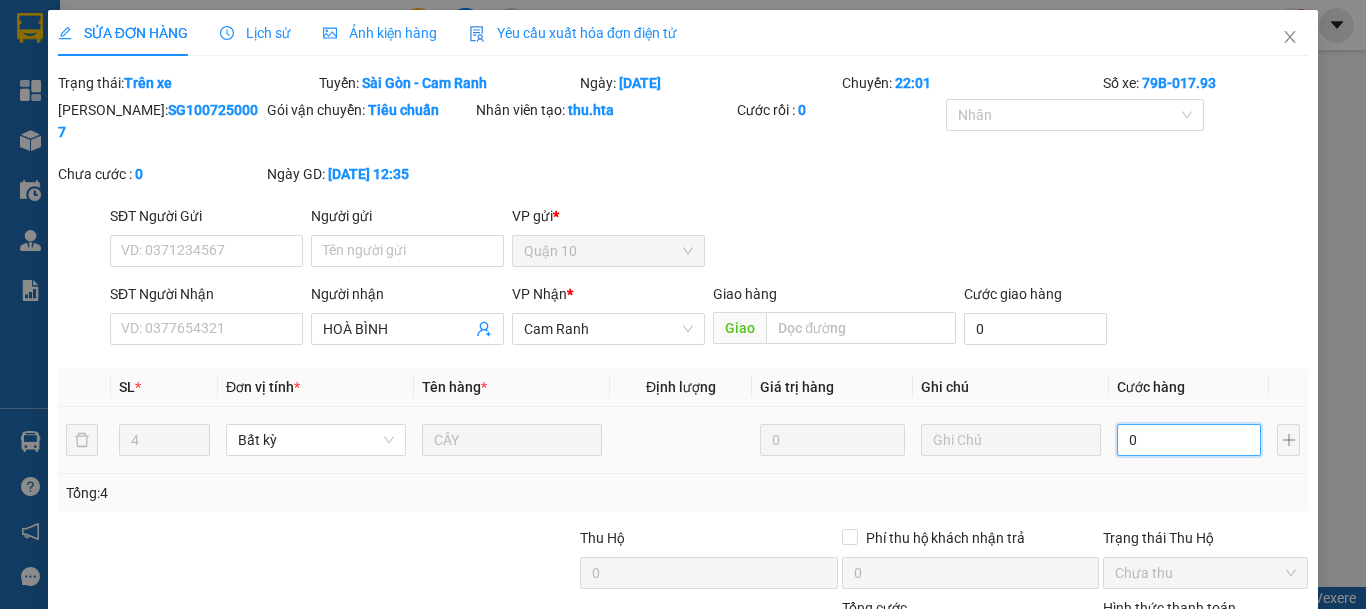 click on "0" at bounding box center (1189, 440) 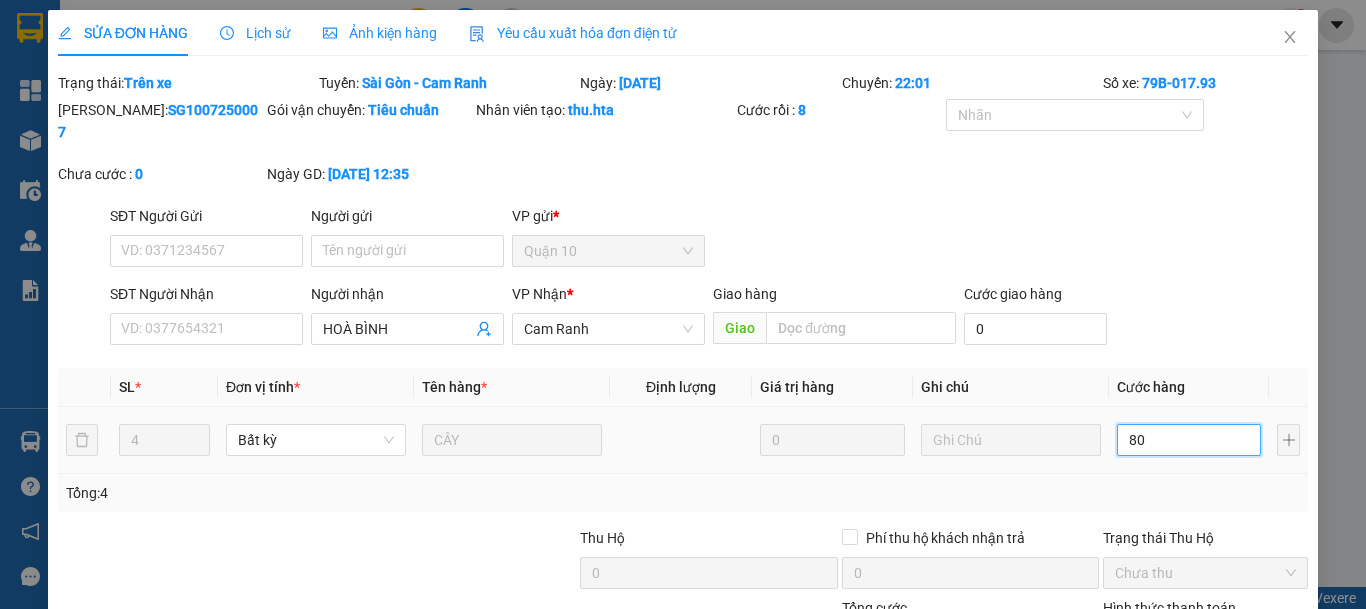 type on "801" 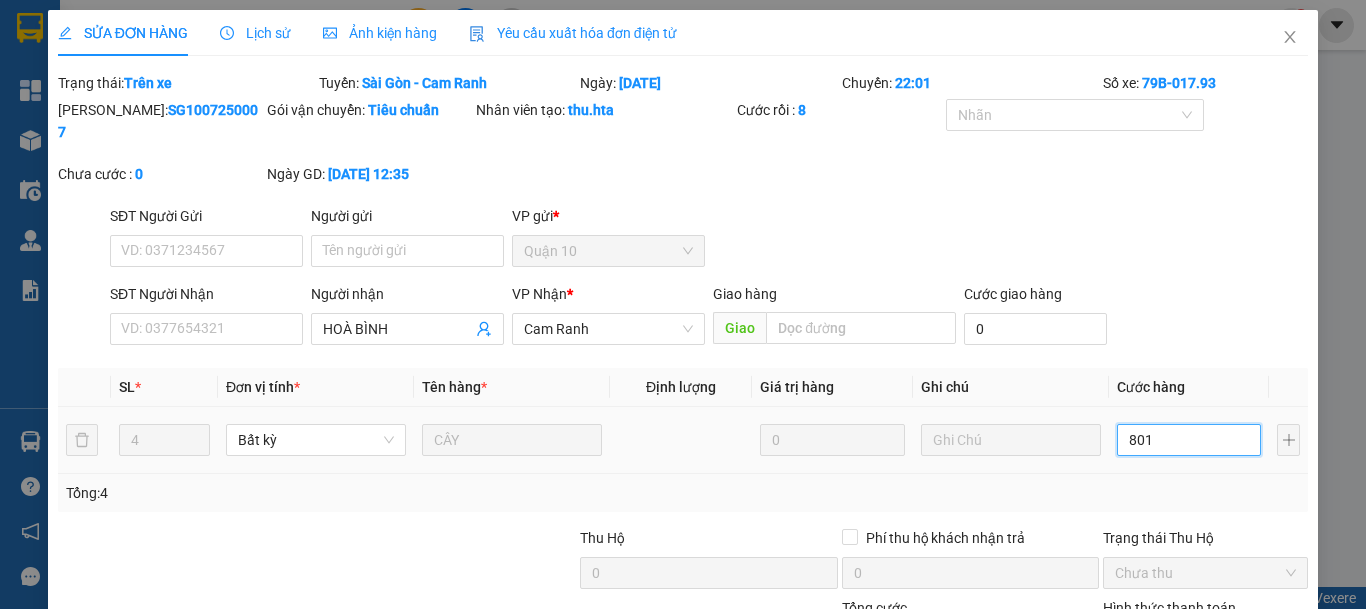 type on "801" 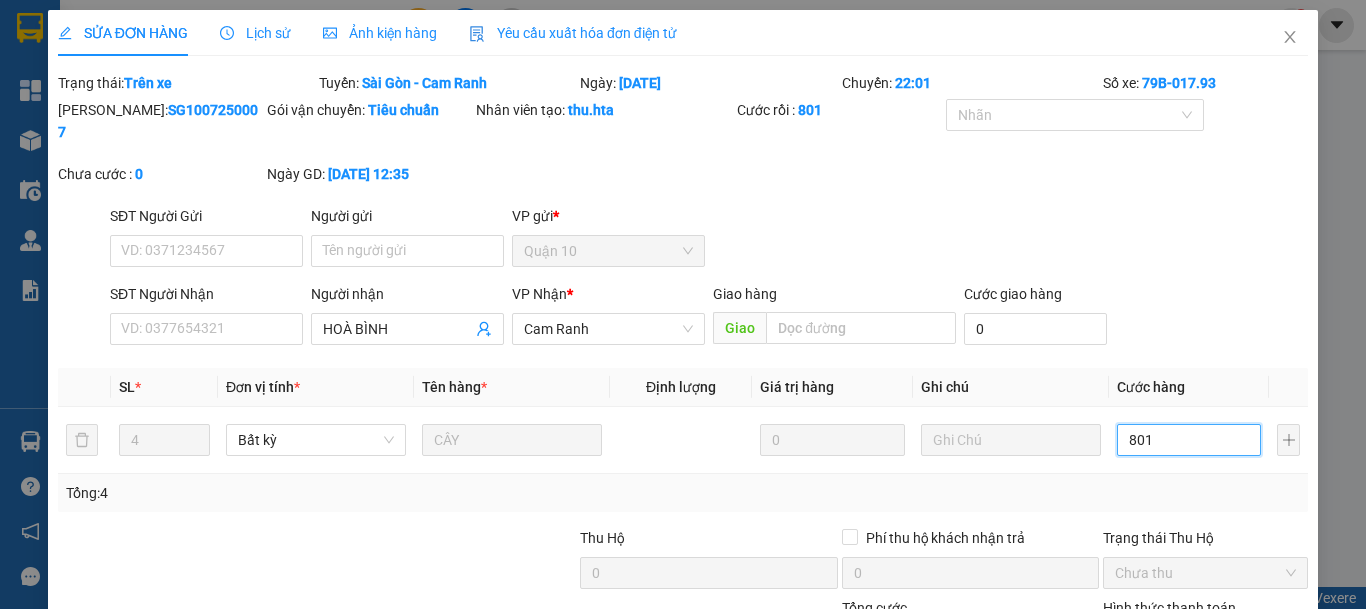 type on "80" 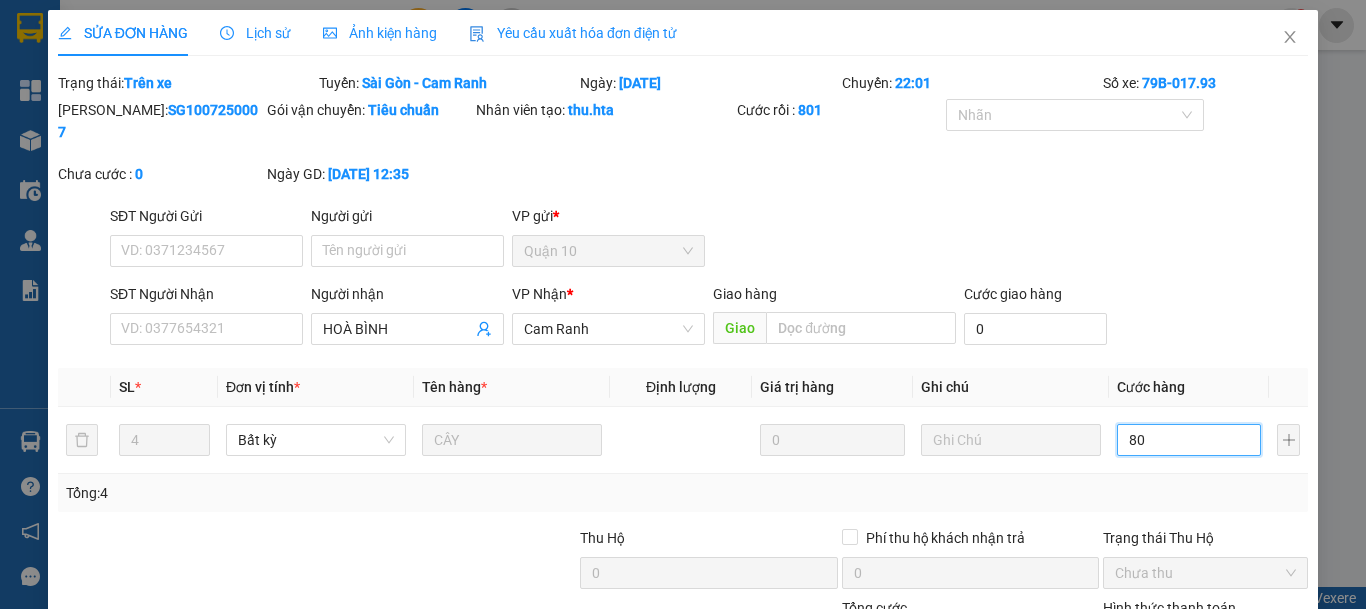 type on "80" 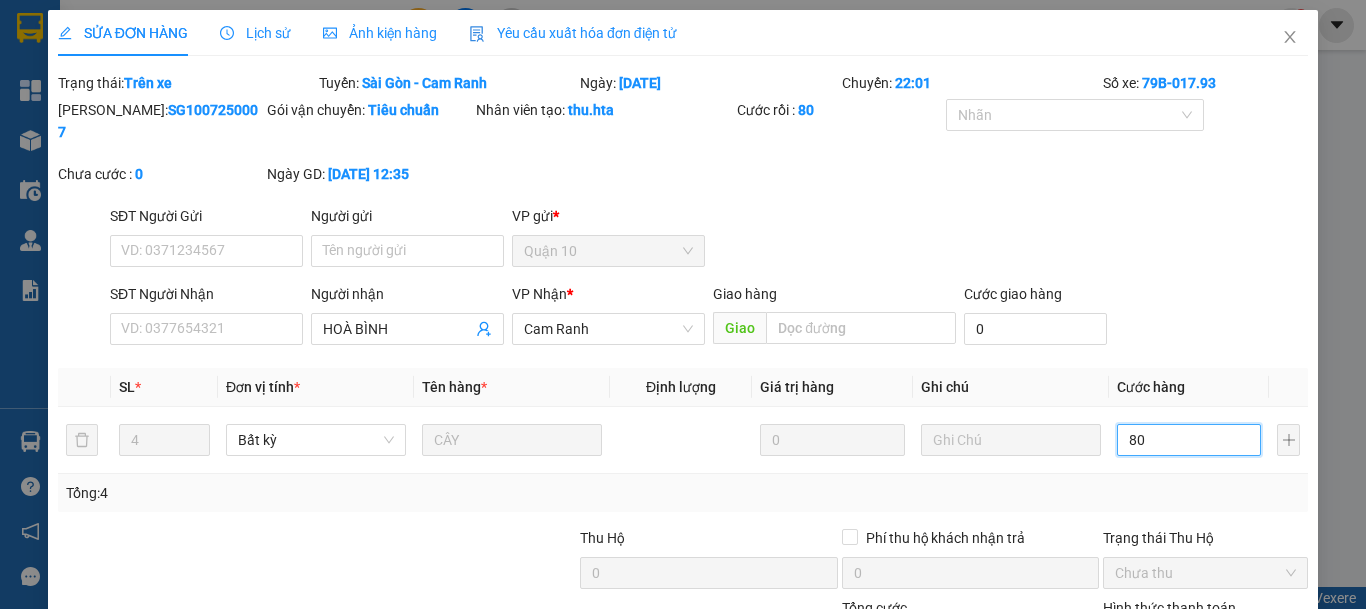 type on "80" 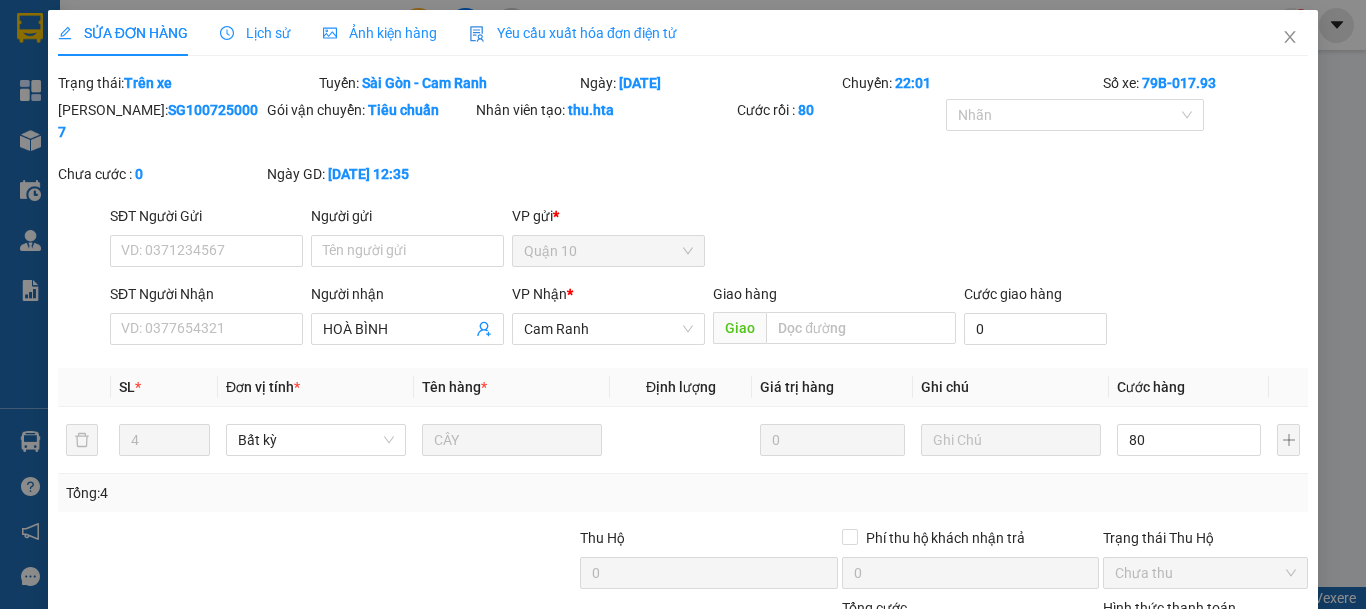 click on "Tổng:  4" at bounding box center [683, 493] 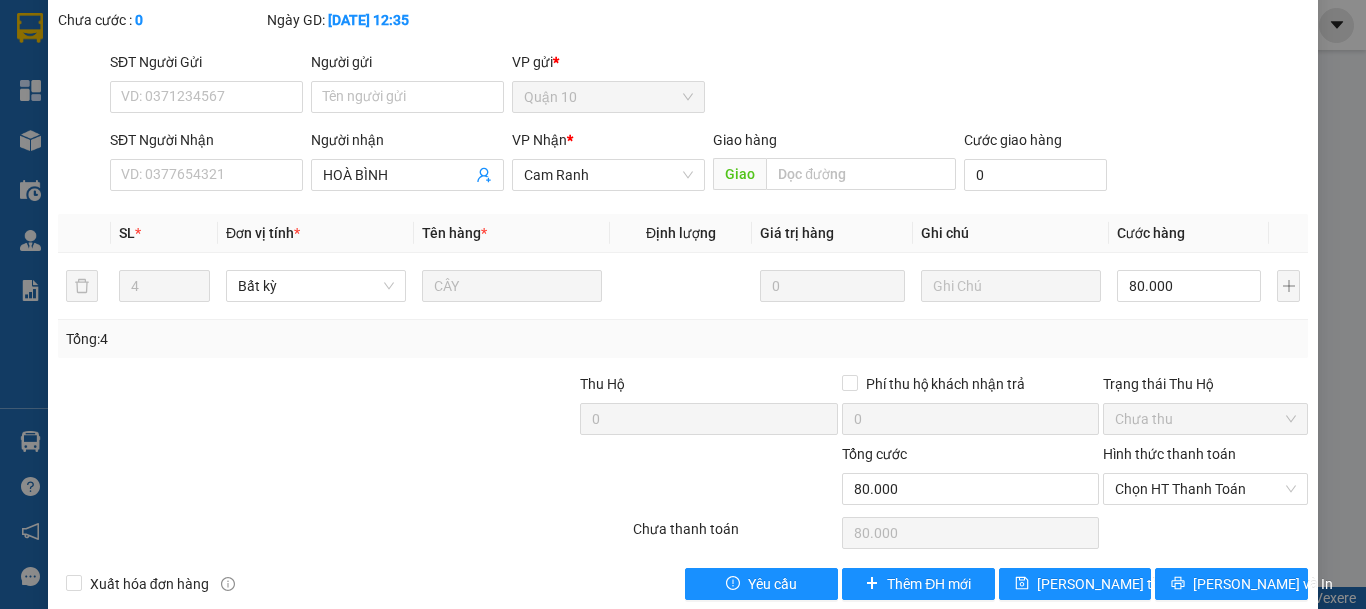scroll, scrollTop: 162, scrollLeft: 0, axis: vertical 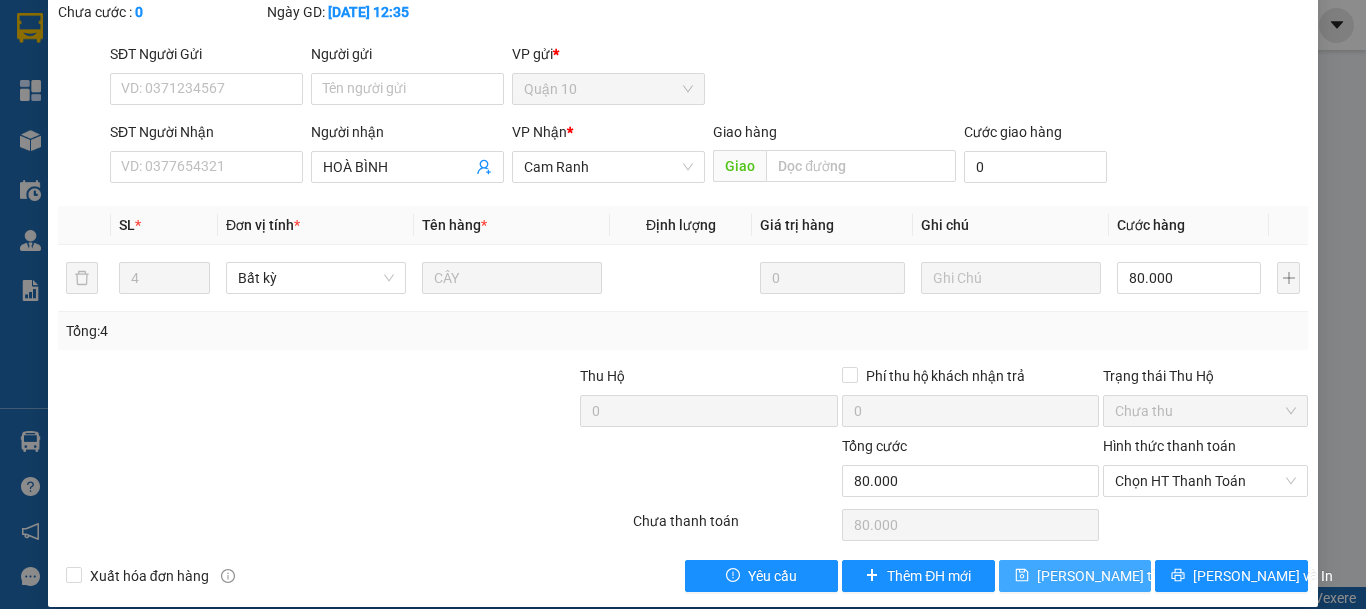 click on "[PERSON_NAME] thay đổi" at bounding box center [1117, 576] 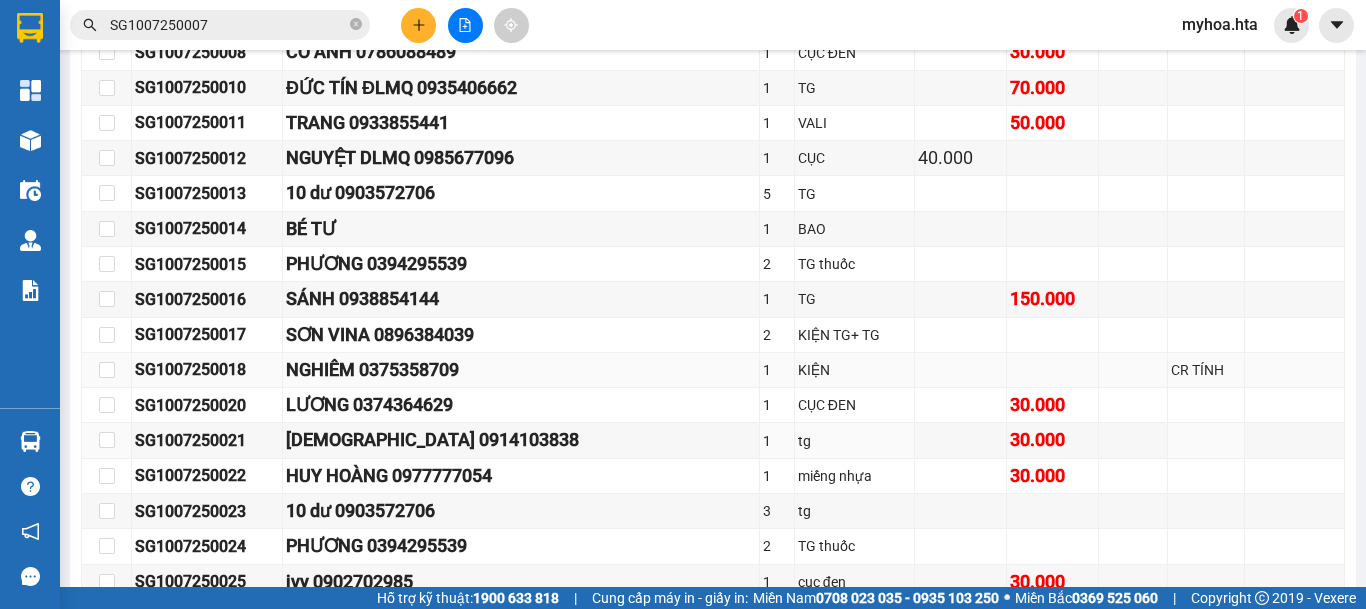 scroll, scrollTop: 800, scrollLeft: 0, axis: vertical 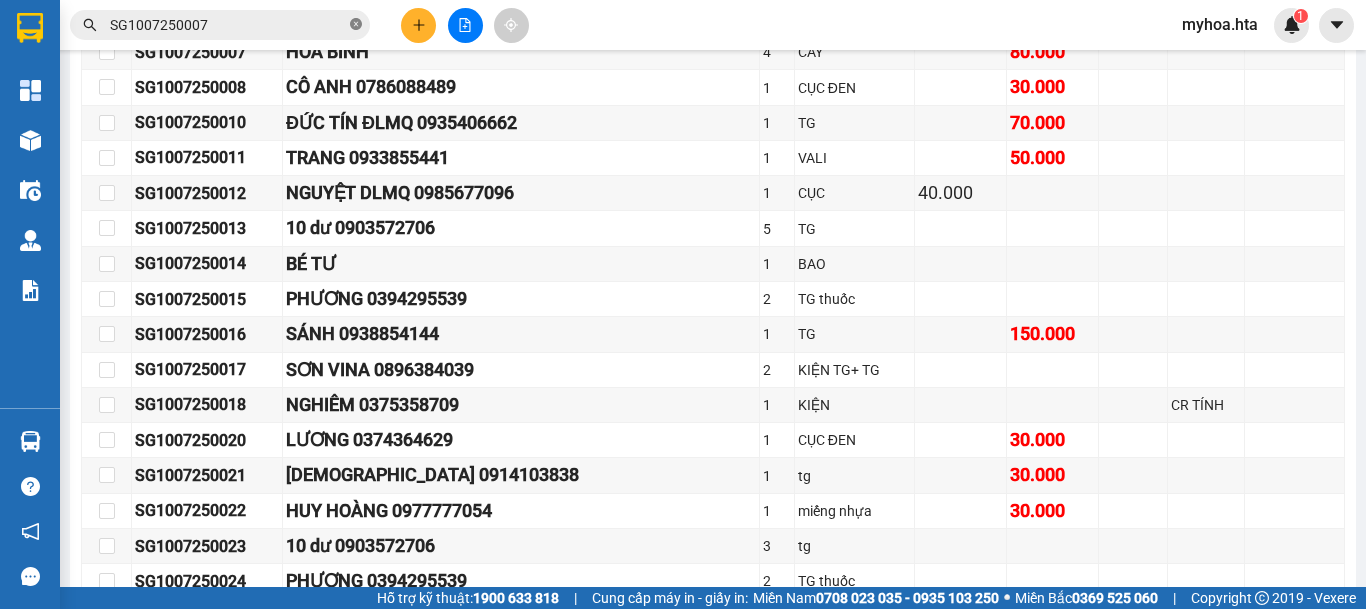 click 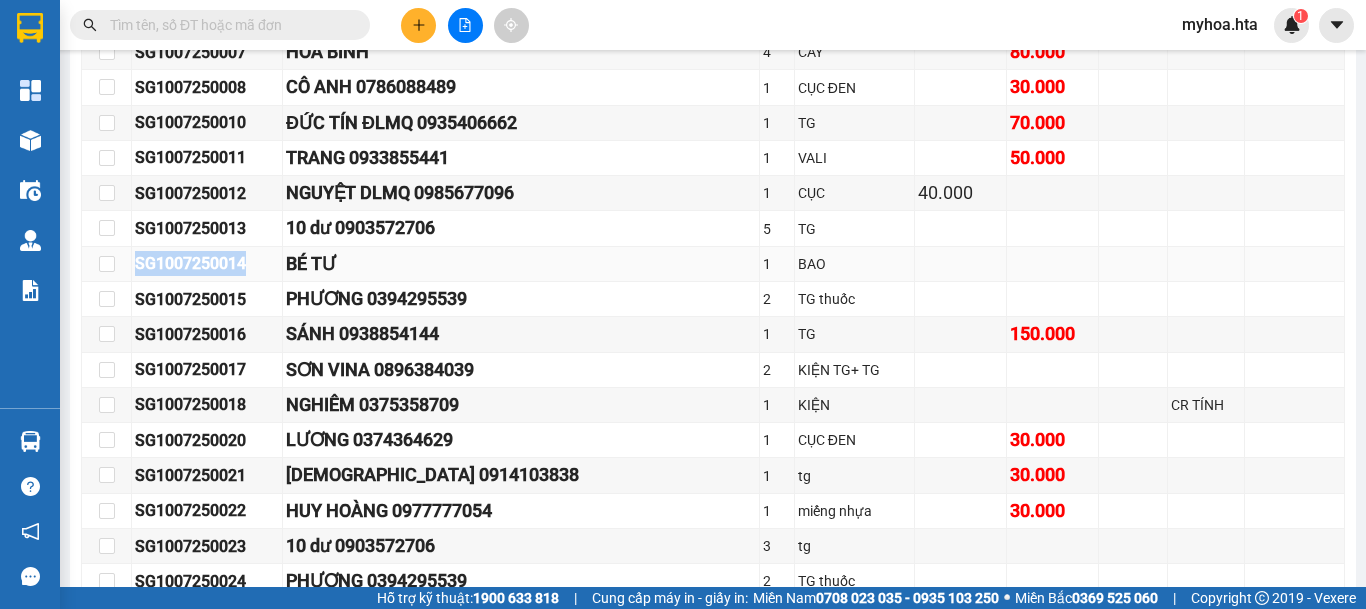 drag, startPoint x: 262, startPoint y: 278, endPoint x: 146, endPoint y: 281, distance: 116.03879 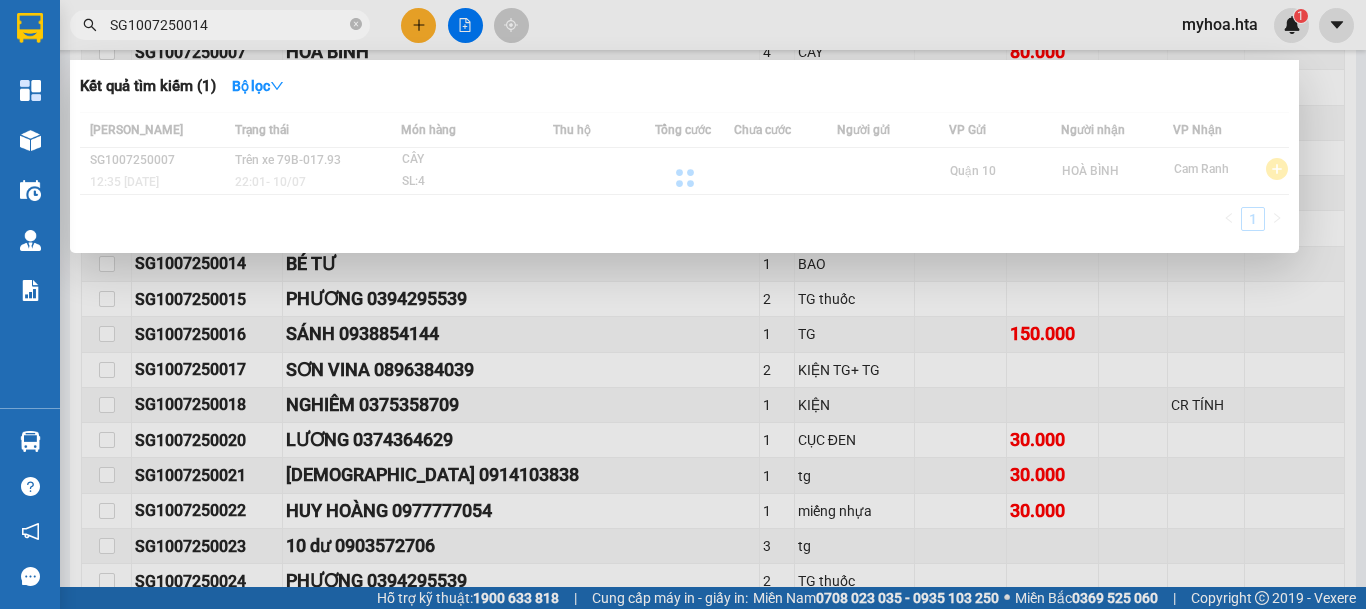 click at bounding box center (683, 304) 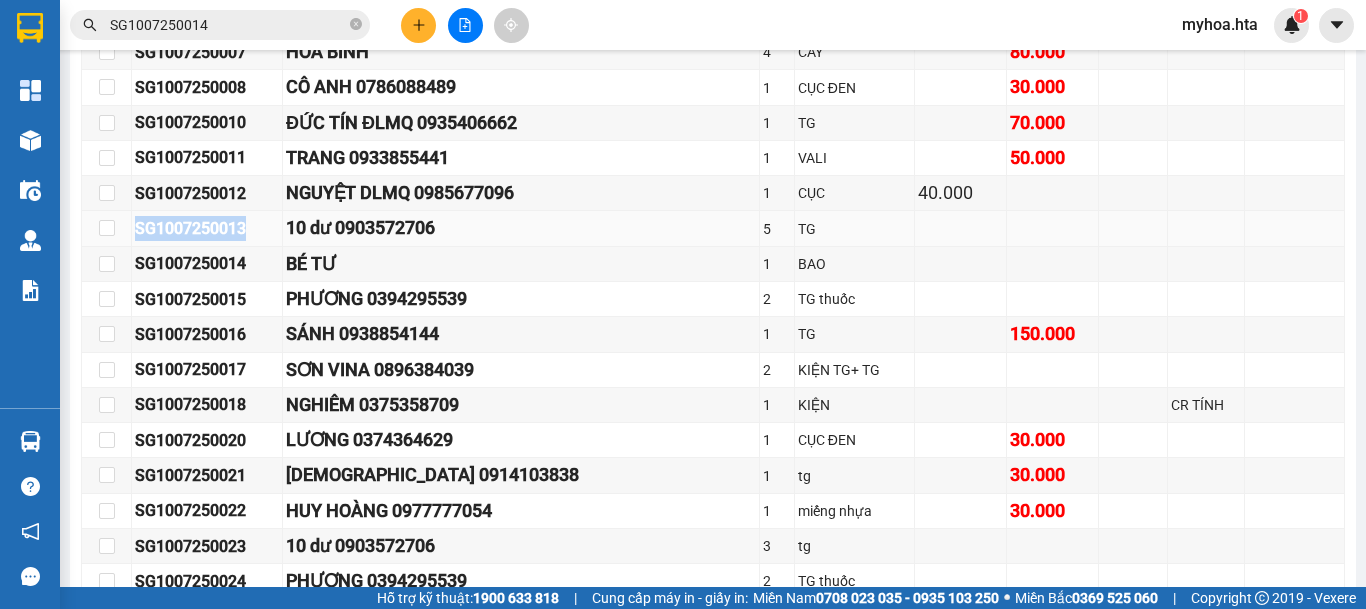 drag, startPoint x: 239, startPoint y: 233, endPoint x: 124, endPoint y: 231, distance: 115.01739 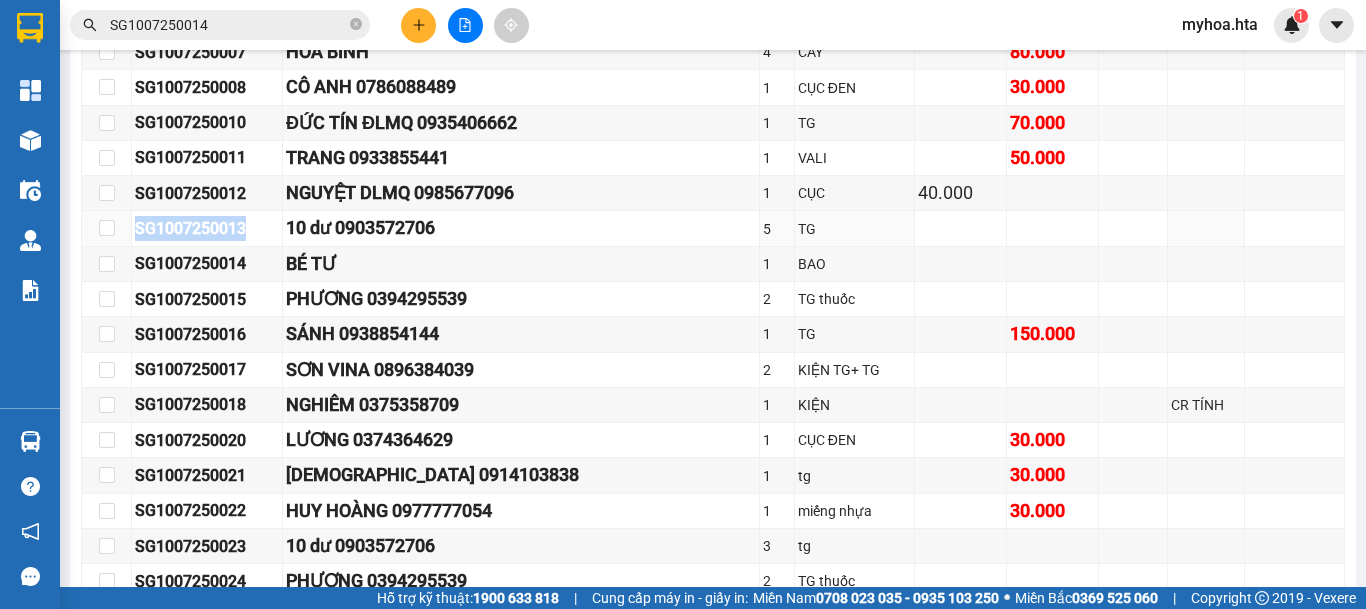 type on "SG	 SG10072500131007250014" 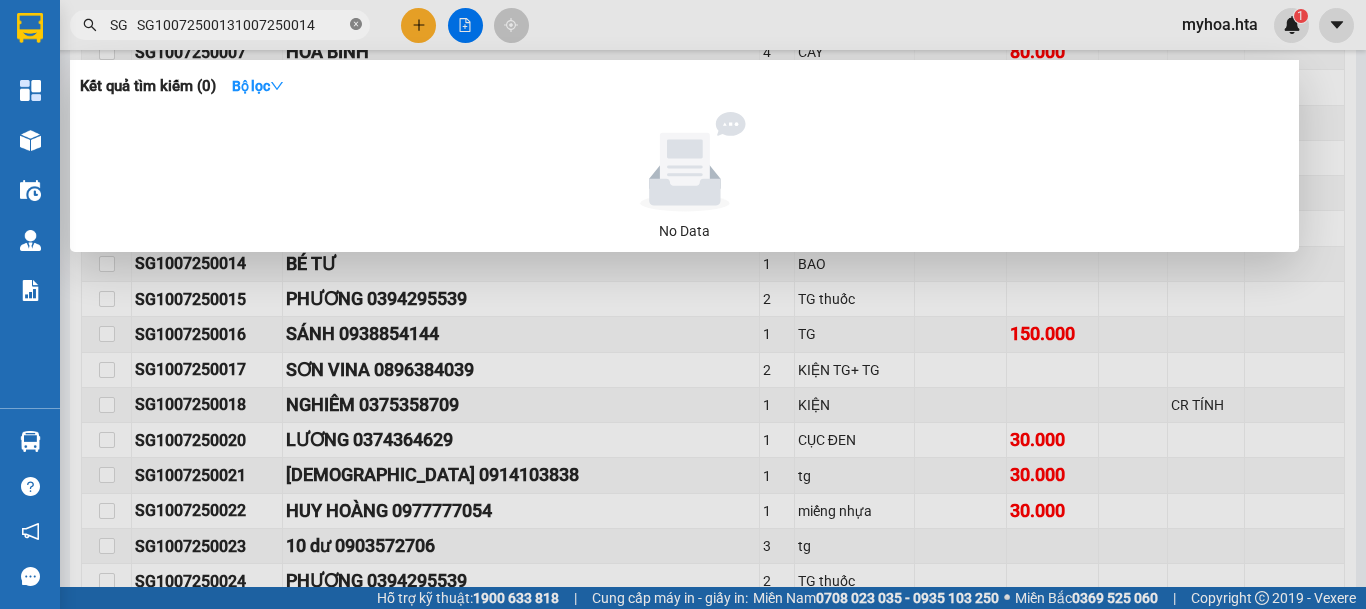 click 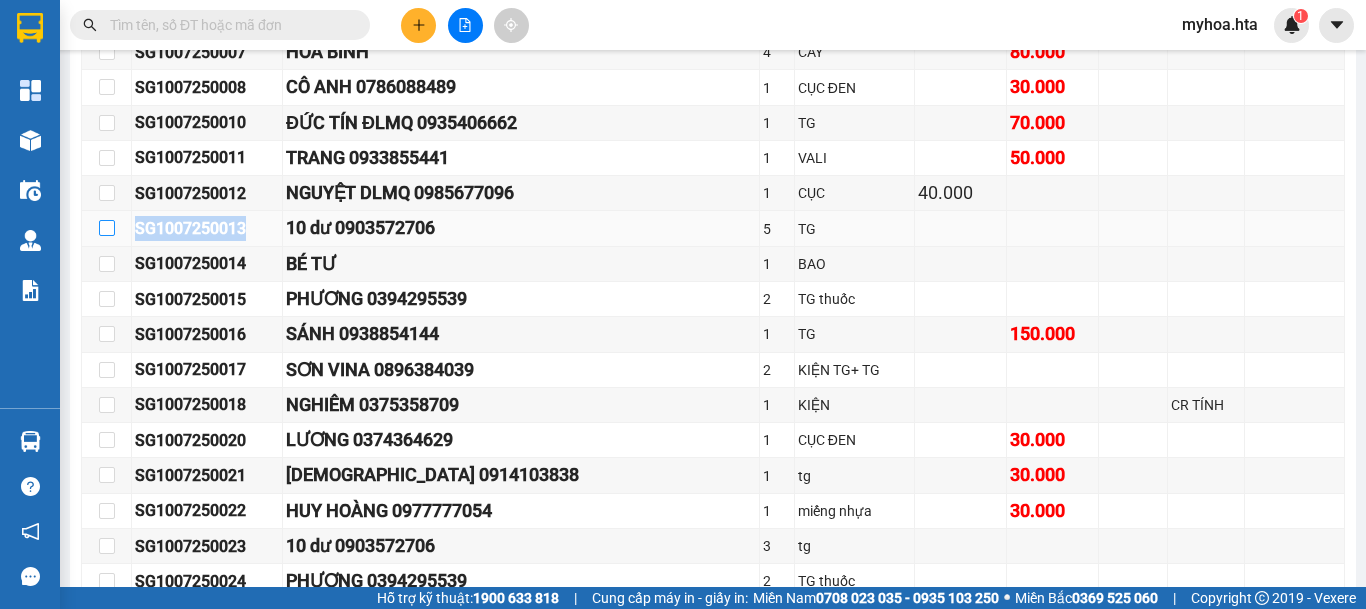 drag, startPoint x: 249, startPoint y: 255, endPoint x: 113, endPoint y: 242, distance: 136.6199 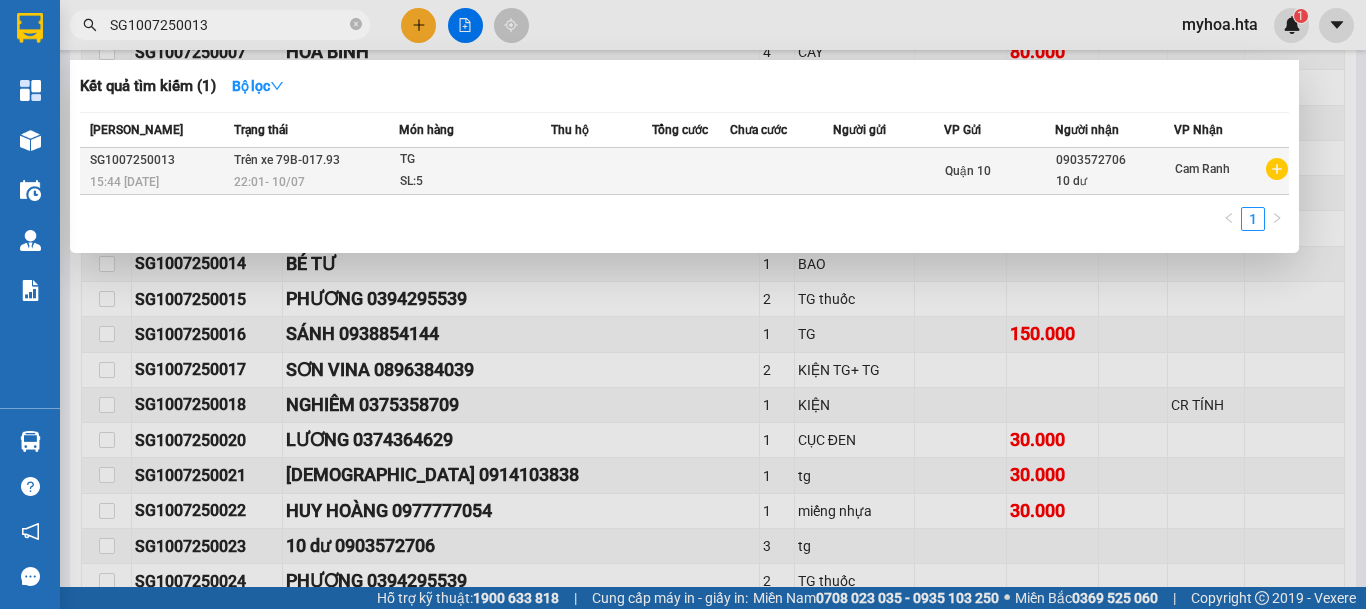 type on "SG1007250013" 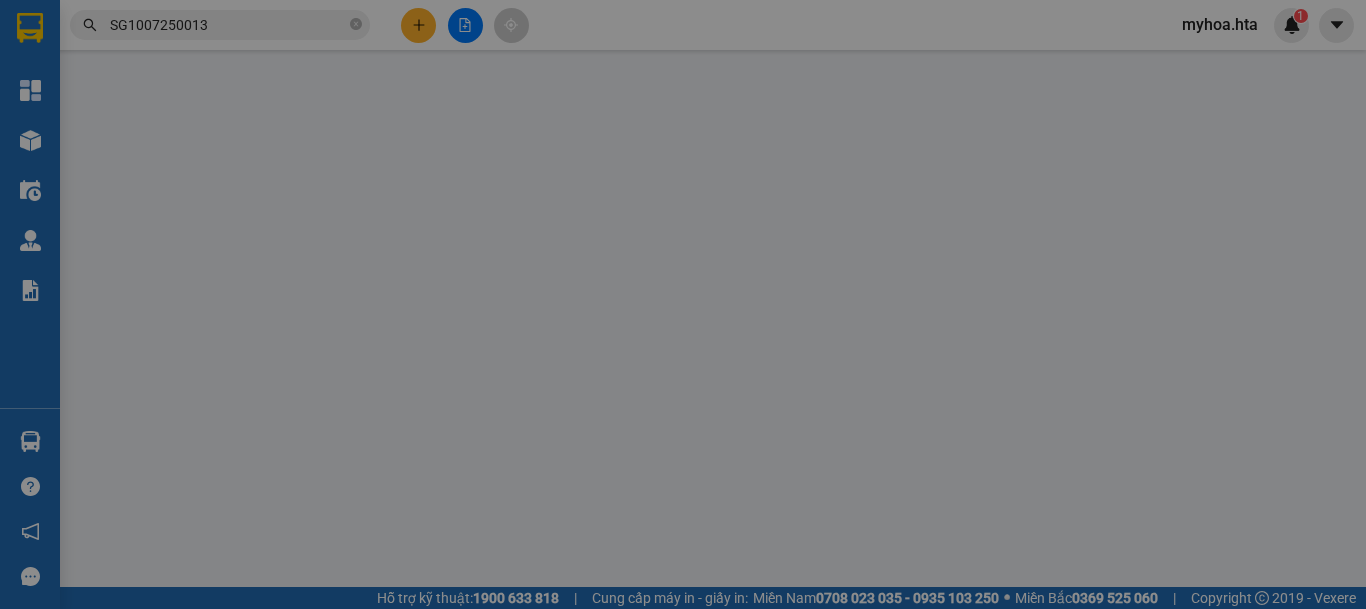 scroll, scrollTop: 0, scrollLeft: 0, axis: both 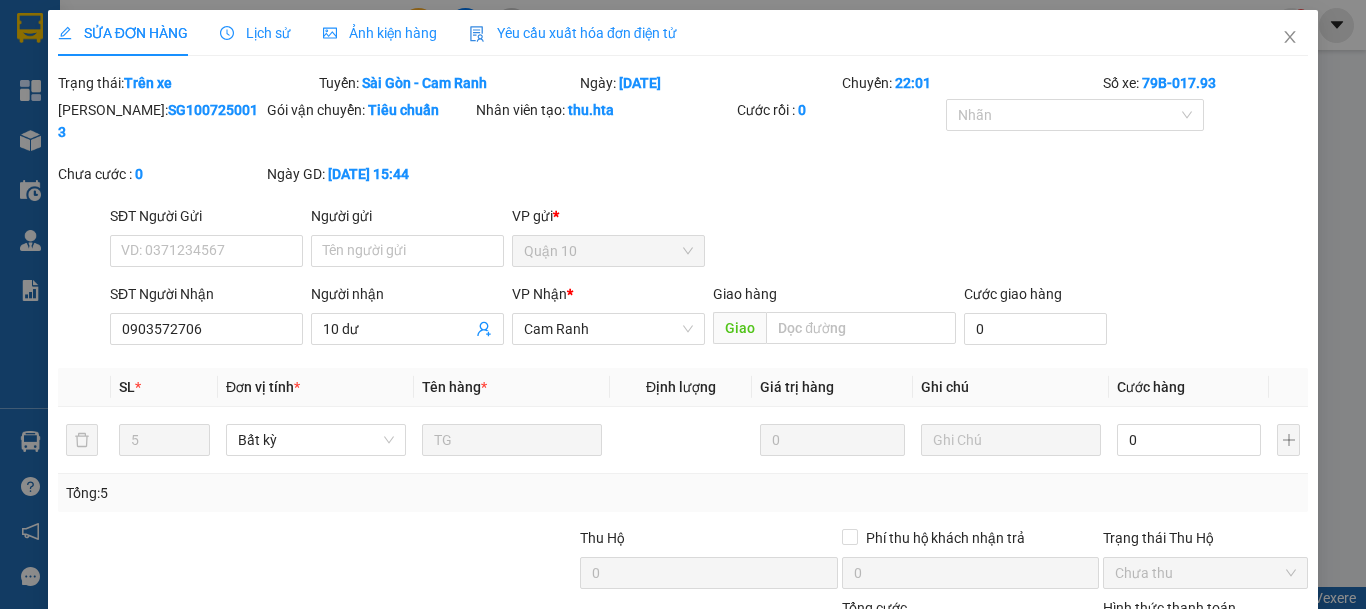 type on "0903572706" 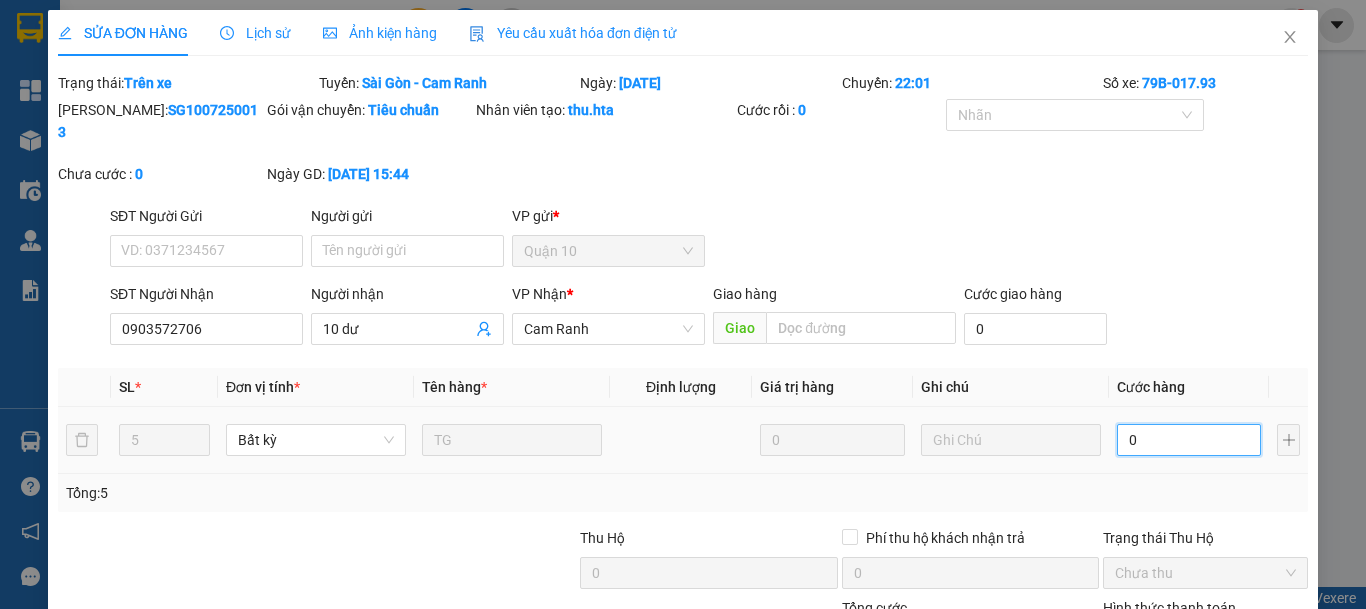 click on "0" at bounding box center (1189, 440) 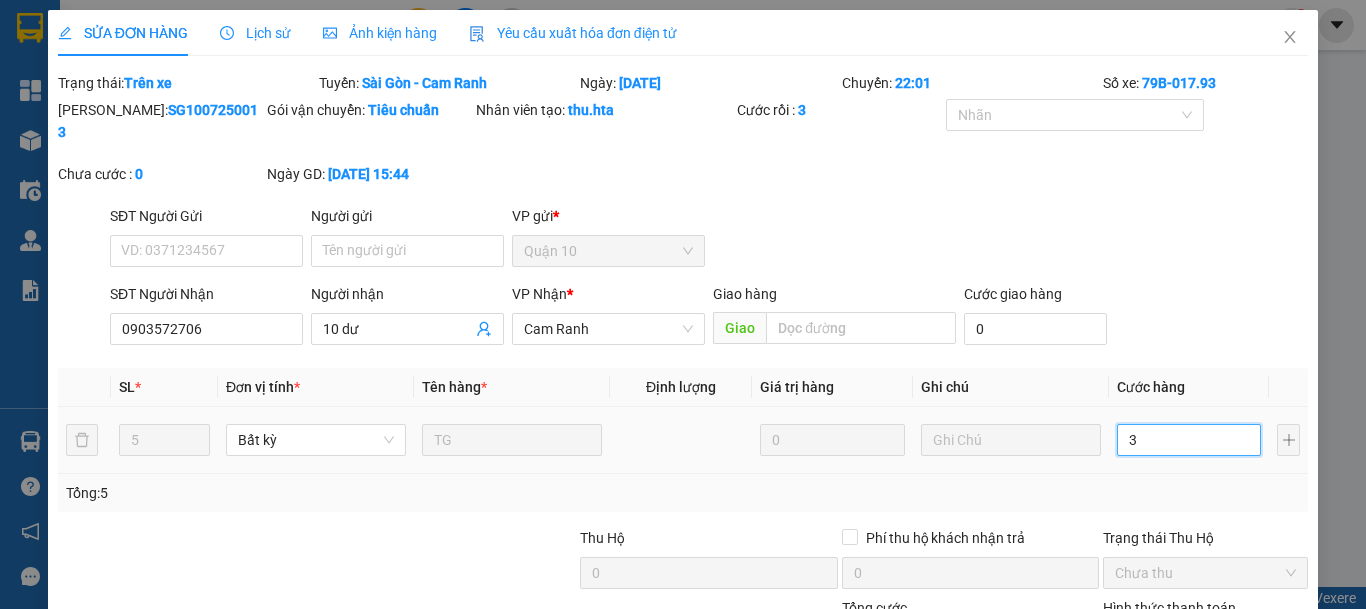 type on "30" 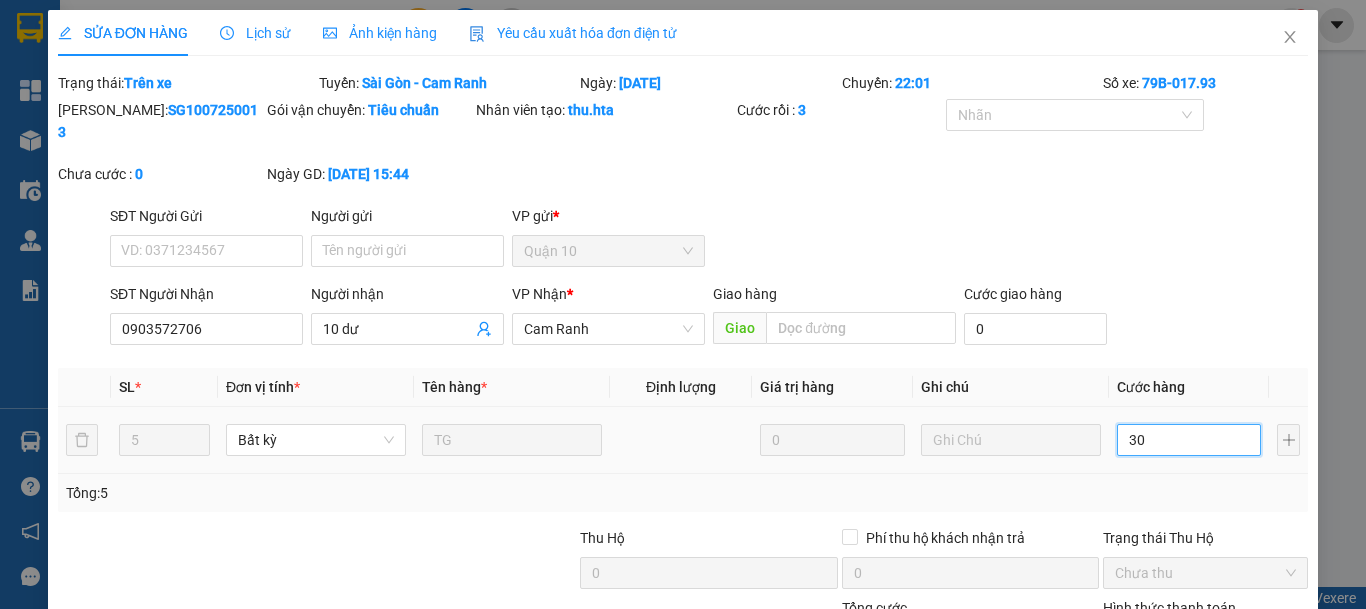 type on "30" 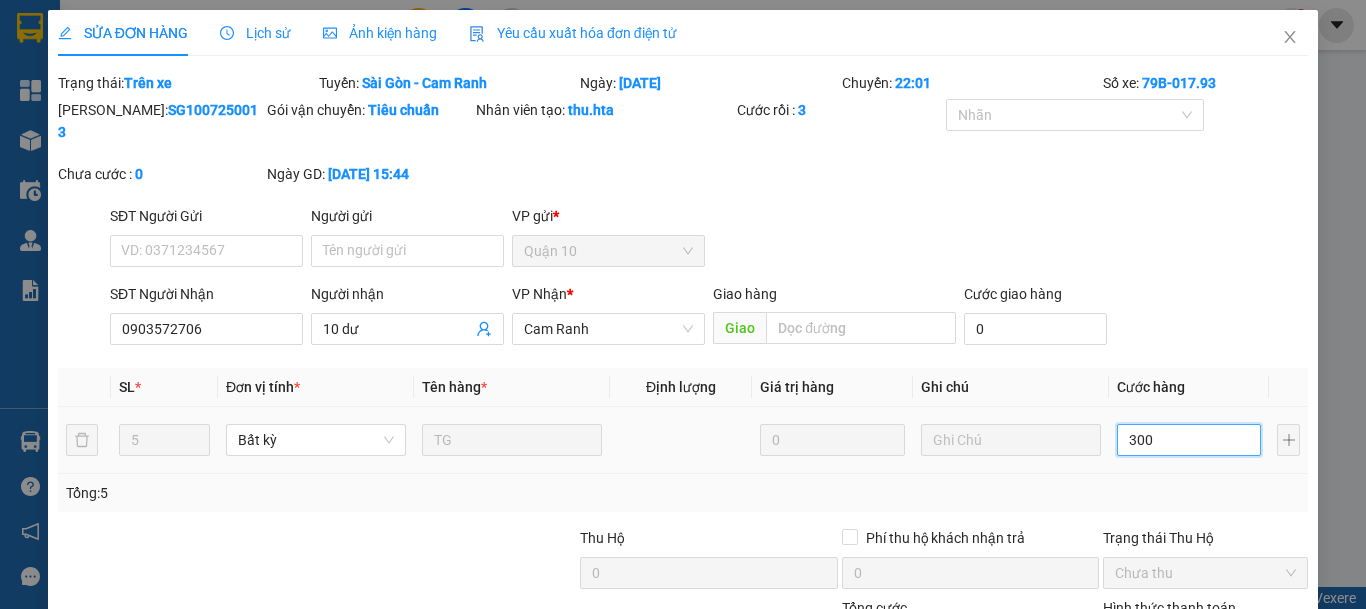 type on "300" 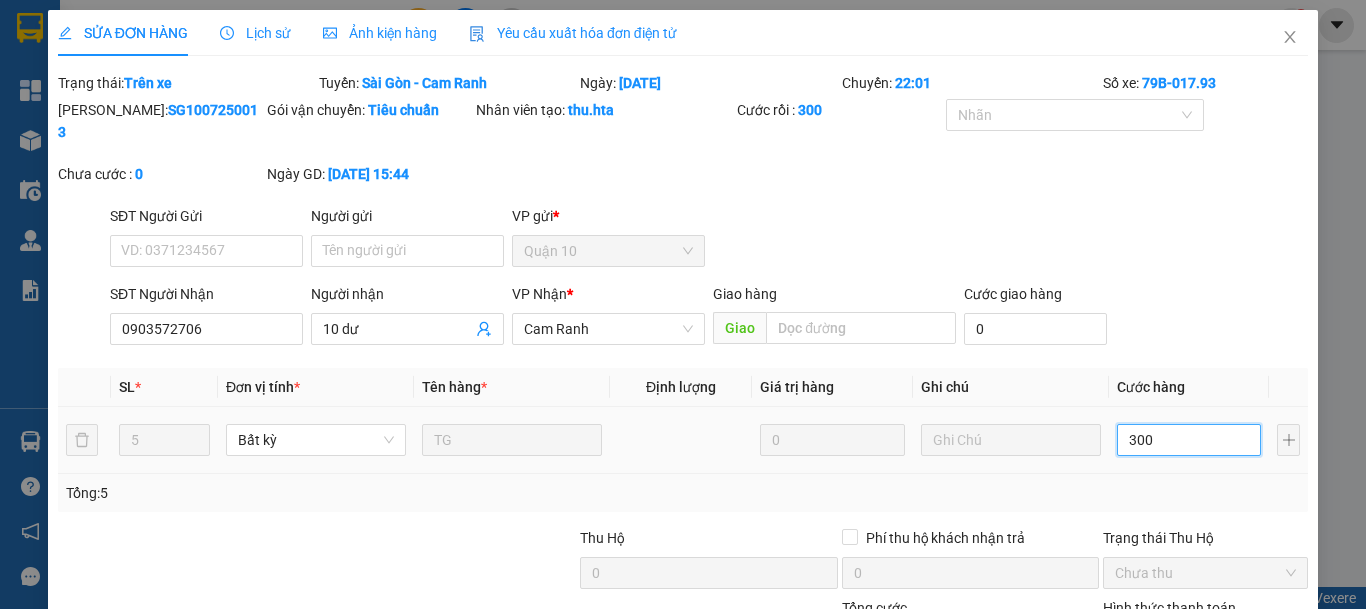 type on "300" 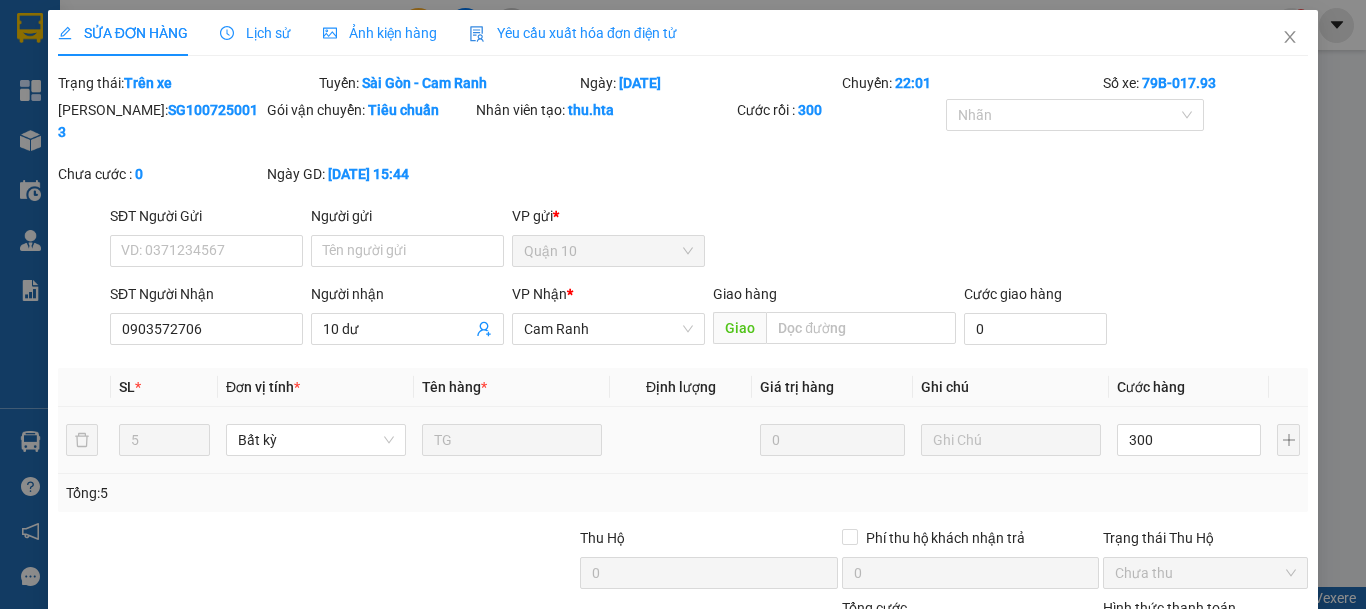 type on "300.000" 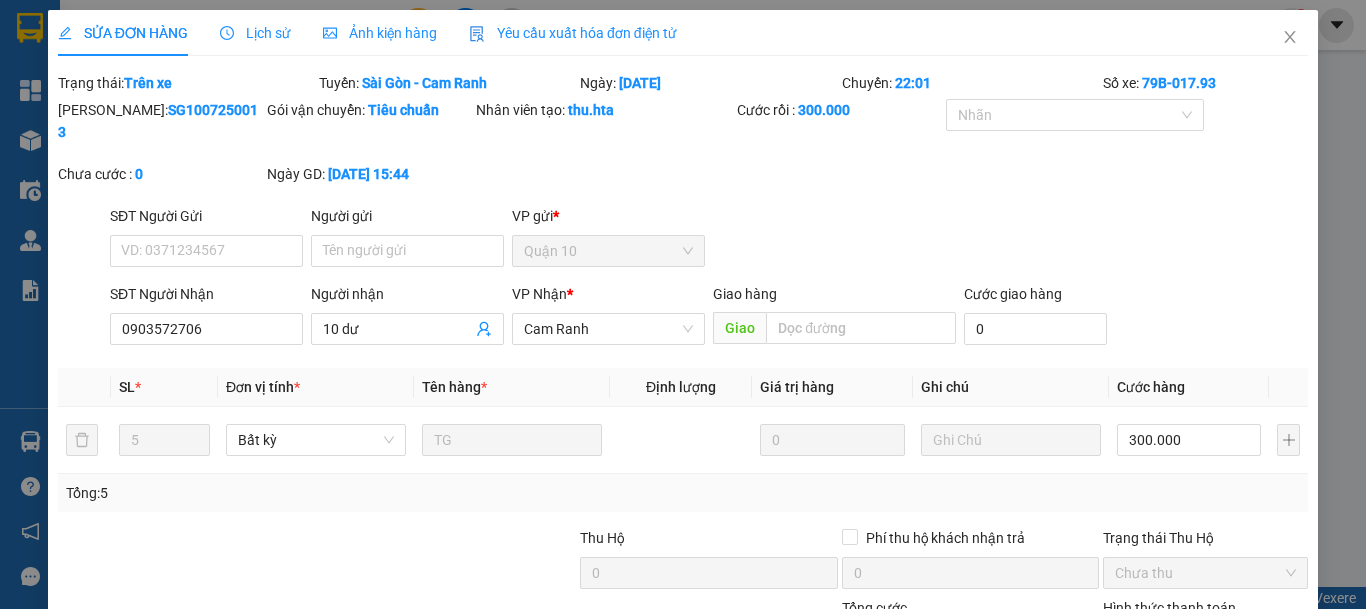 click on "Tổng:  5" at bounding box center [683, 493] 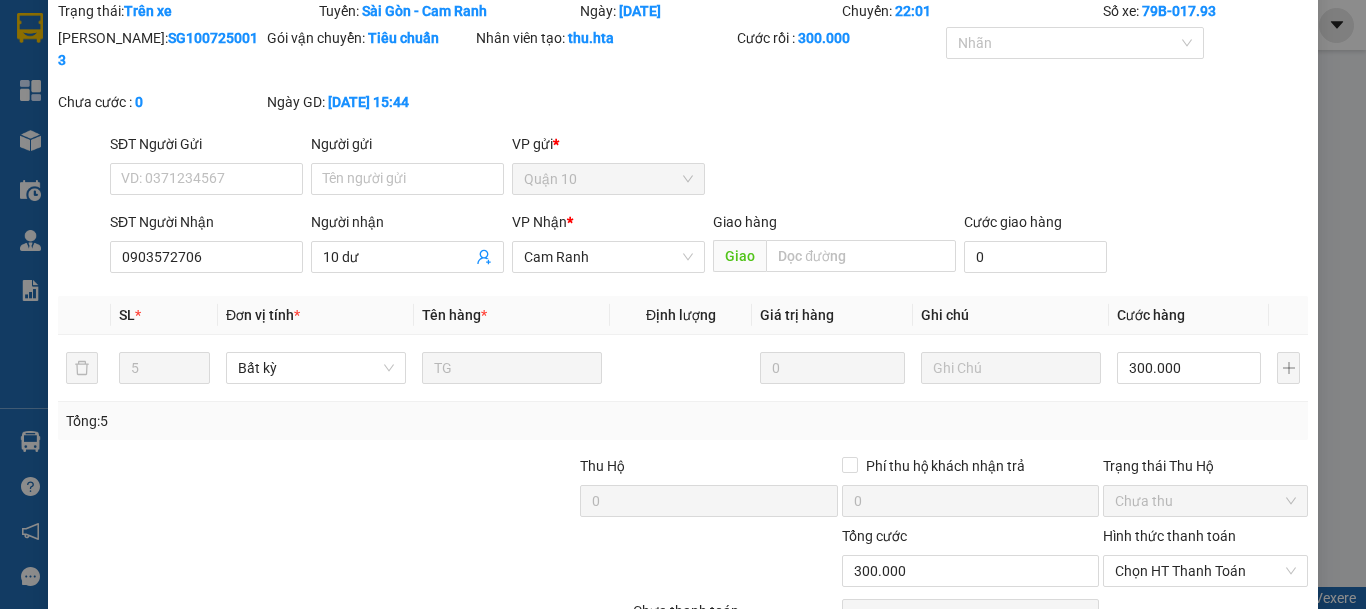 scroll, scrollTop: 162, scrollLeft: 0, axis: vertical 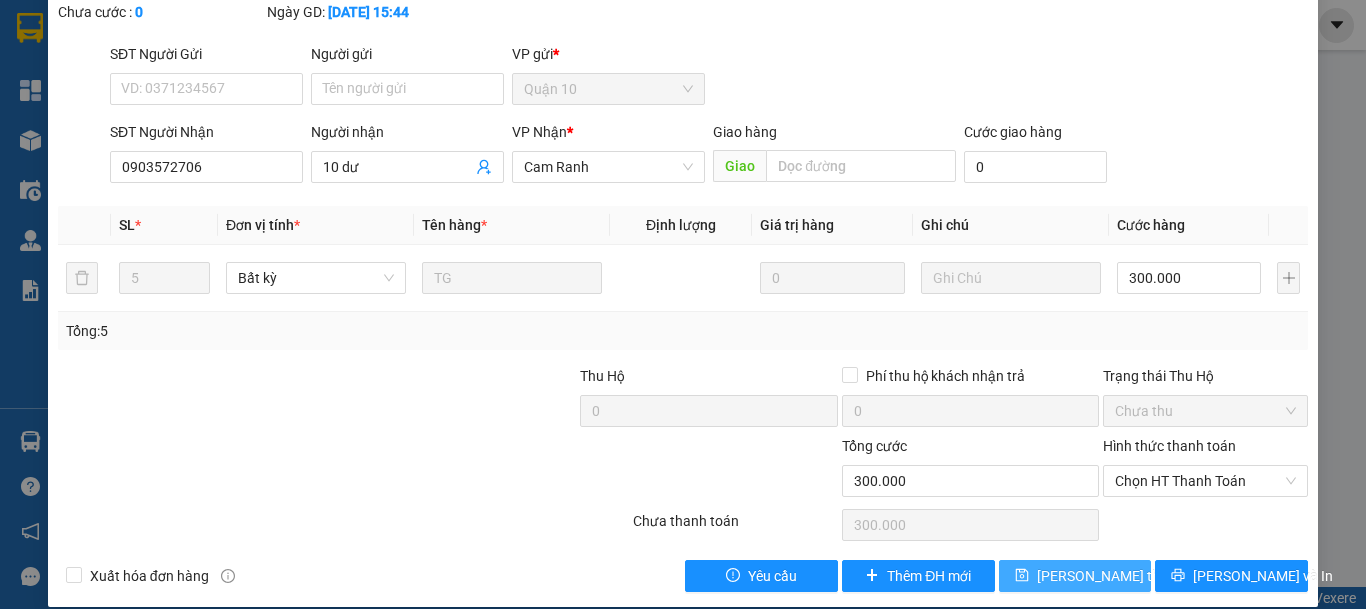 click on "[PERSON_NAME] thay đổi" at bounding box center [1075, 576] 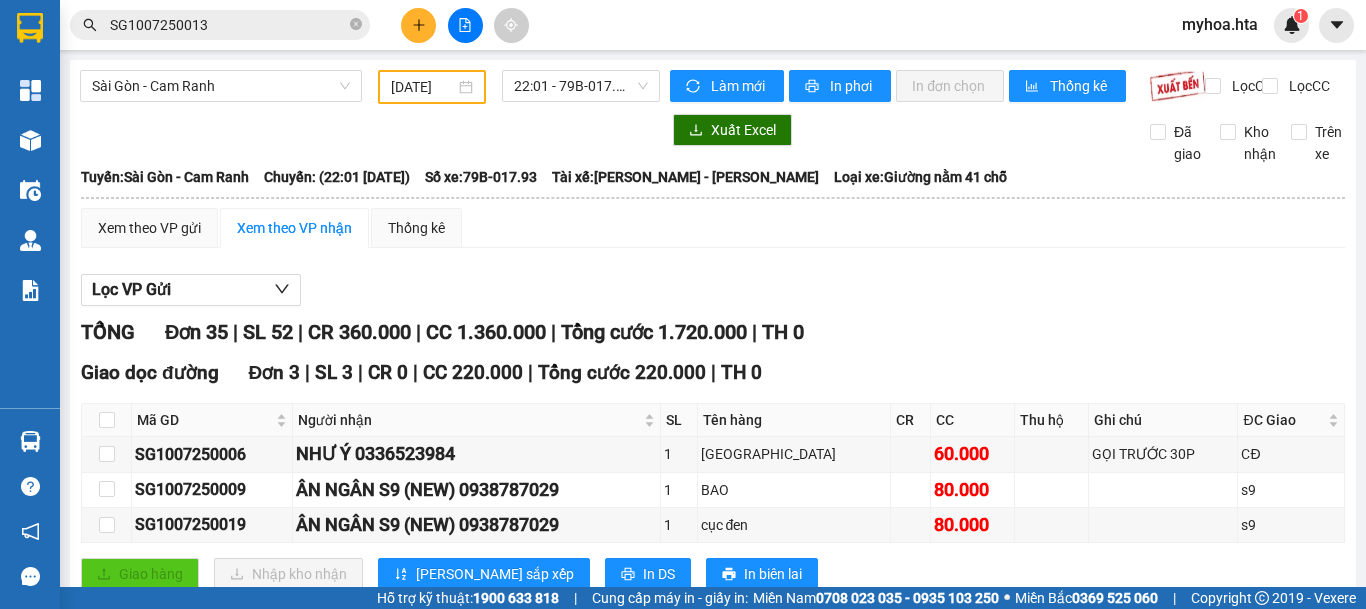 drag, startPoint x: 352, startPoint y: 24, endPoint x: 350, endPoint y: 45, distance: 21.095022 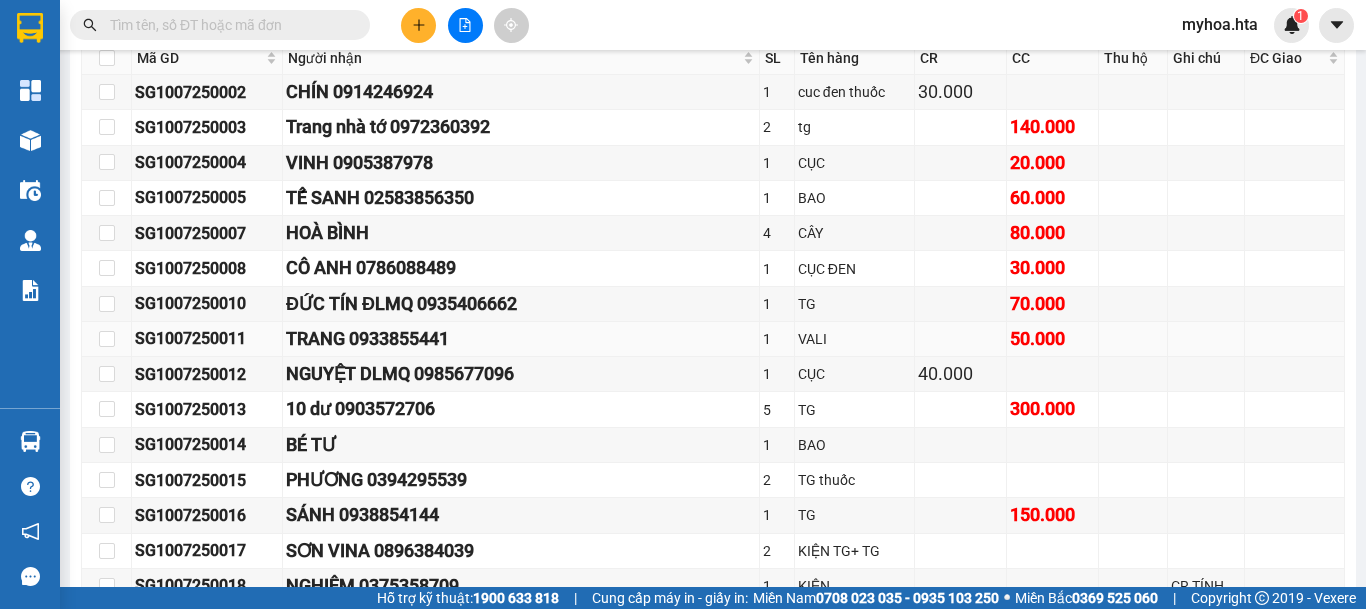 scroll, scrollTop: 800, scrollLeft: 0, axis: vertical 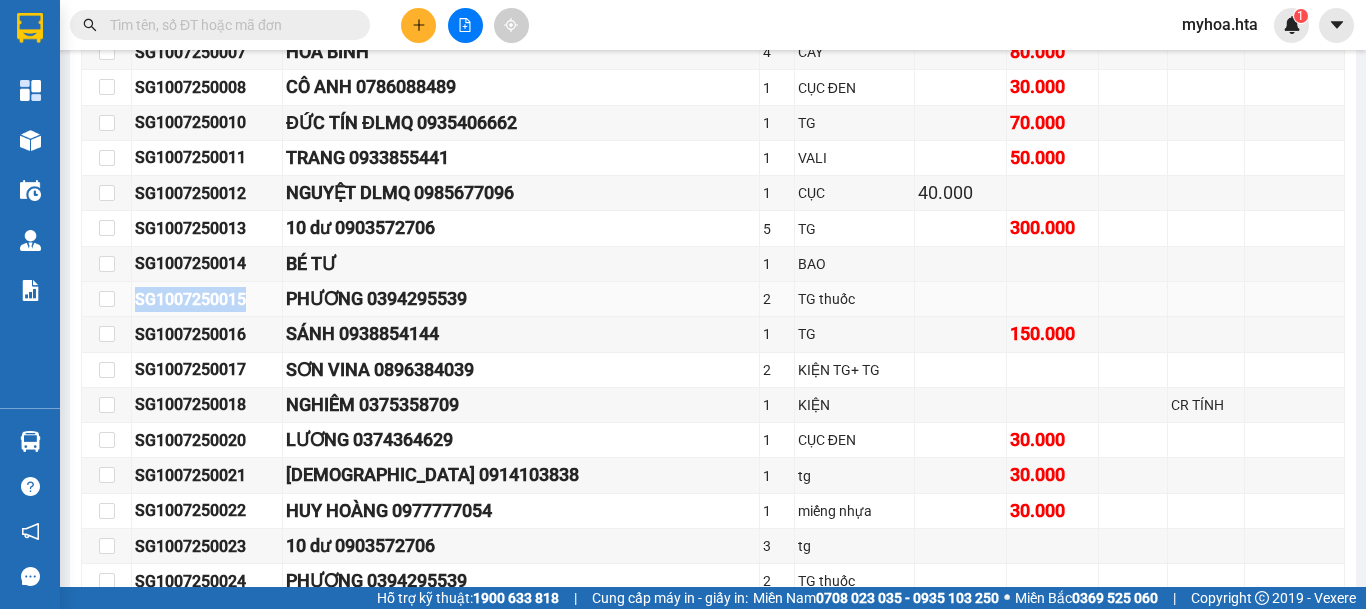 drag, startPoint x: 261, startPoint y: 313, endPoint x: 121, endPoint y: 331, distance: 141.1524 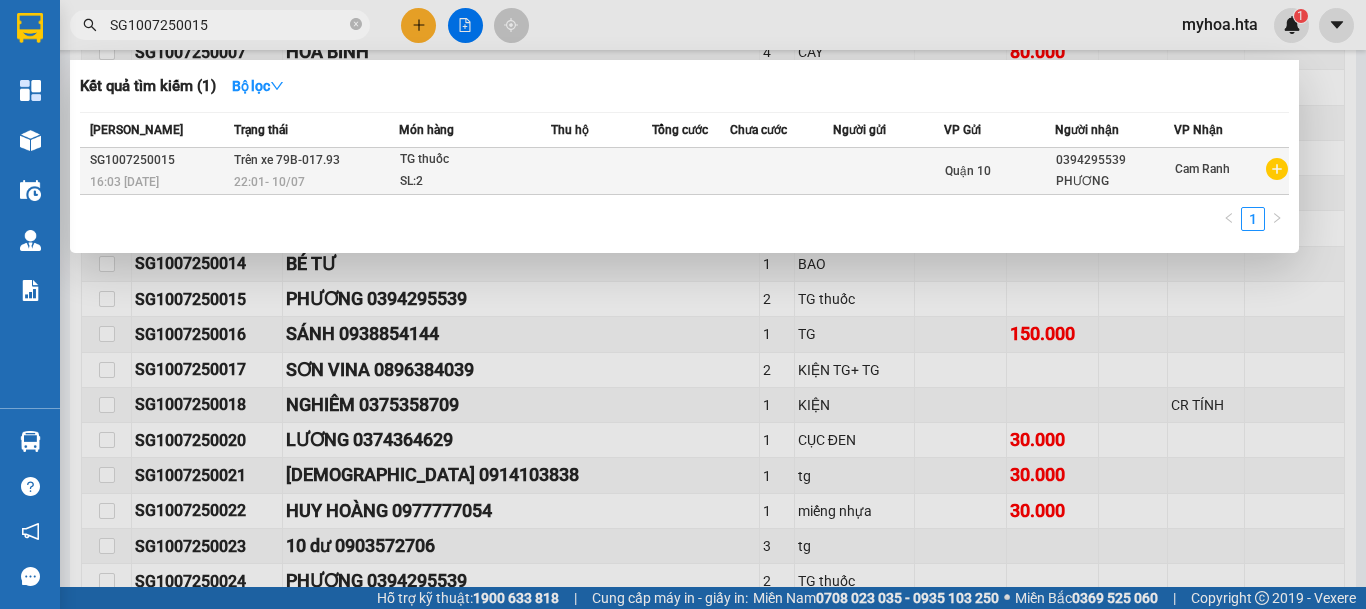 type on "SG1007250015" 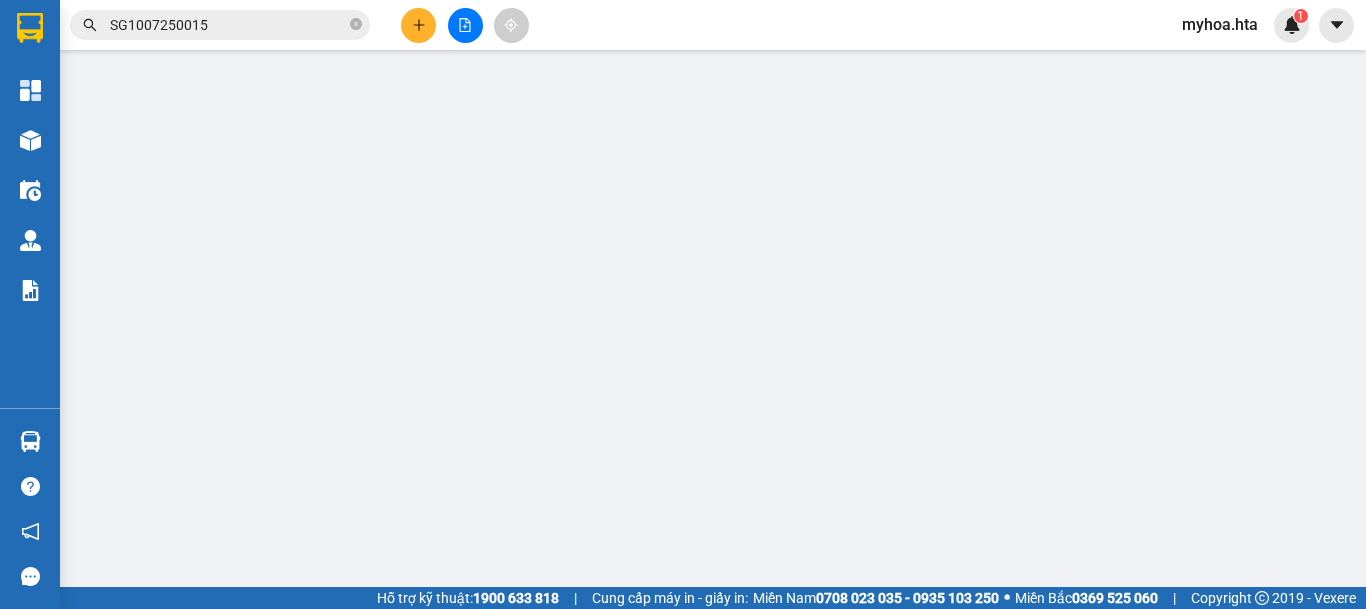 scroll, scrollTop: 0, scrollLeft: 0, axis: both 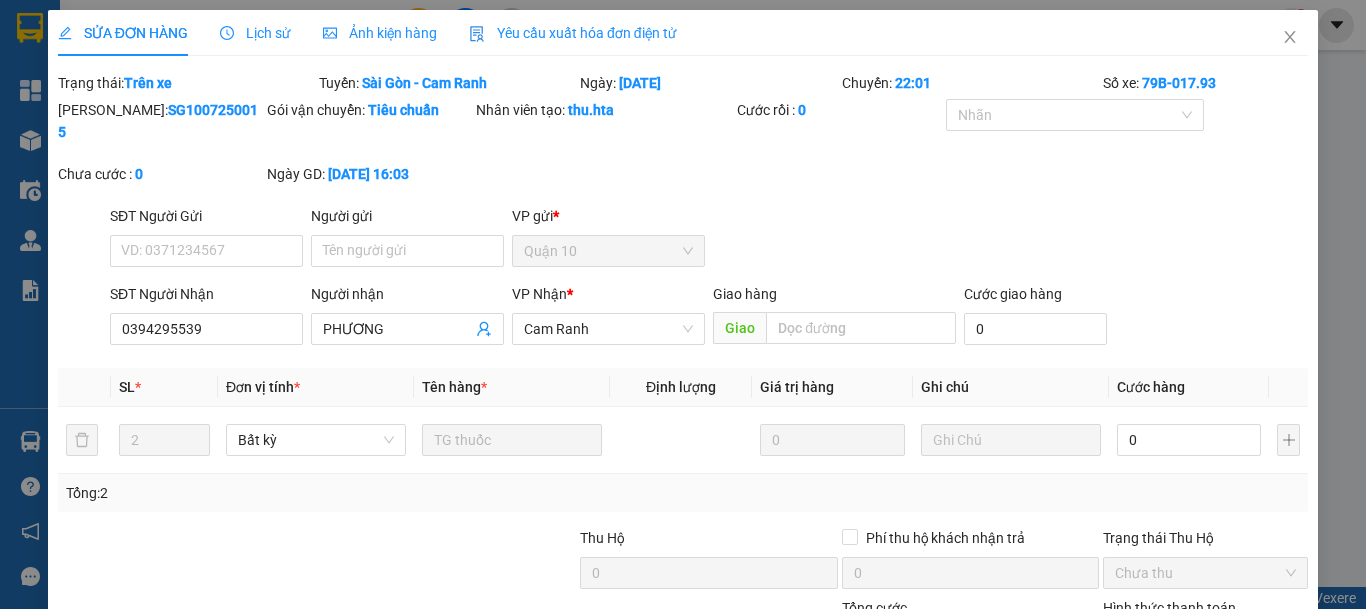type on "0394295539" 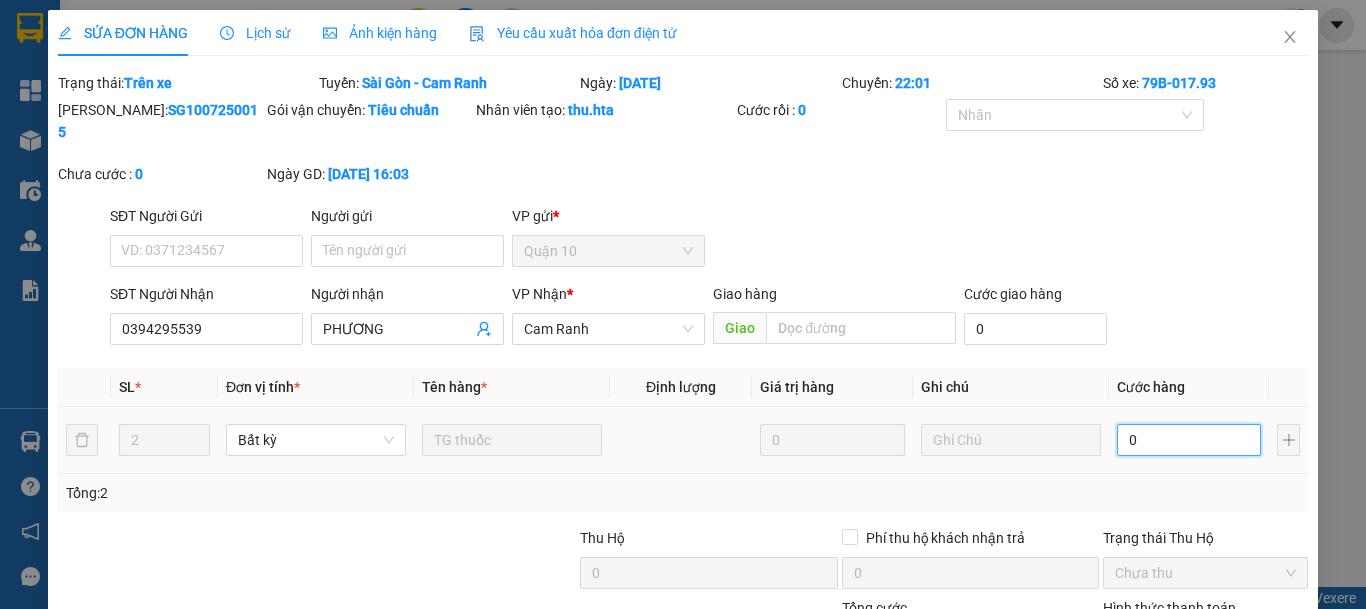 drag, startPoint x: 1163, startPoint y: 419, endPoint x: 1158, endPoint y: 408, distance: 12.083046 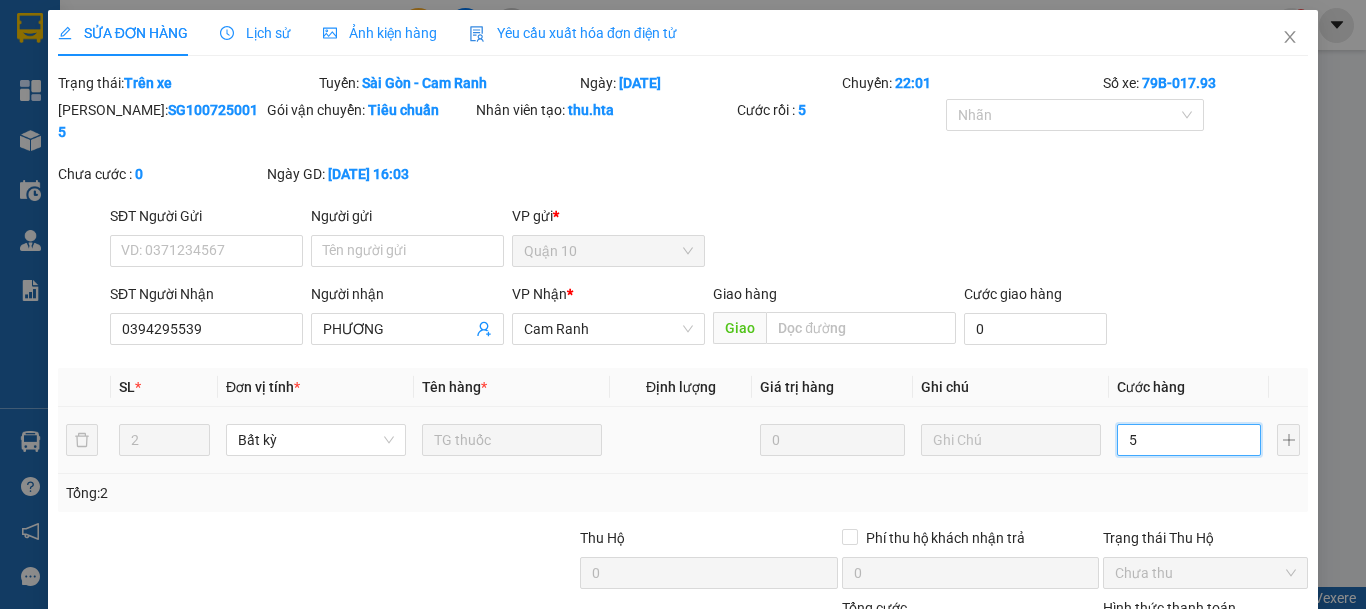 type on "55" 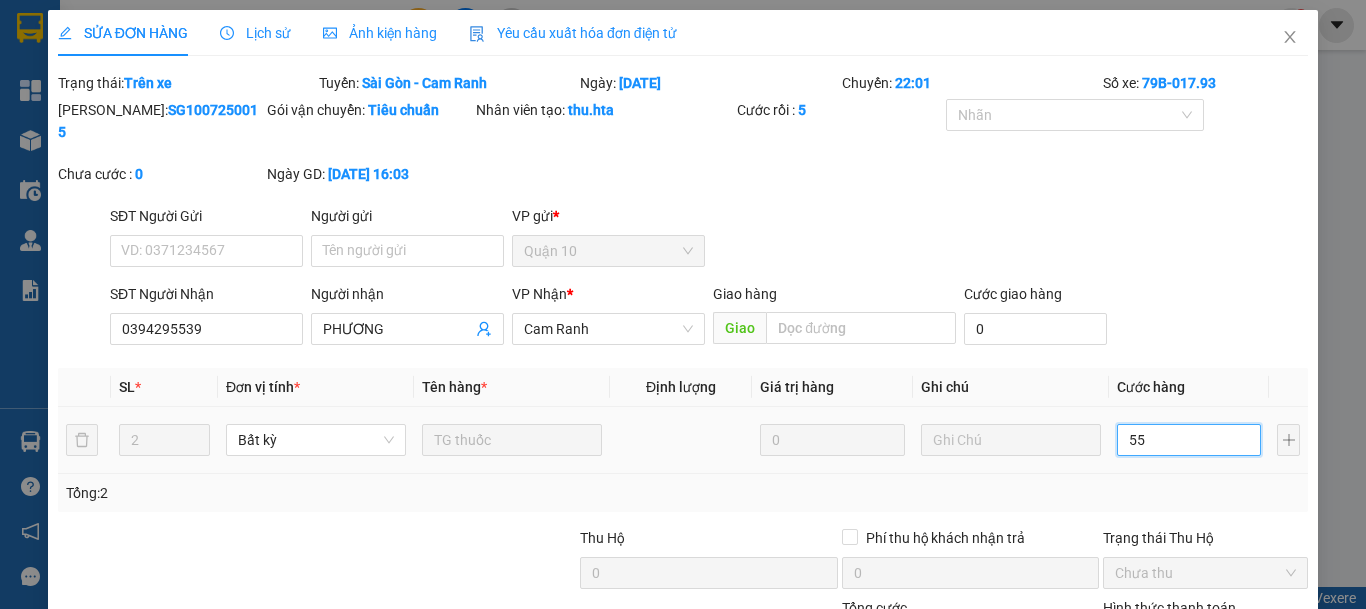 type on "55" 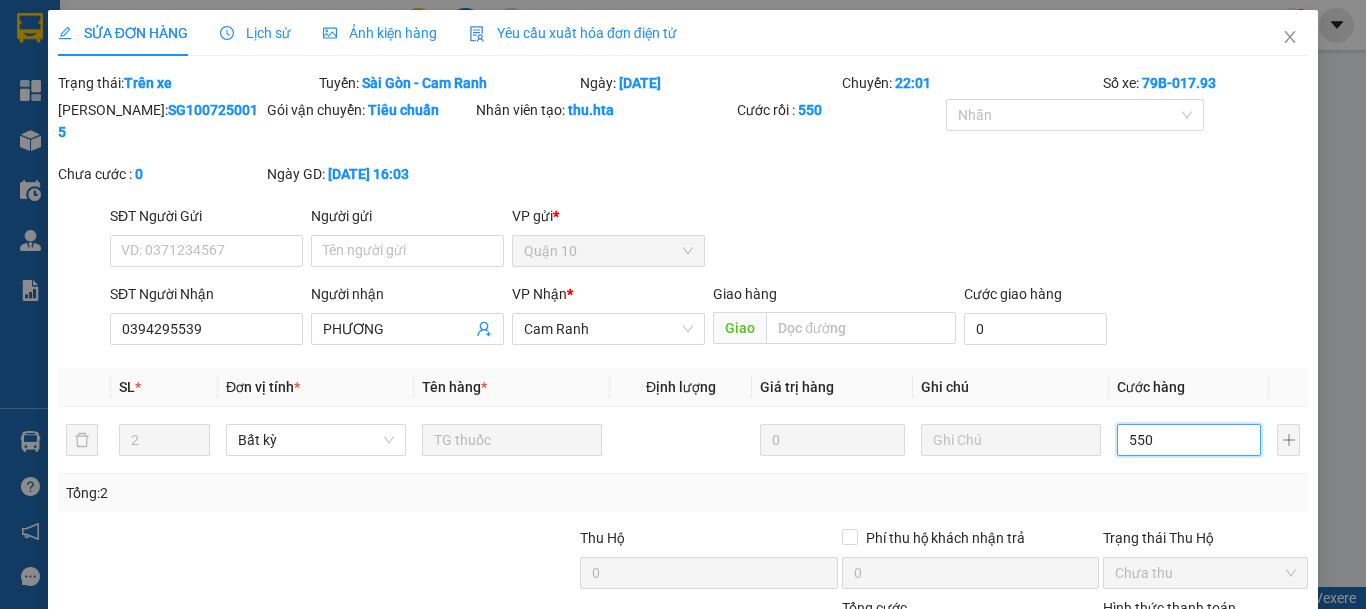 type on "550" 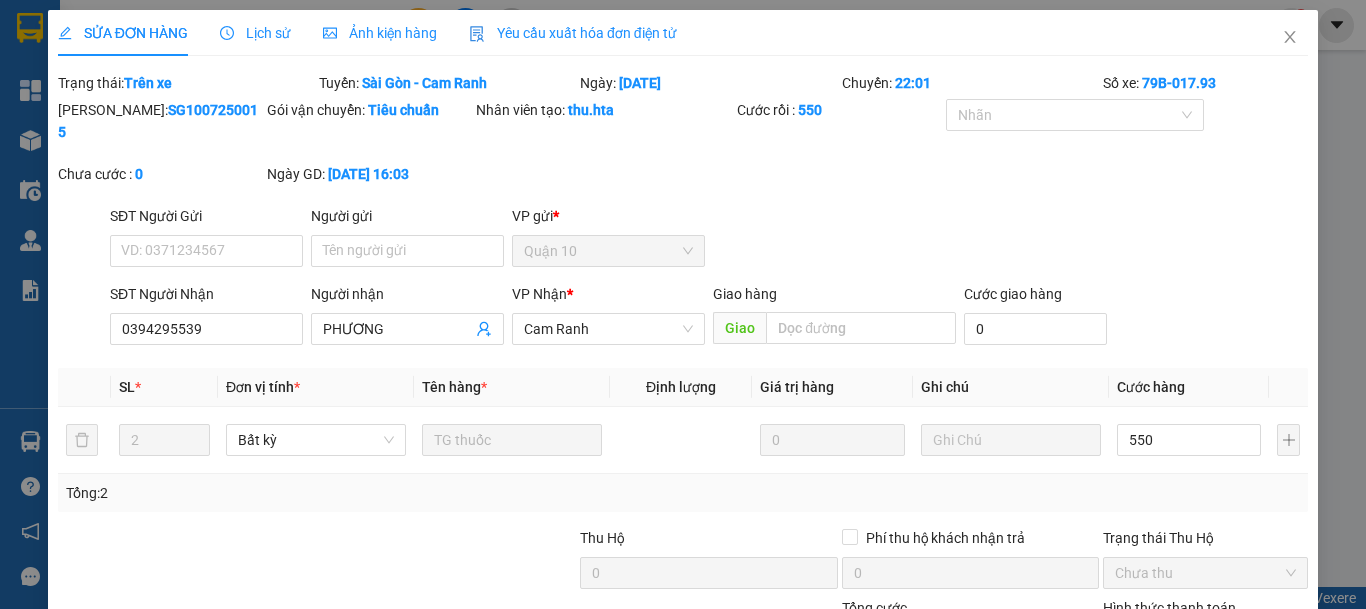 click on "Tổng:  2" at bounding box center (683, 493) 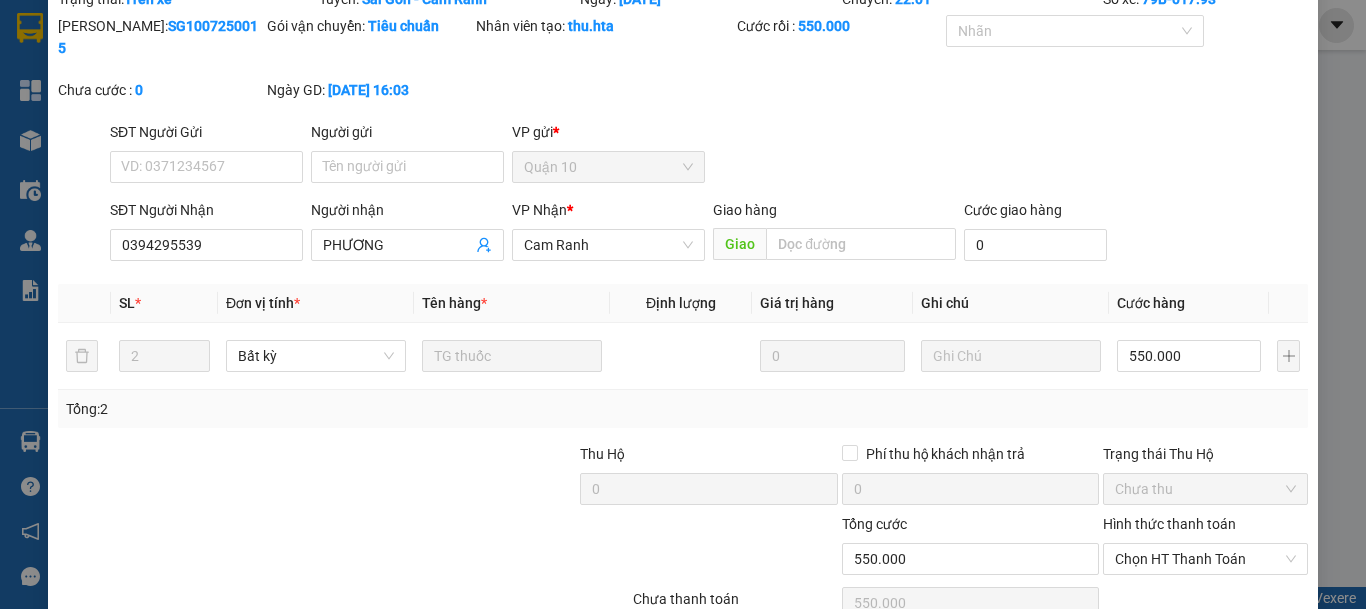 scroll, scrollTop: 162, scrollLeft: 0, axis: vertical 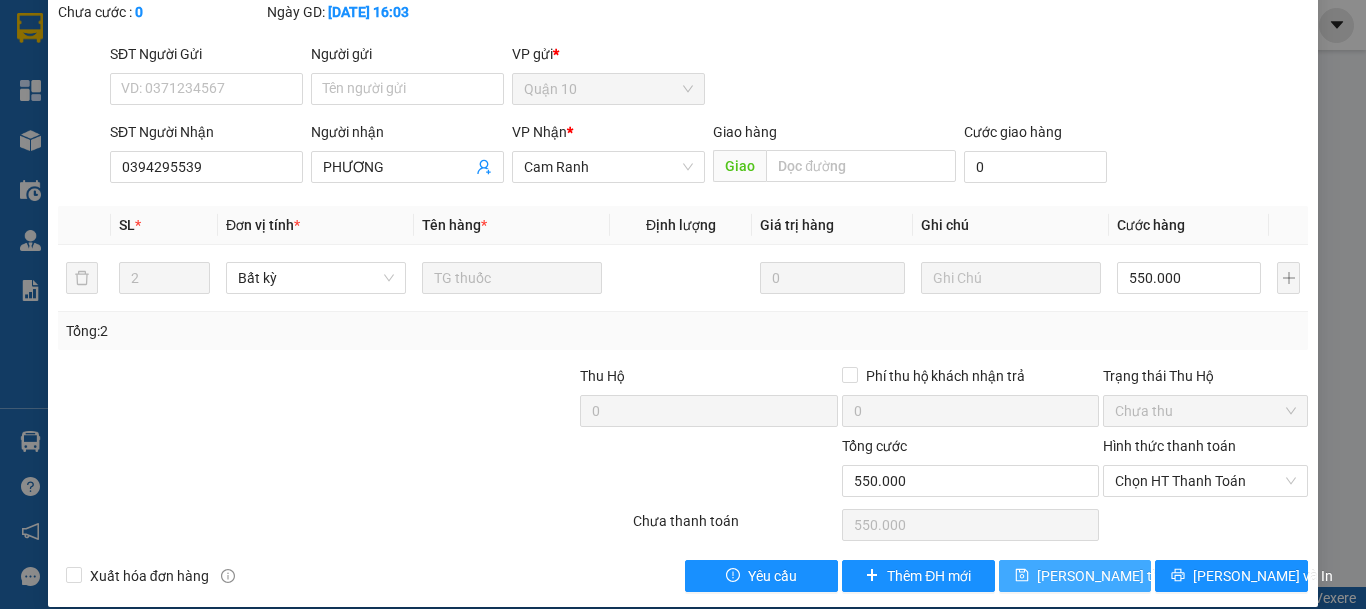 click on "[PERSON_NAME] thay đổi" at bounding box center (1117, 576) 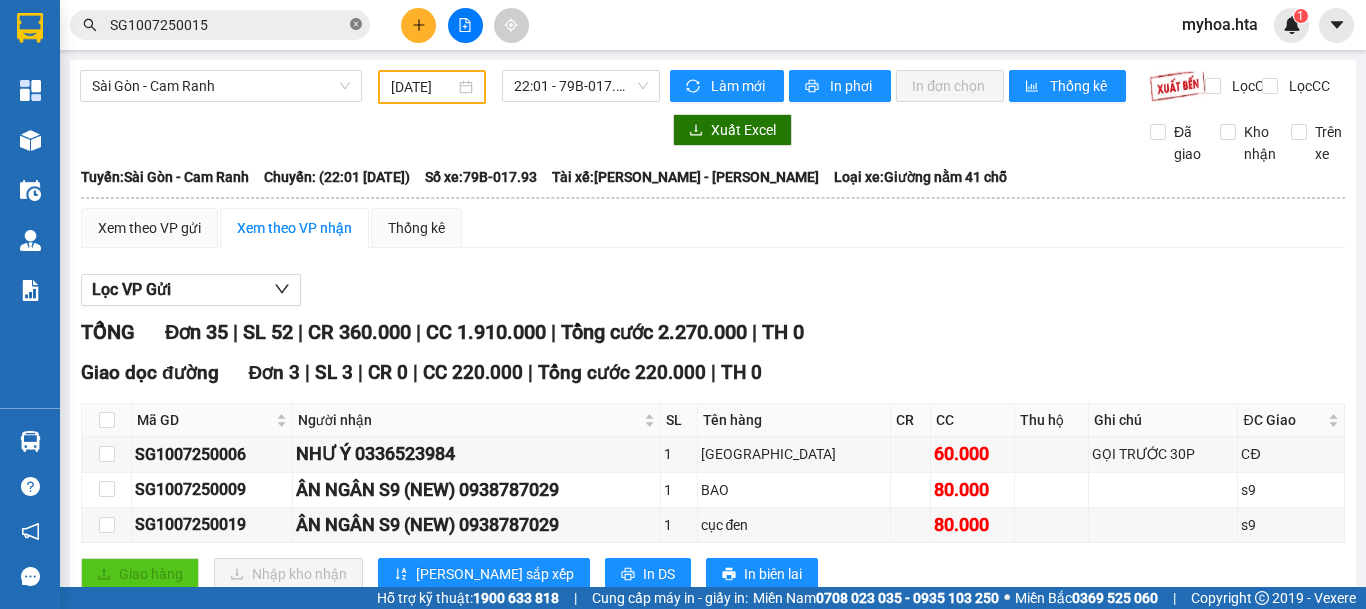click 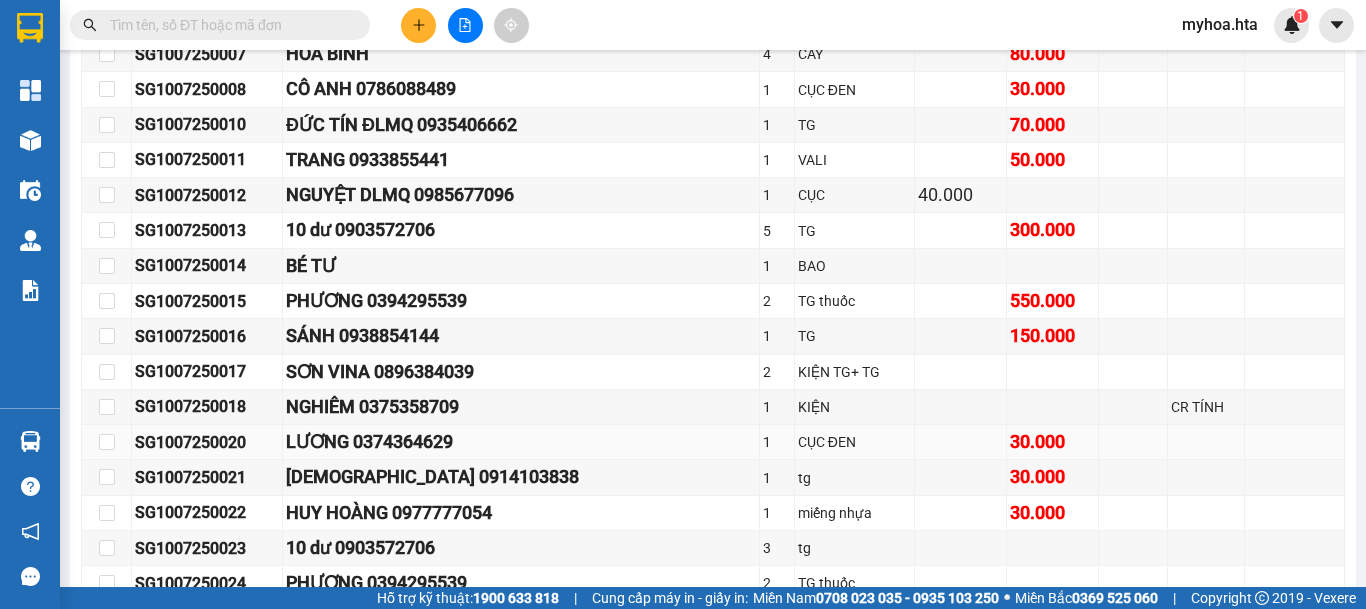 scroll, scrollTop: 800, scrollLeft: 0, axis: vertical 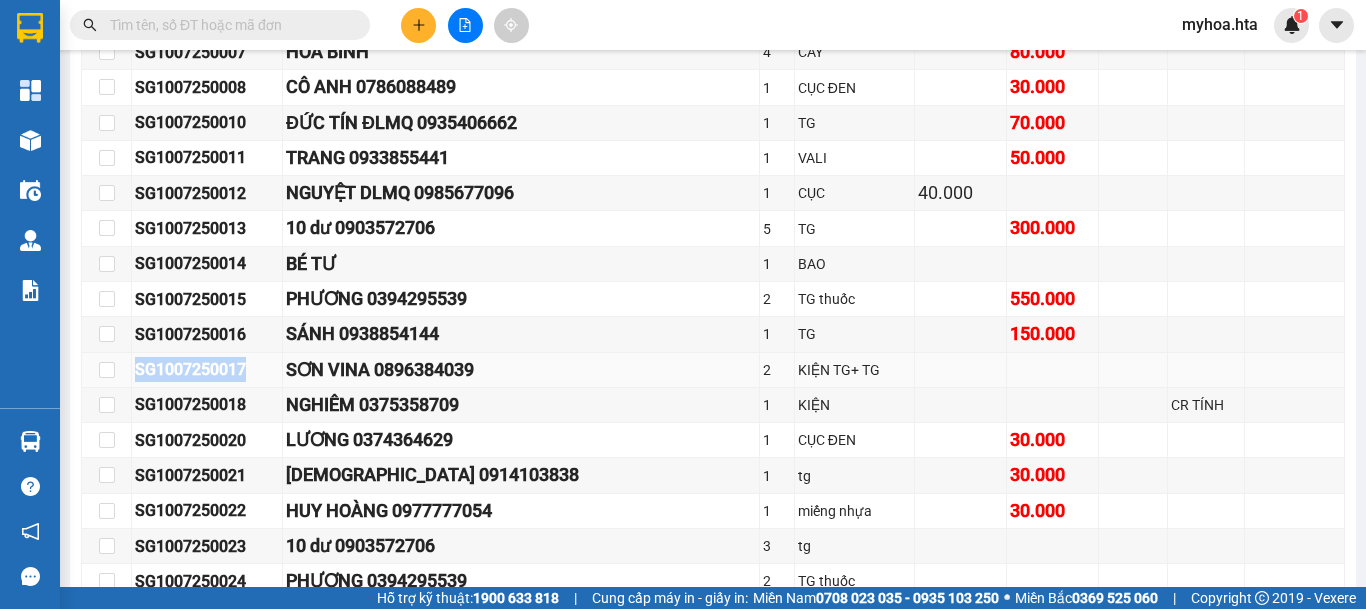 drag, startPoint x: 263, startPoint y: 375, endPoint x: 147, endPoint y: 390, distance: 116.965805 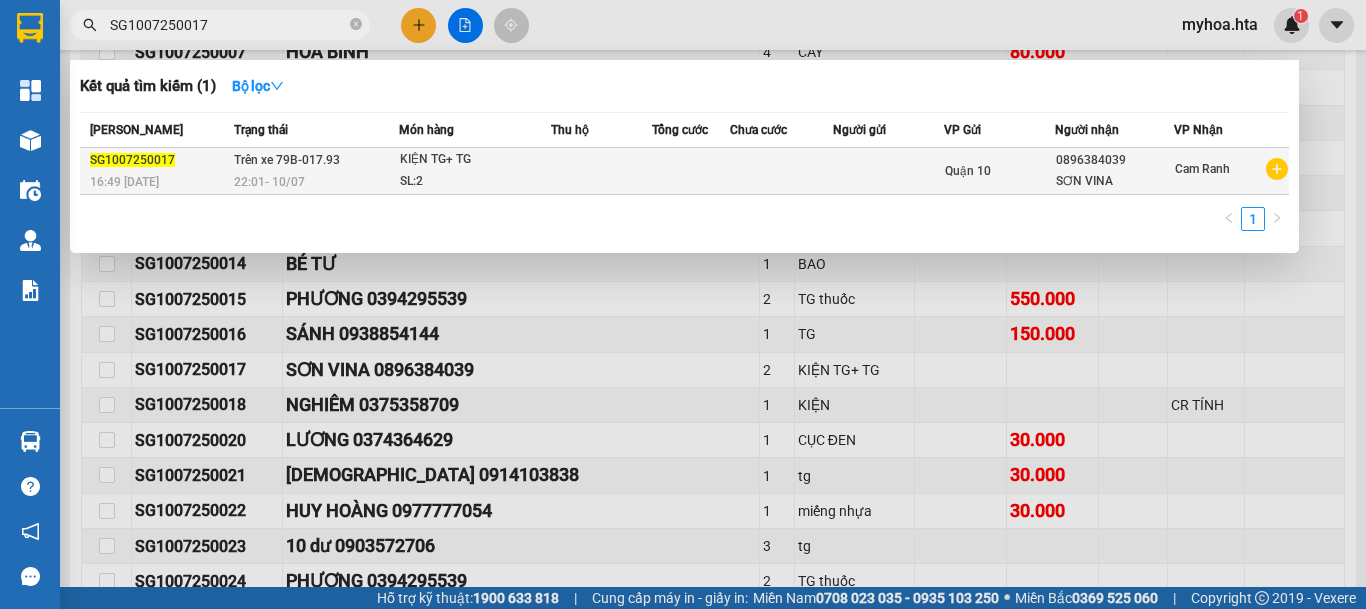 type on "SG1007250017" 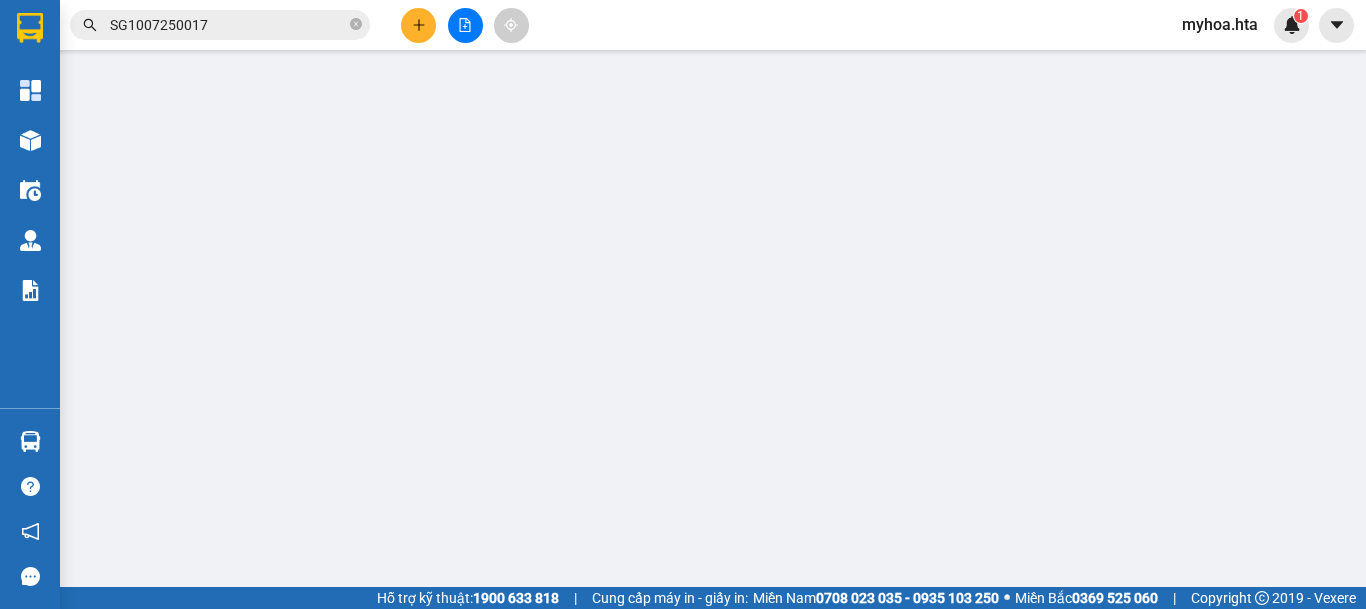 type on "0896384039" 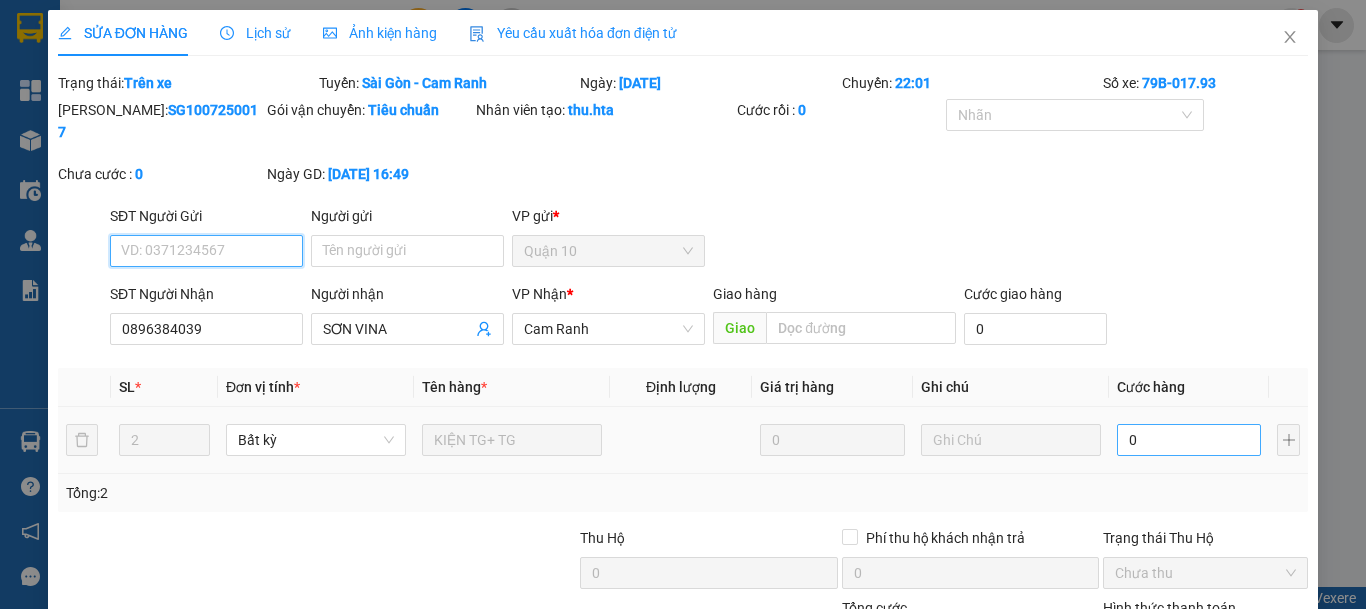 scroll, scrollTop: 0, scrollLeft: 0, axis: both 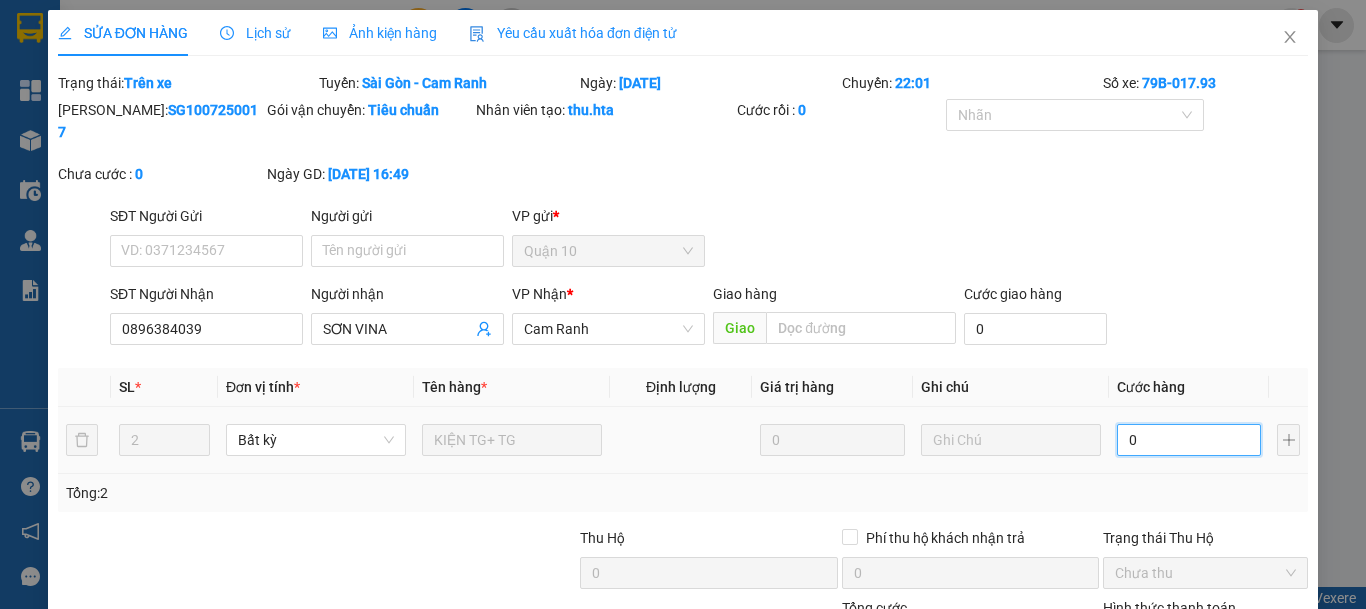 click on "0" at bounding box center (1189, 440) 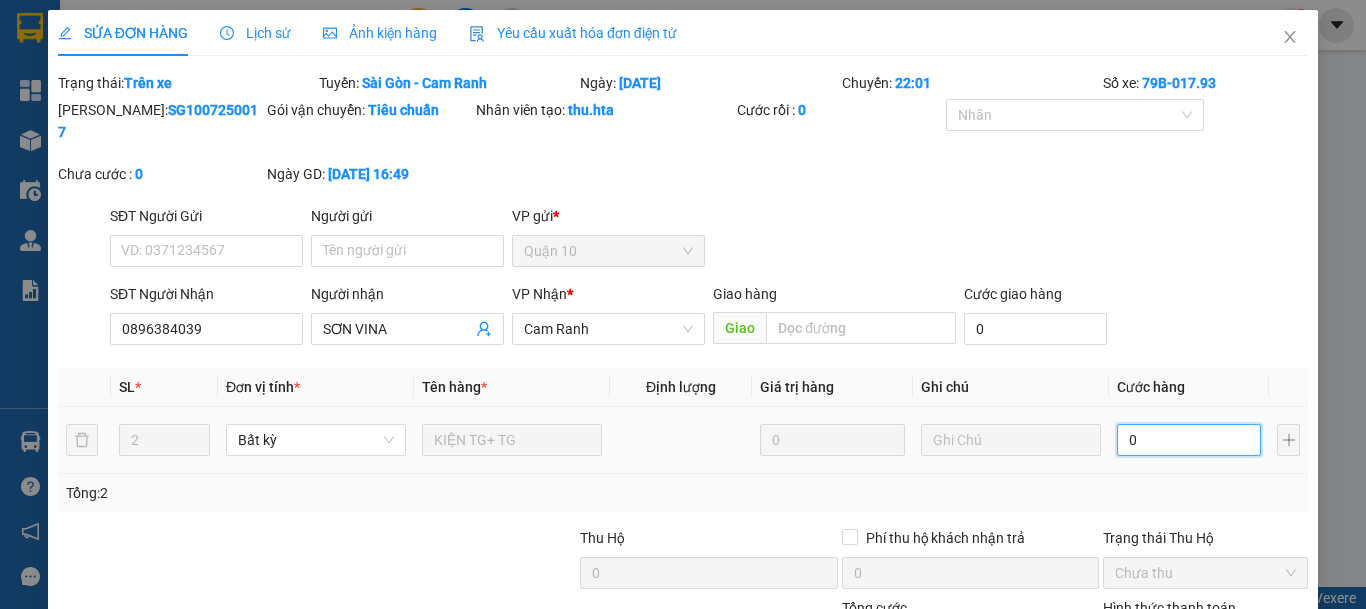 type on "1" 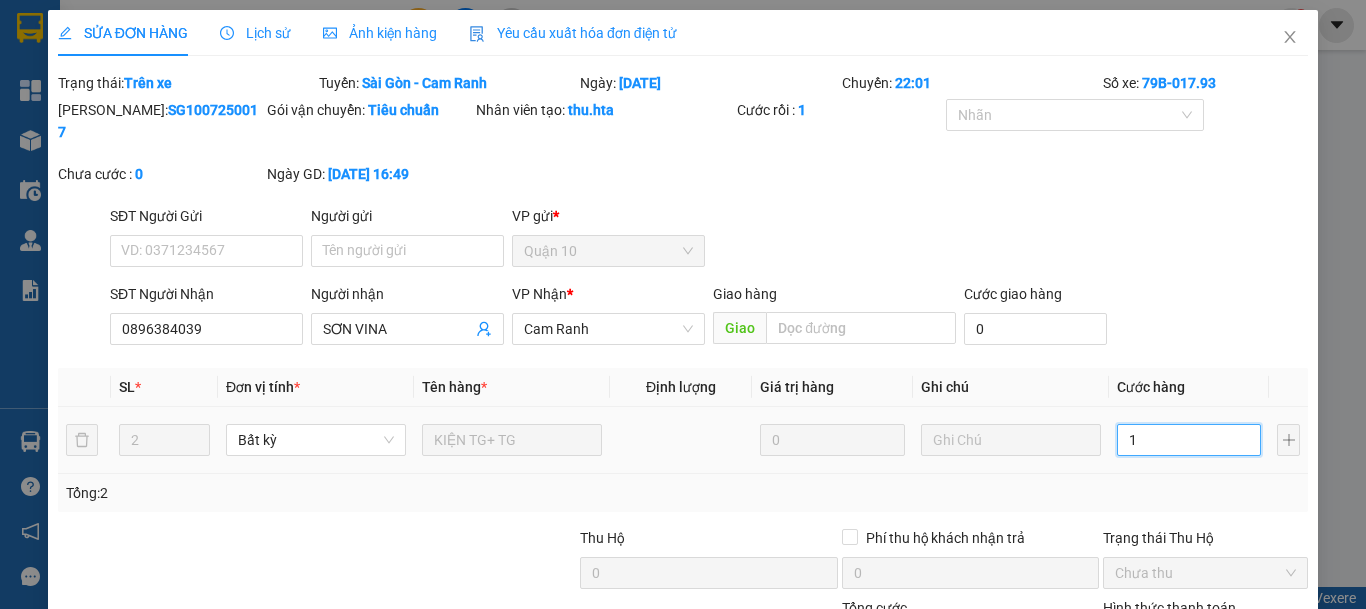 type on "10" 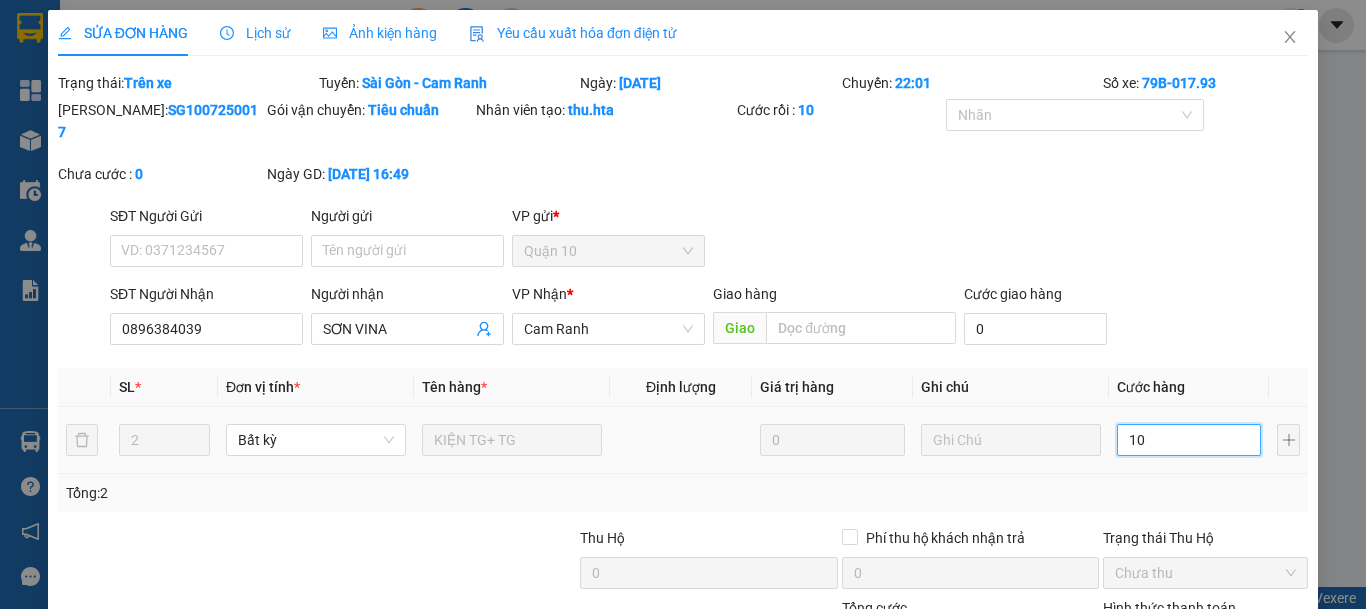type on "100" 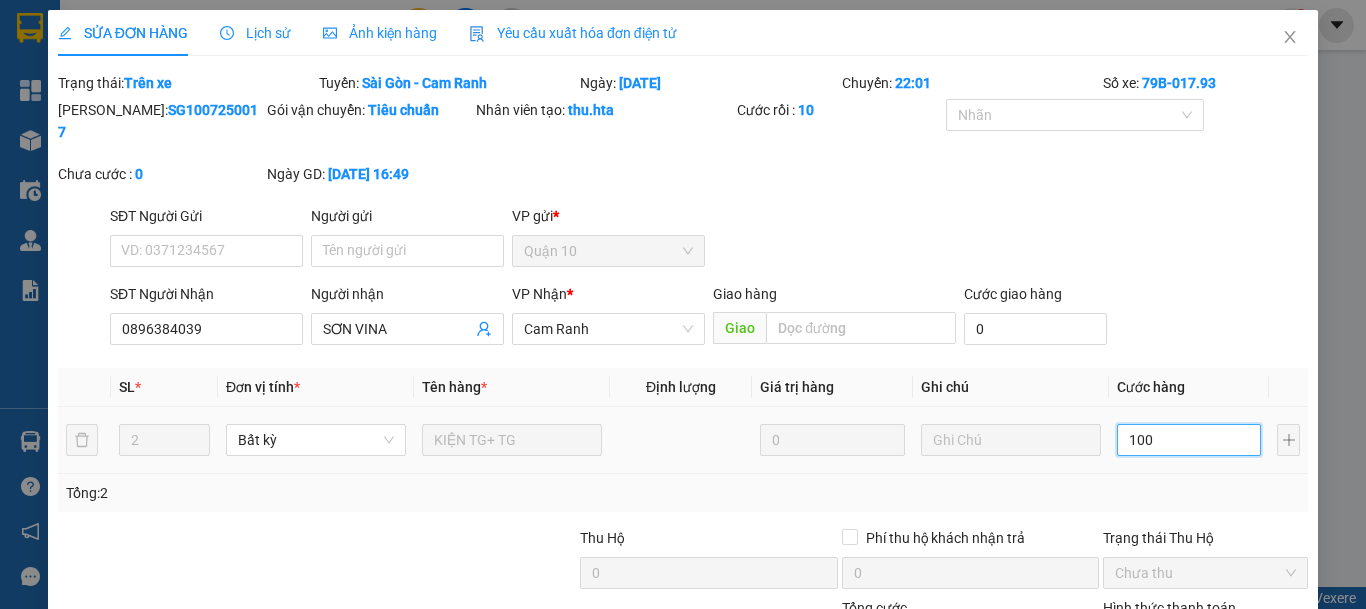 type on "100" 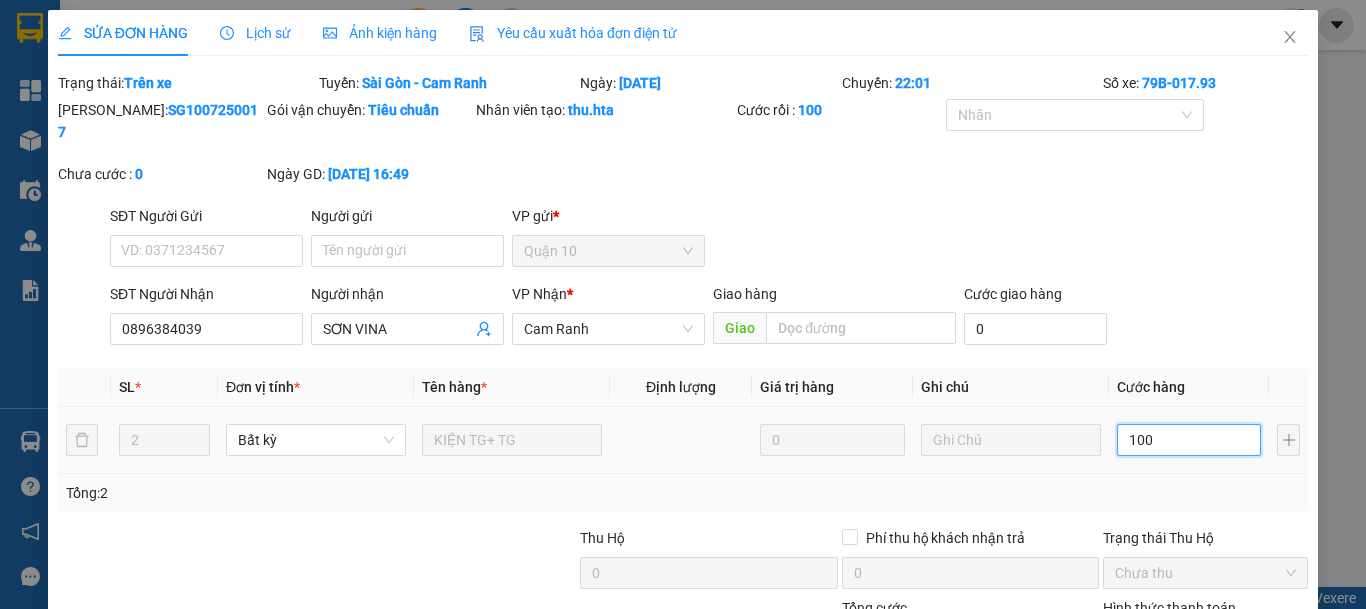 click on "100" at bounding box center (1189, 440) 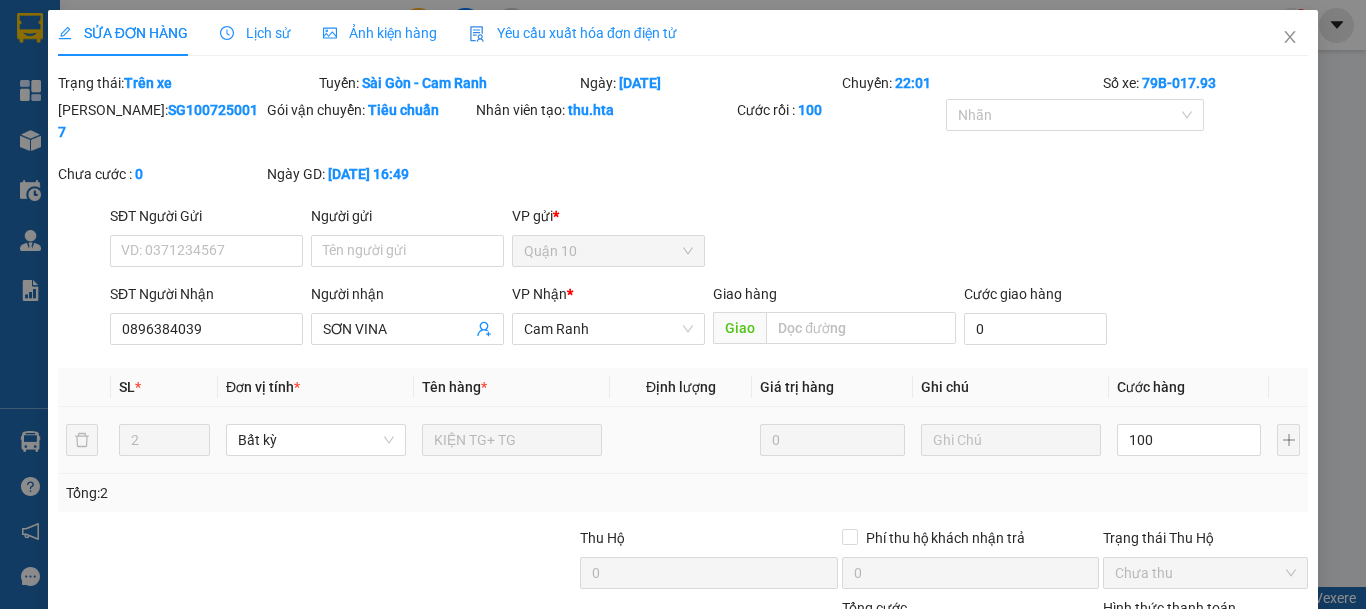 type on "100.000" 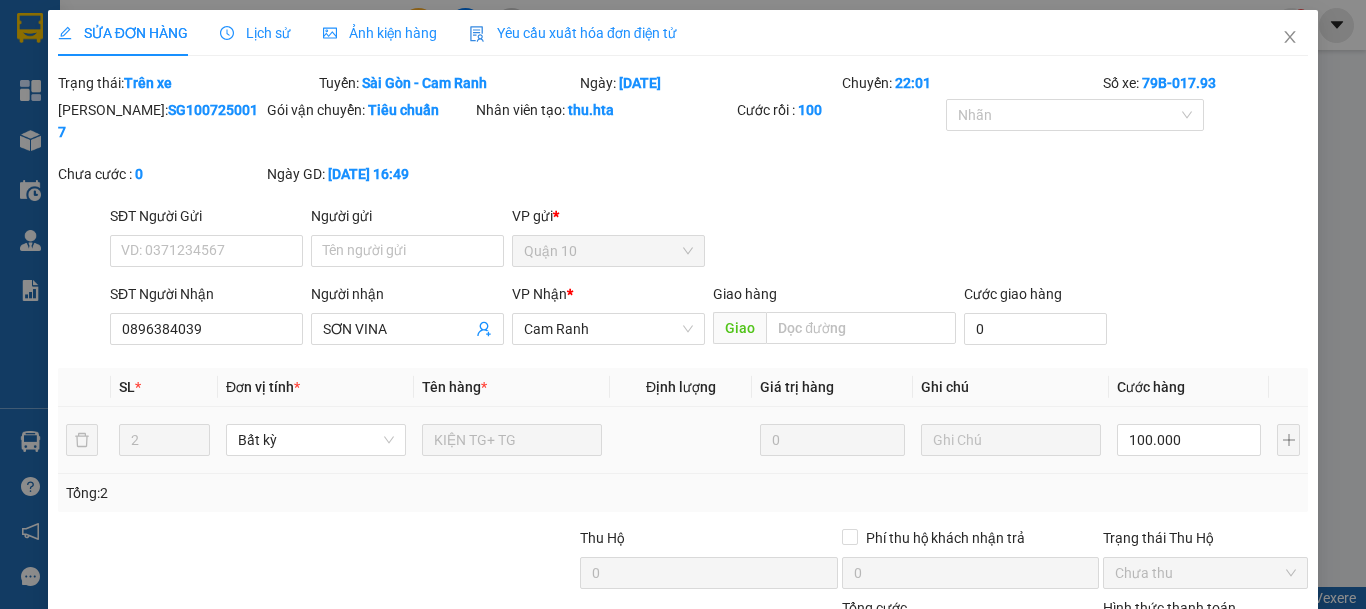 click on "Tổng:  2" at bounding box center [683, 493] 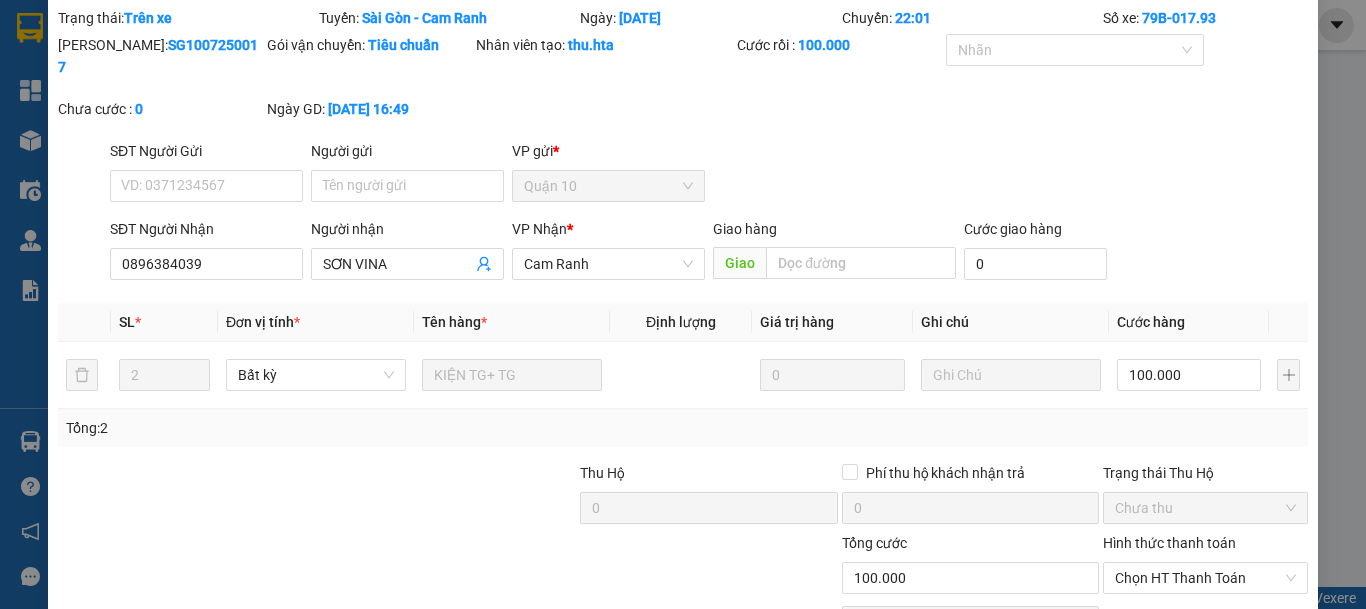 scroll, scrollTop: 162, scrollLeft: 0, axis: vertical 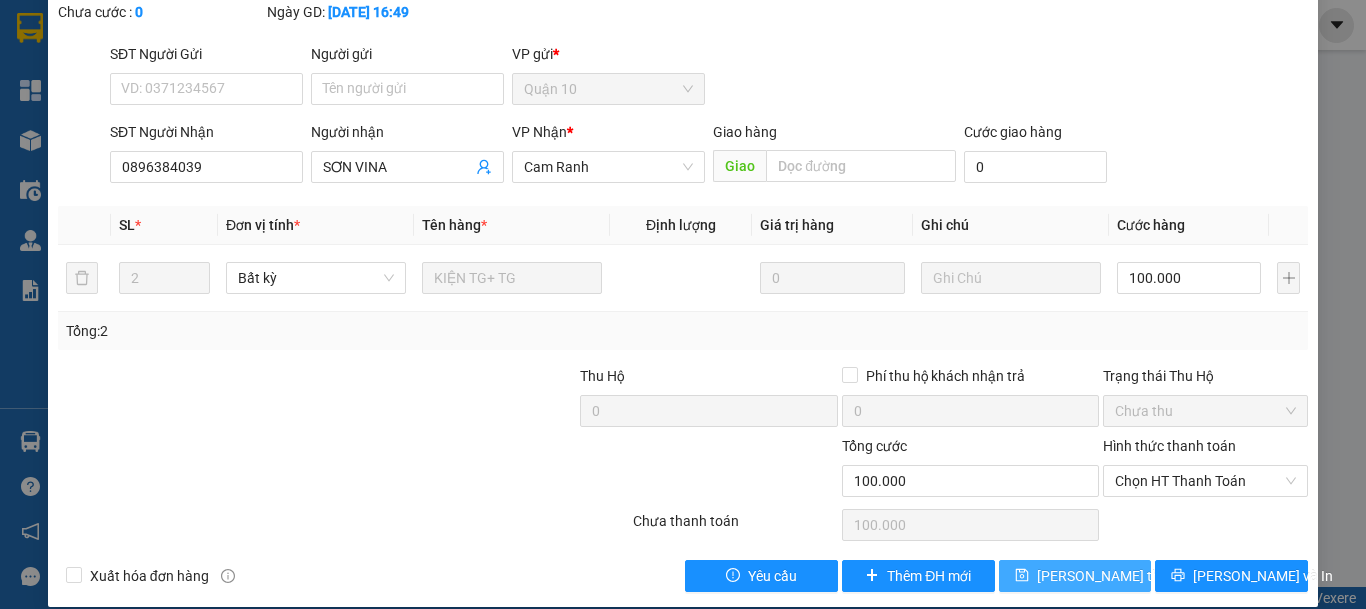 click on "[PERSON_NAME] thay đổi" at bounding box center [1117, 576] 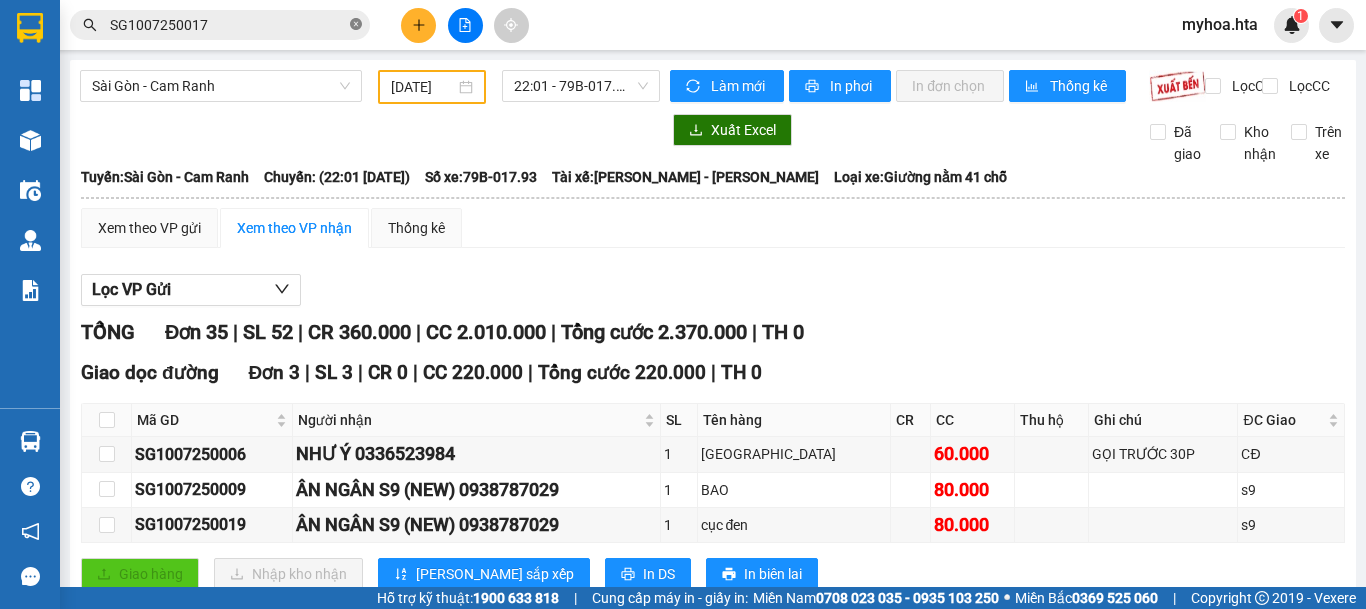 click 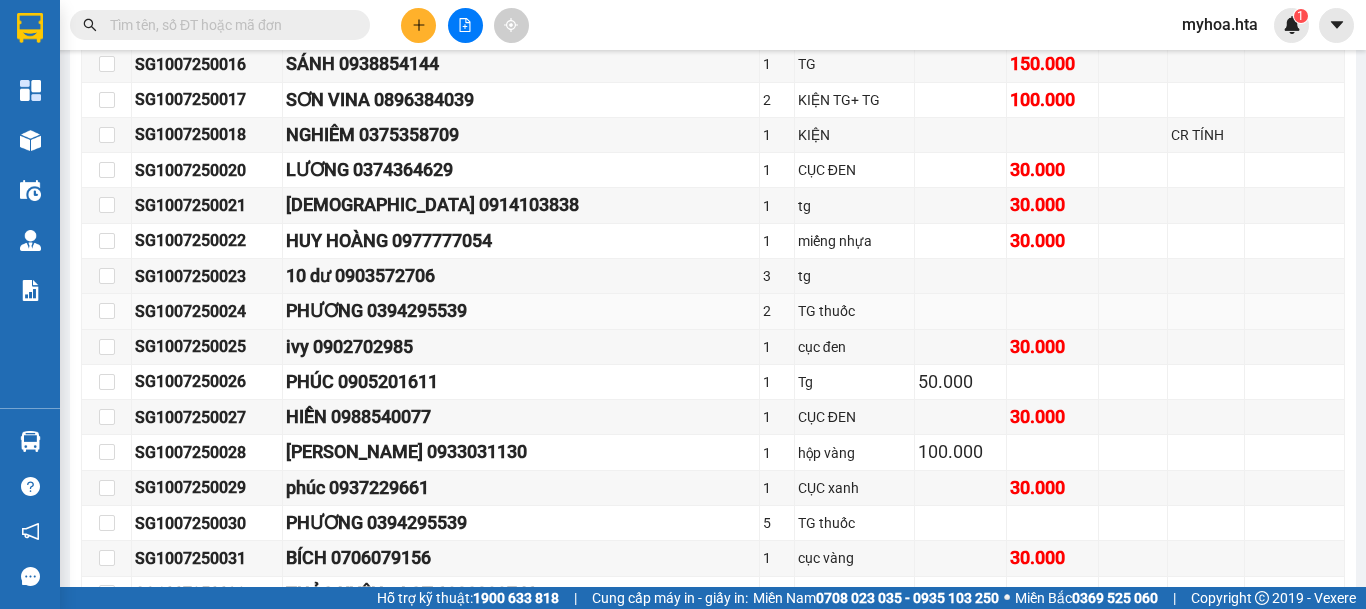 scroll, scrollTop: 1054, scrollLeft: 0, axis: vertical 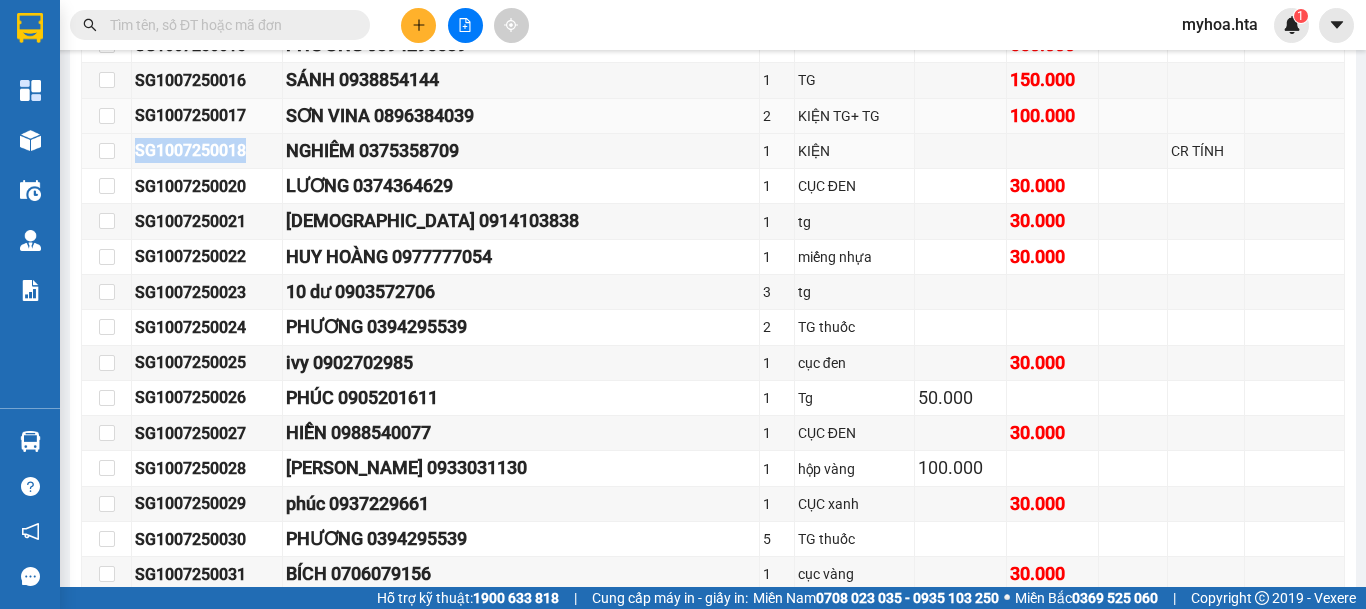 drag, startPoint x: 256, startPoint y: 164, endPoint x: 135, endPoint y: 147, distance: 122.18838 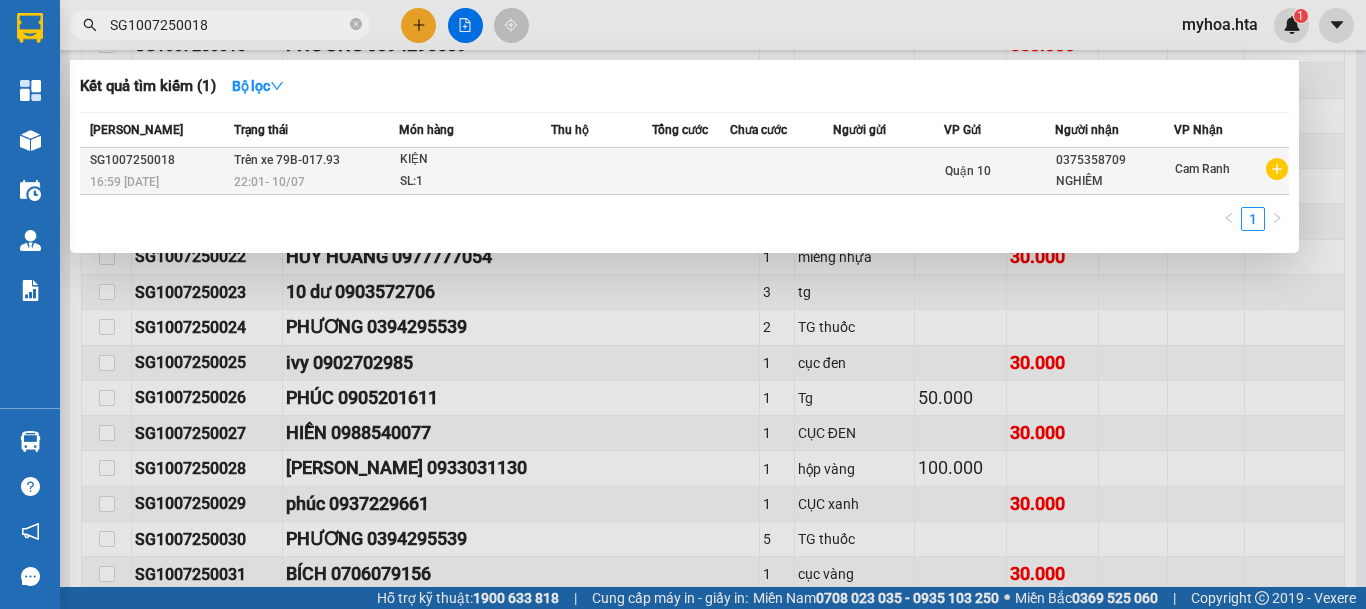 type on "SG1007250018" 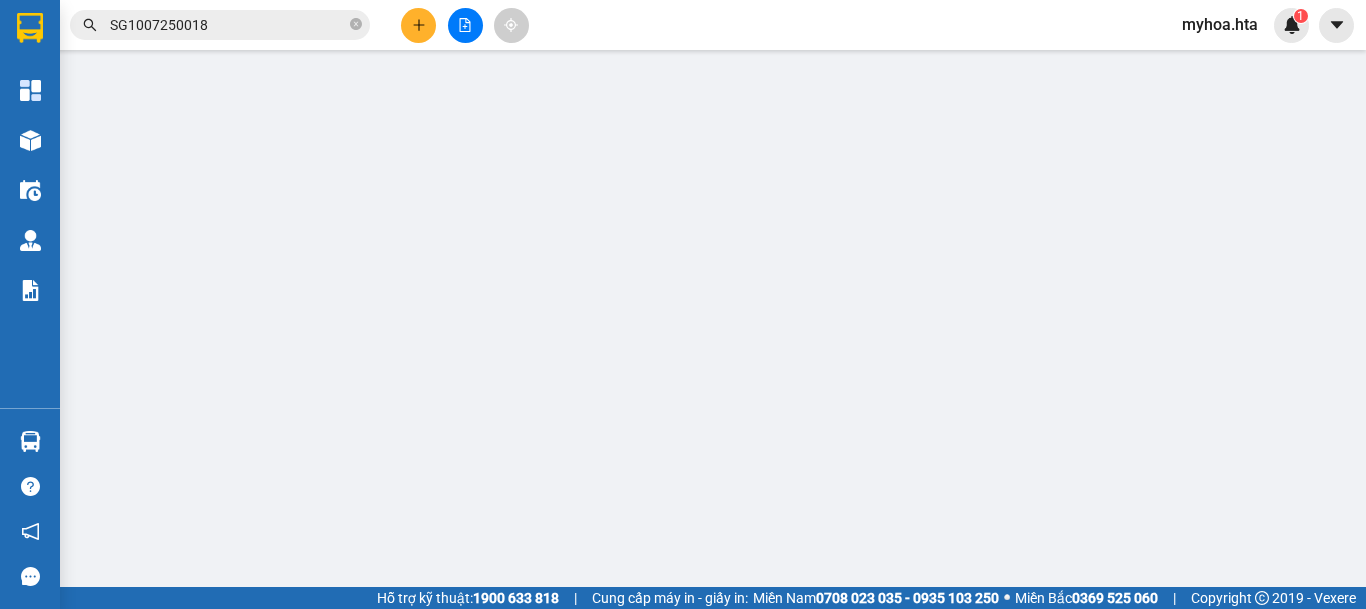 scroll, scrollTop: 0, scrollLeft: 0, axis: both 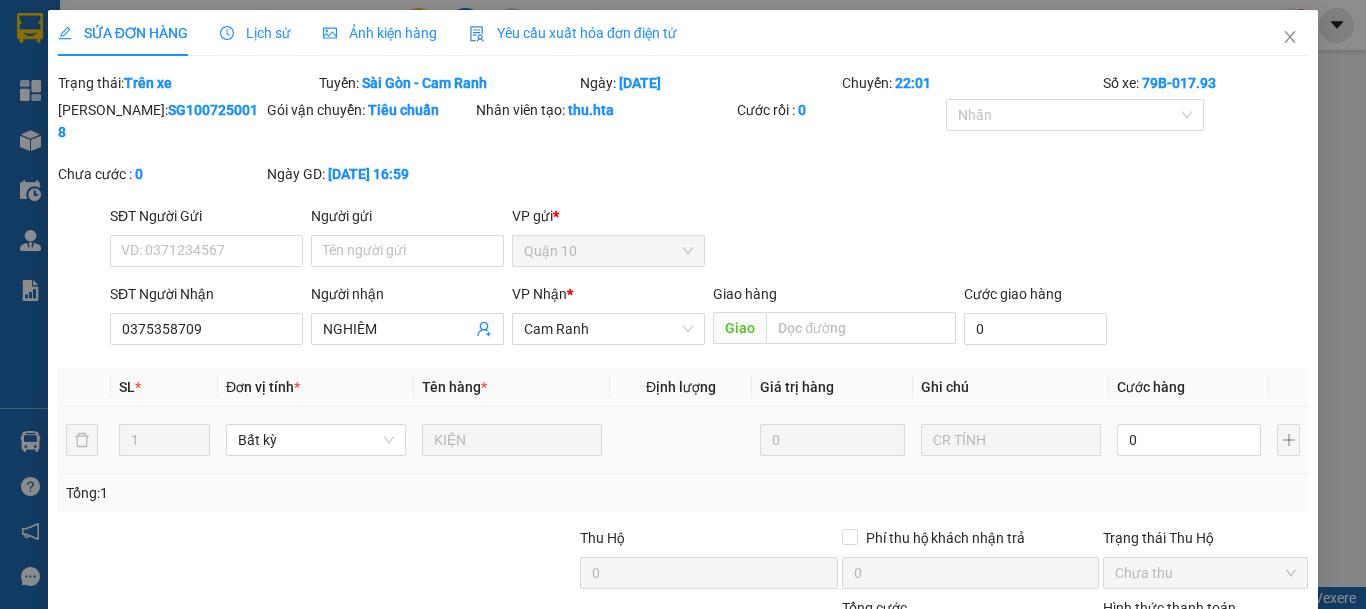 type on "0375358709" 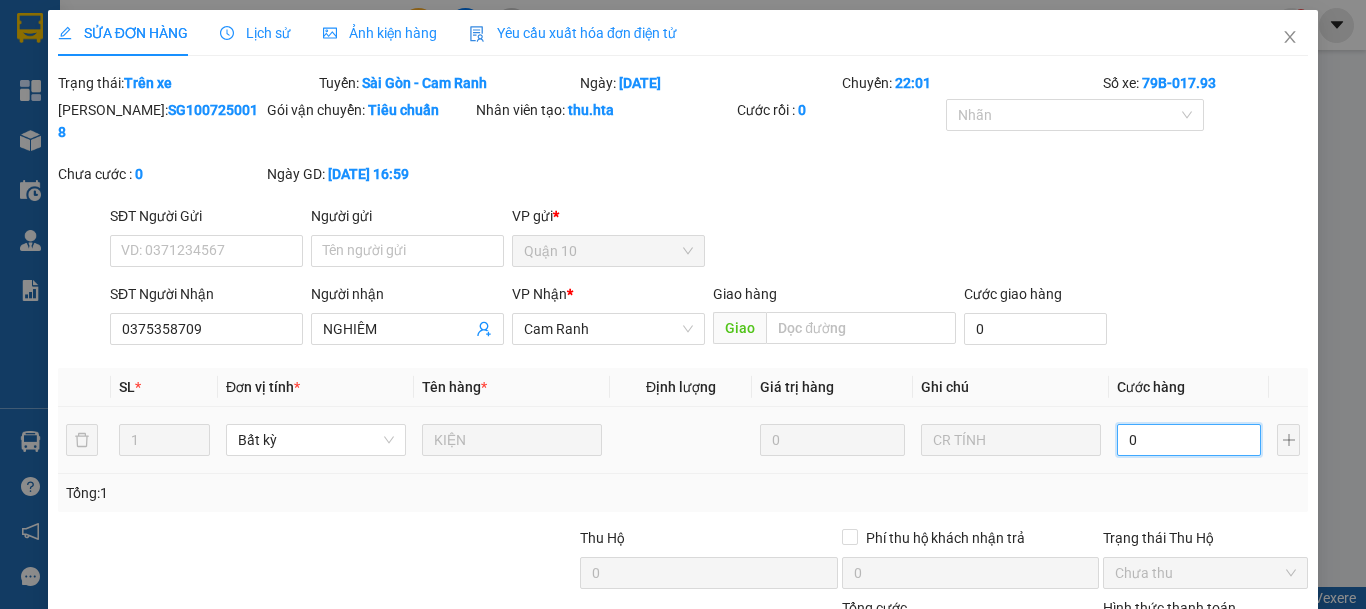 click on "0" at bounding box center [1189, 440] 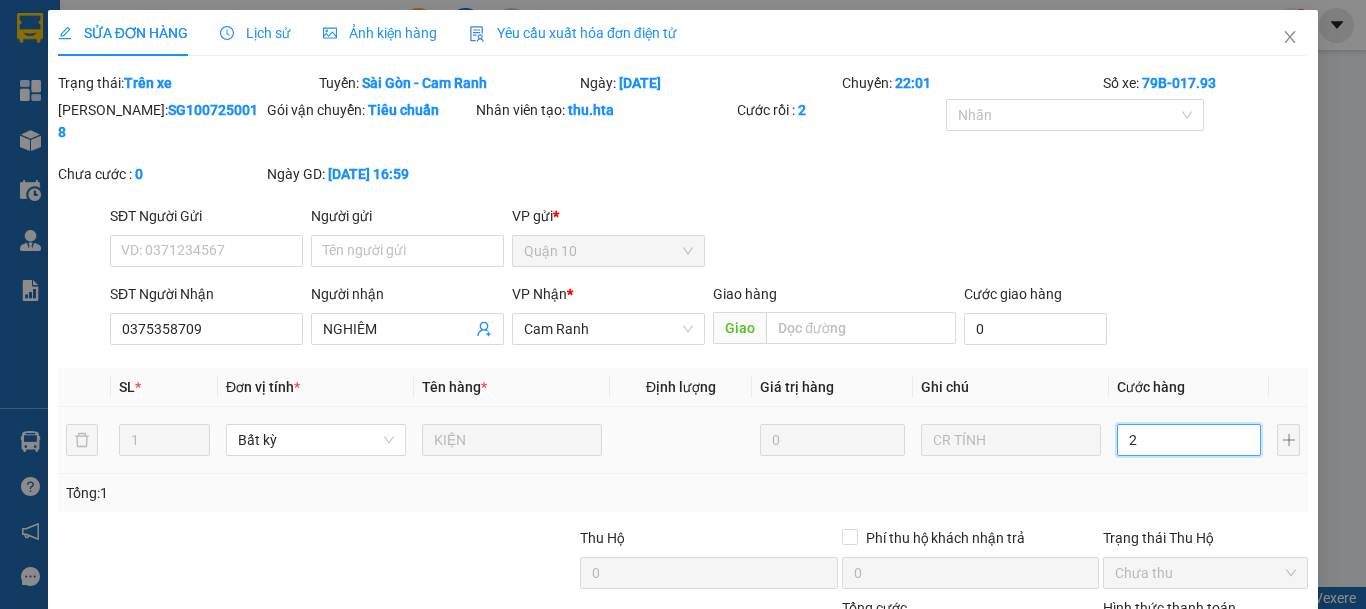 type on "20" 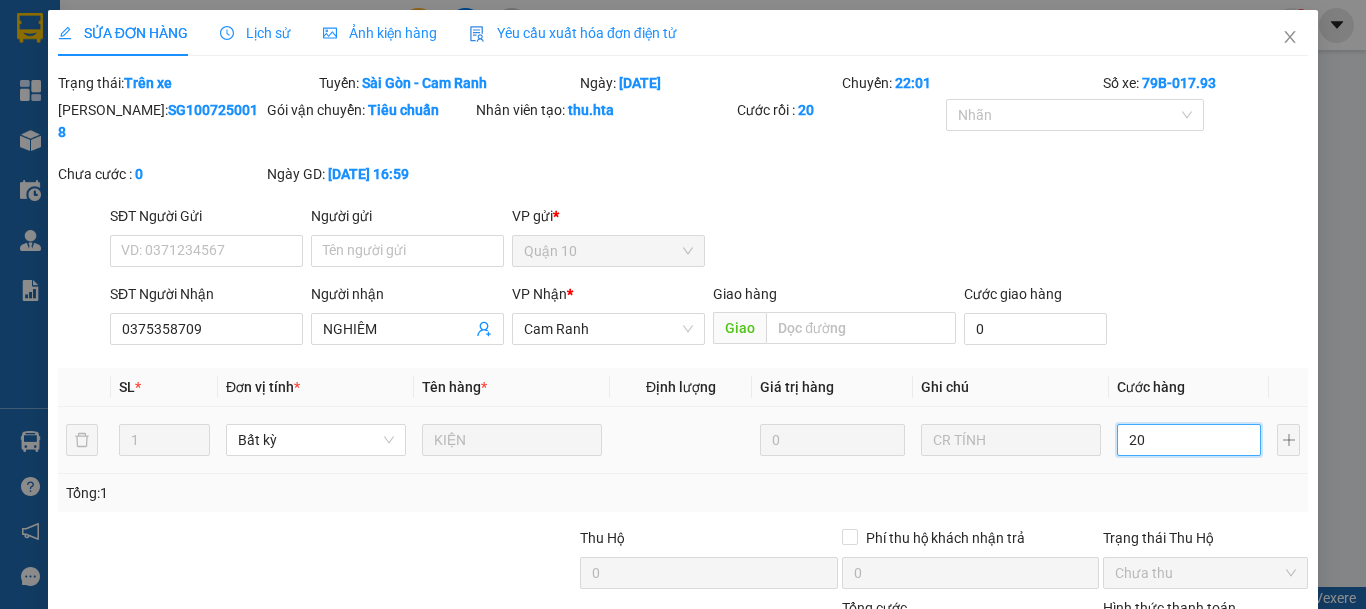 type on "200" 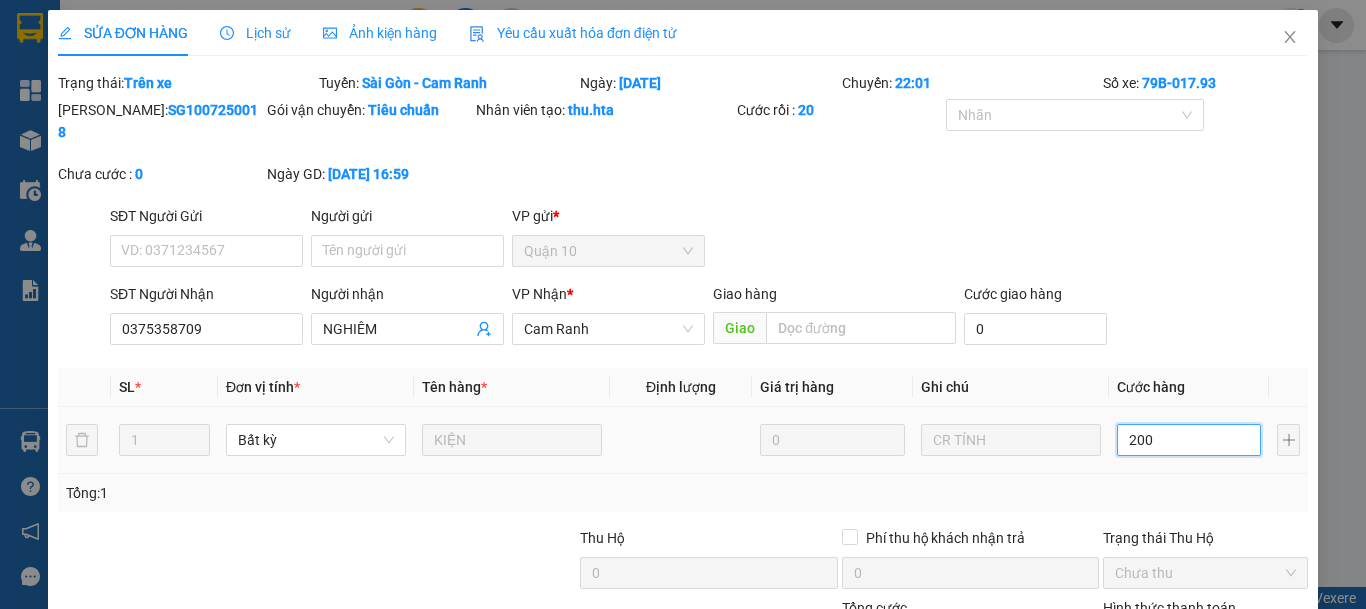 type on "200" 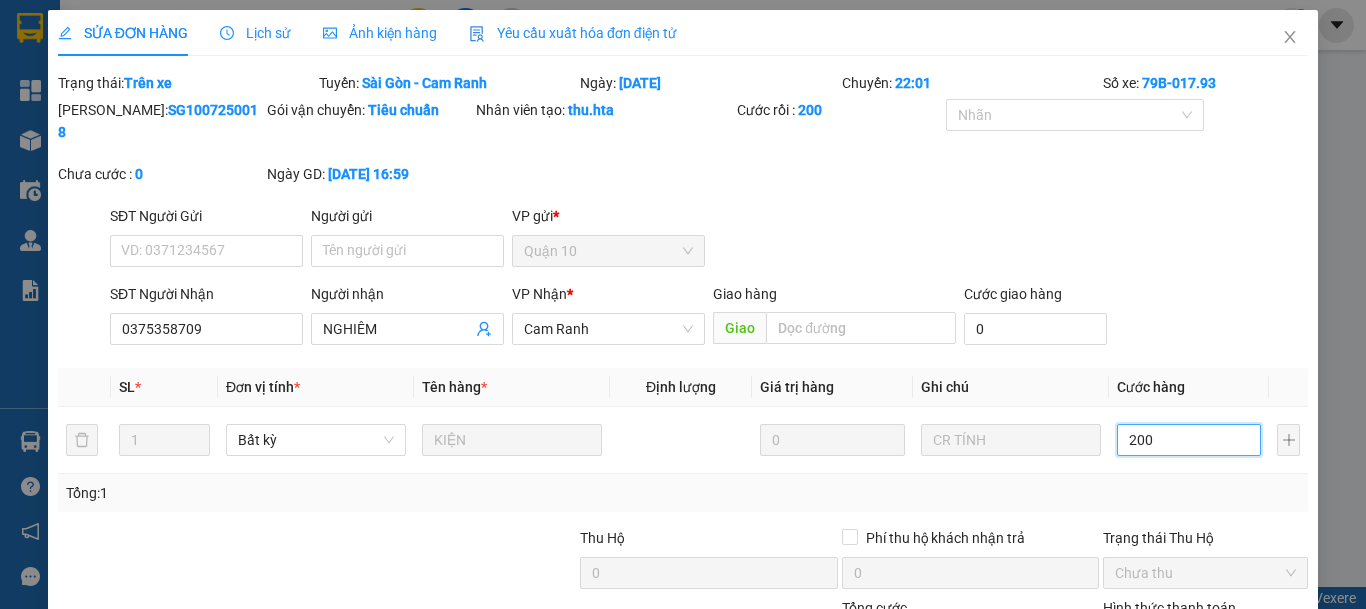 type on "200" 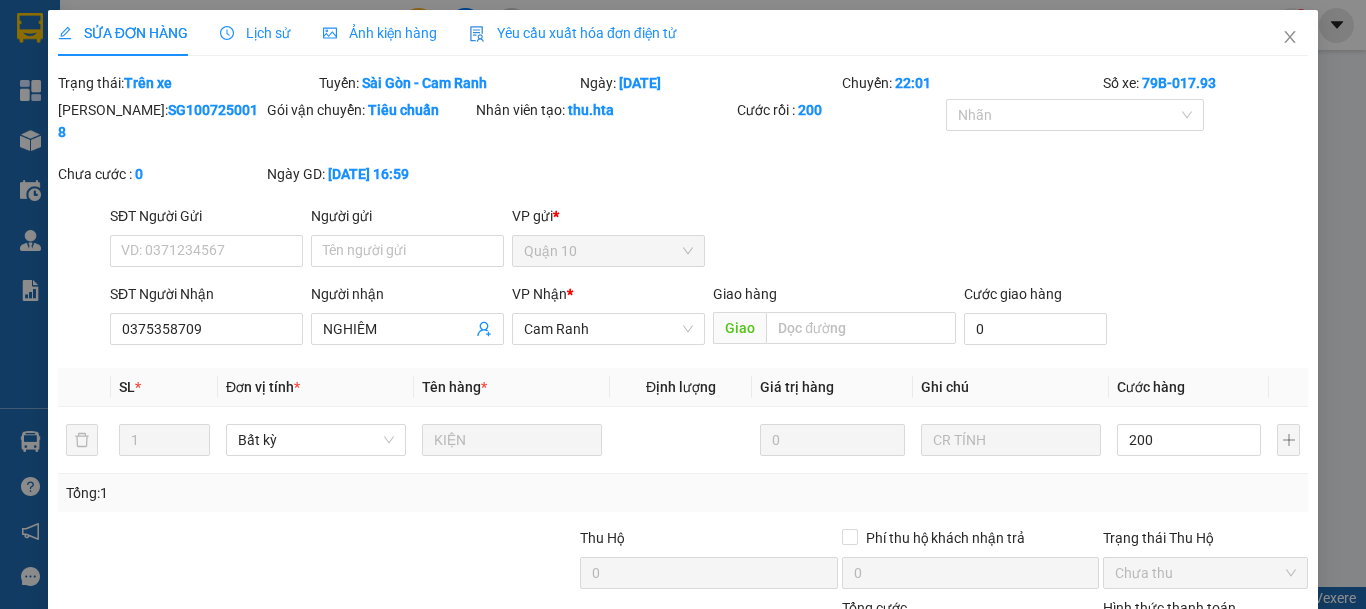 type on "200.000" 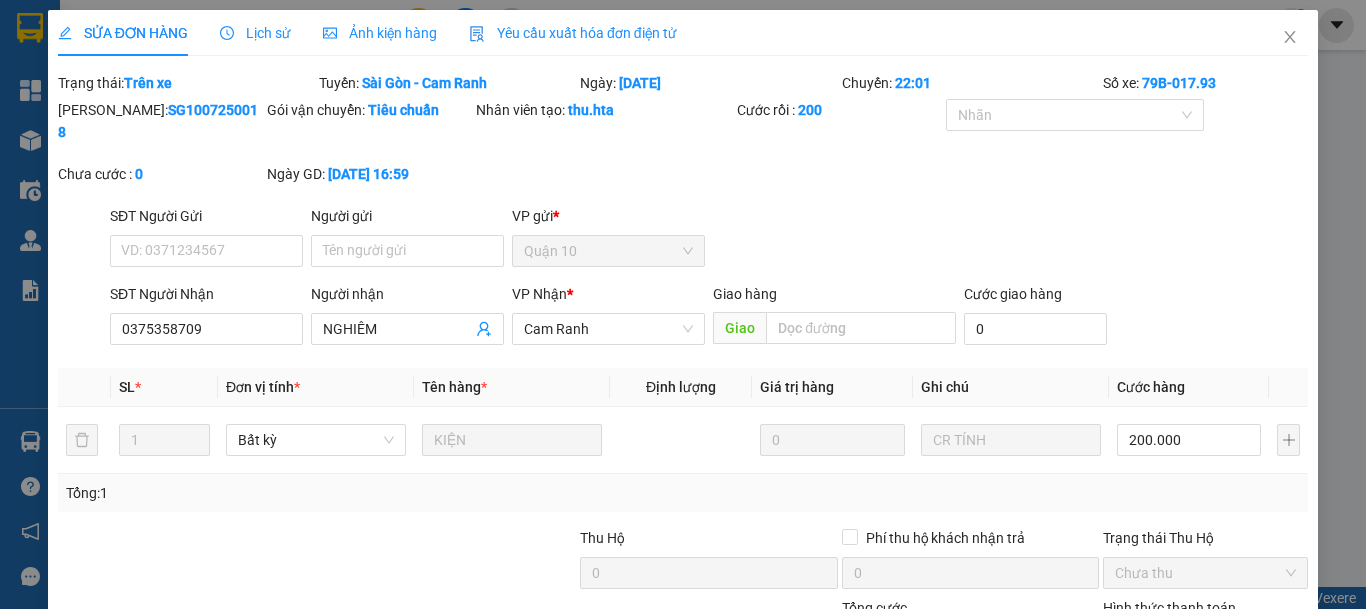 click on "Tổng:  1" at bounding box center (683, 493) 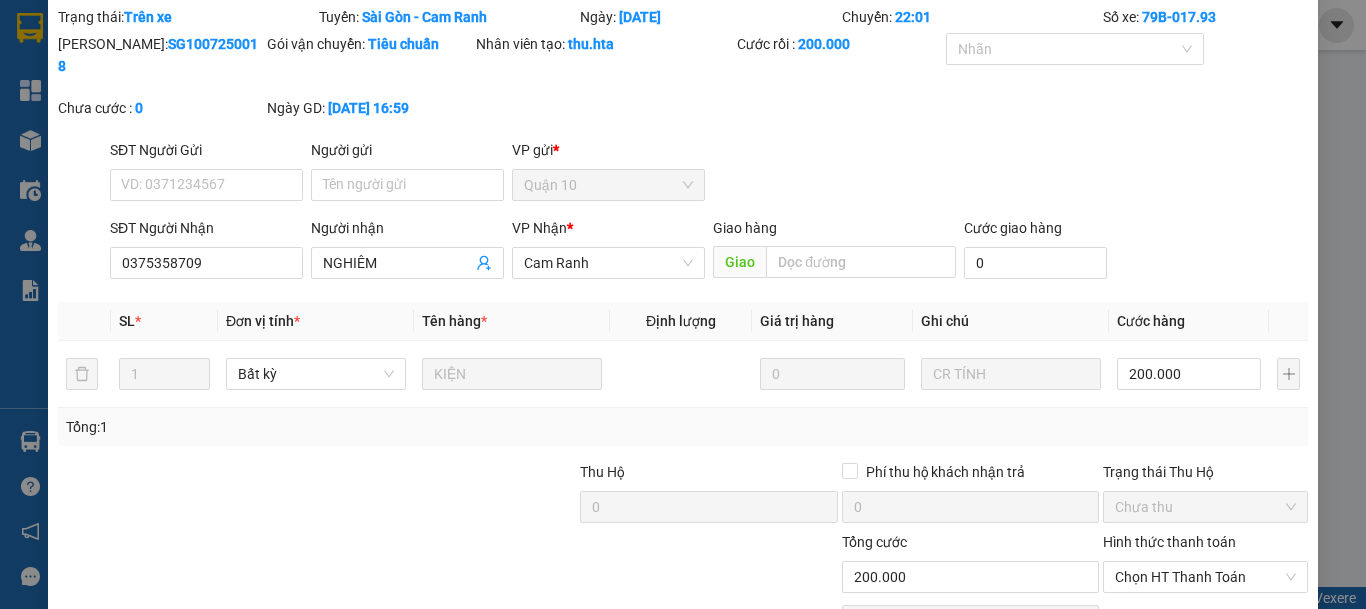 scroll, scrollTop: 162, scrollLeft: 0, axis: vertical 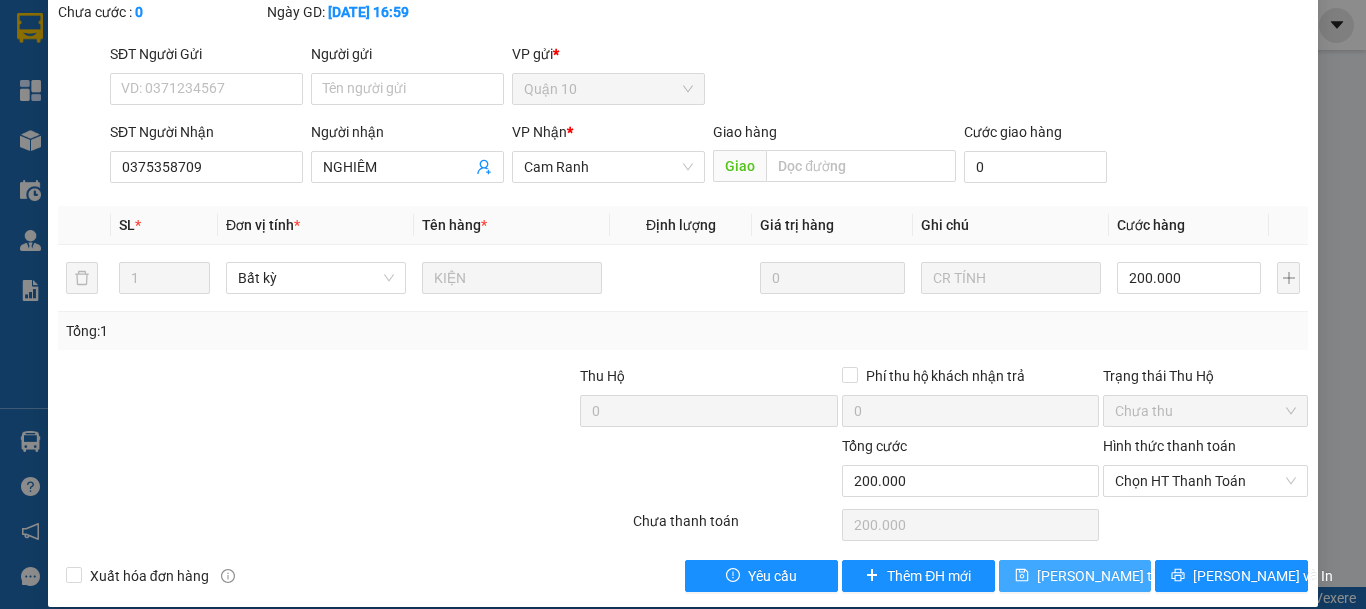 click on "[PERSON_NAME] thay đổi" at bounding box center [1117, 576] 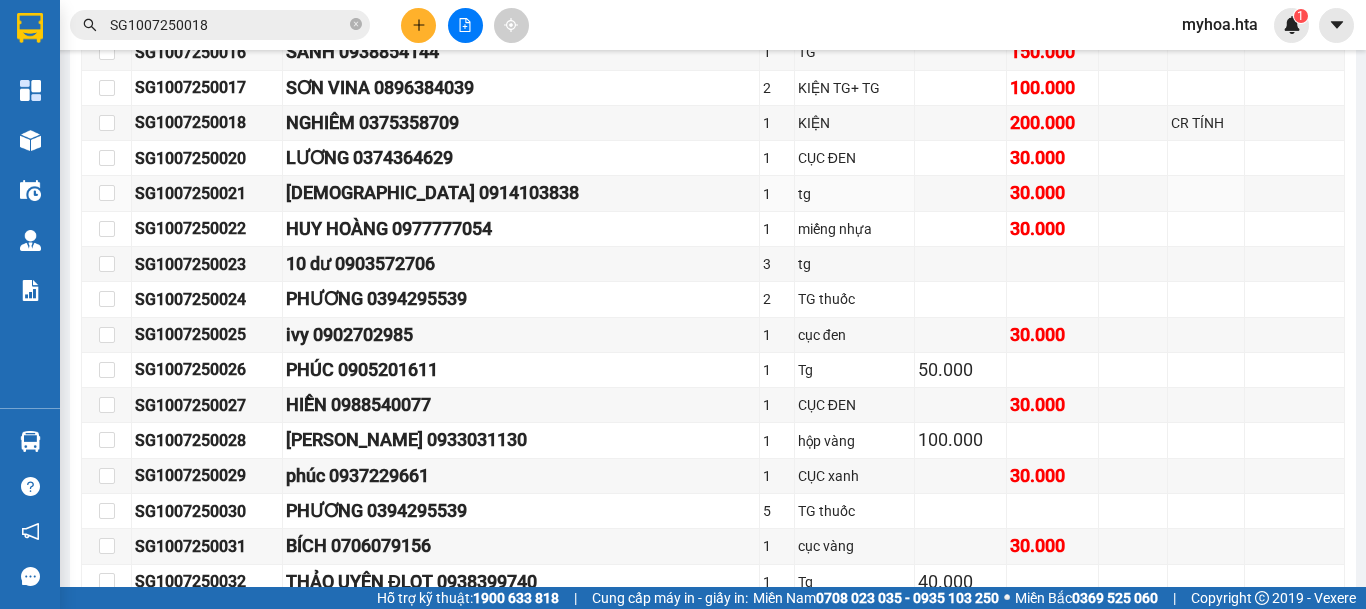 scroll, scrollTop: 1100, scrollLeft: 0, axis: vertical 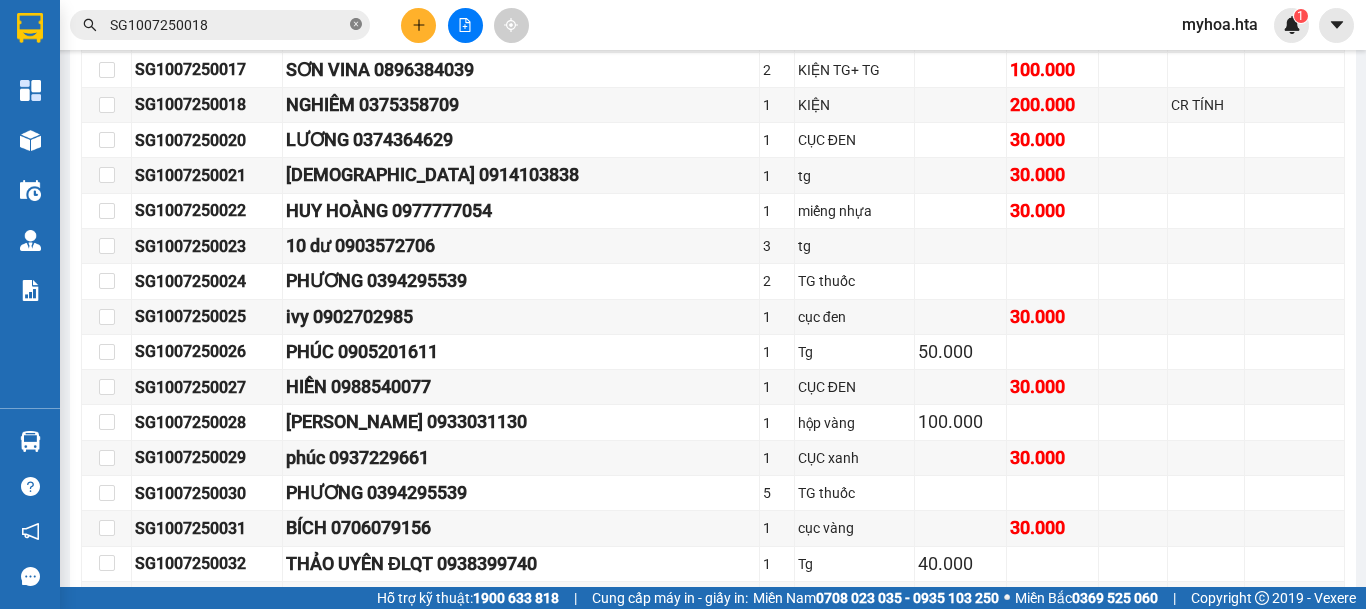 click 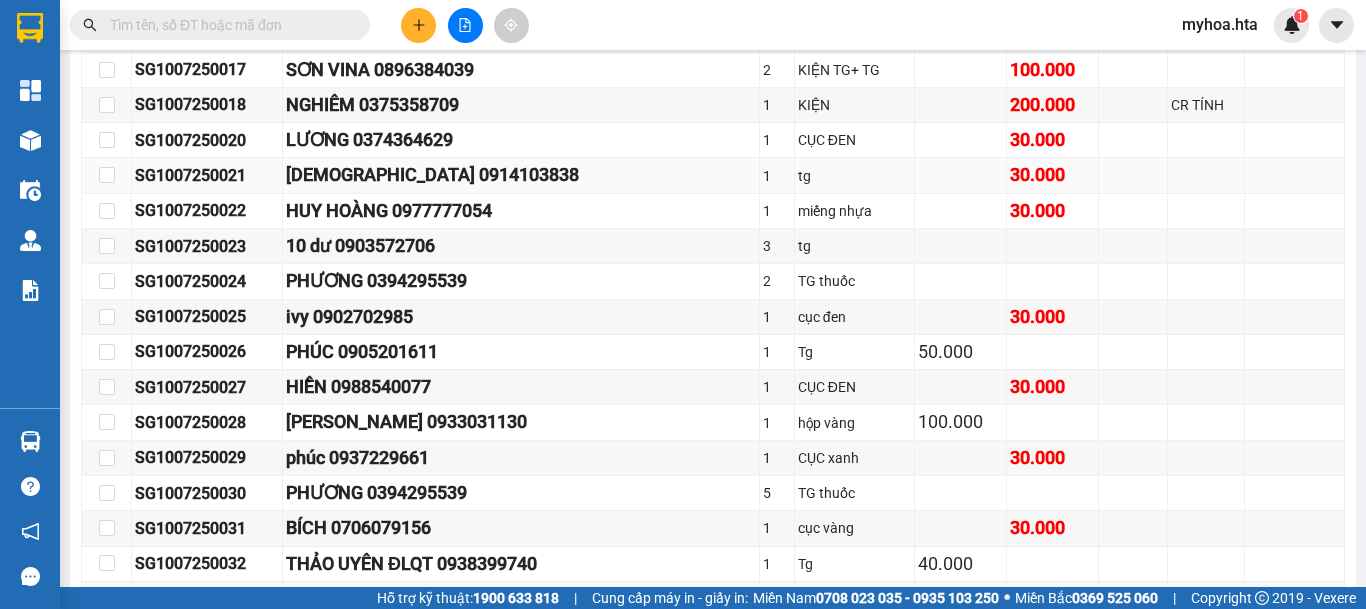 scroll, scrollTop: 1000, scrollLeft: 0, axis: vertical 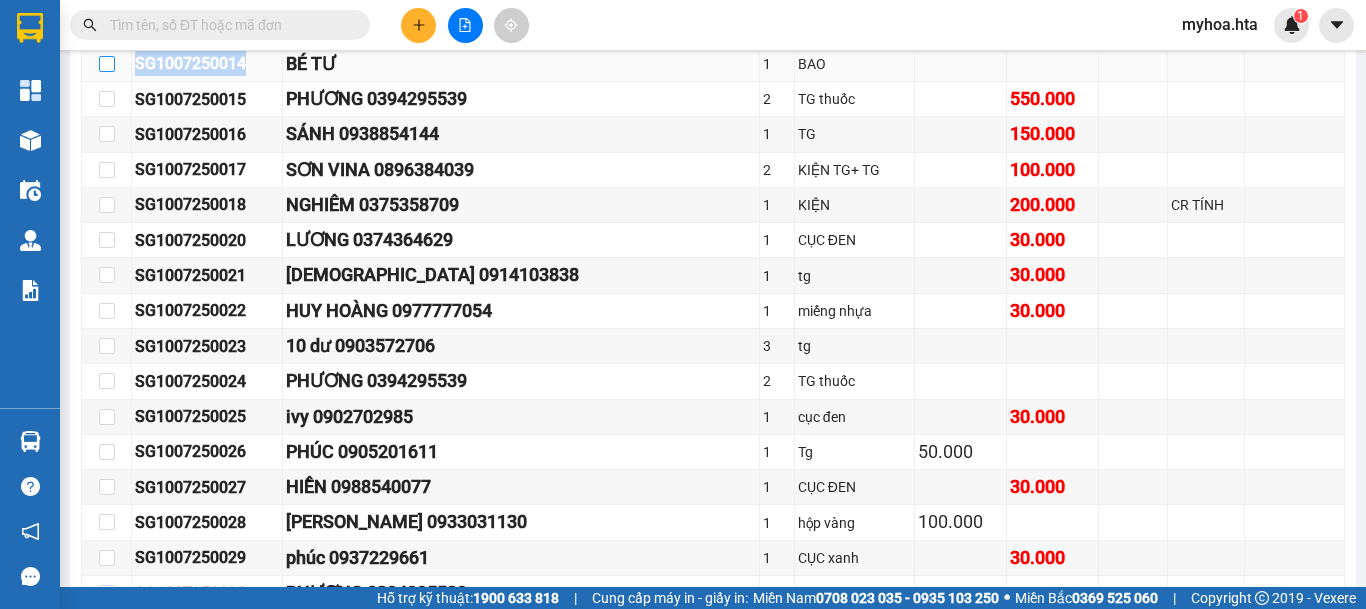 drag, startPoint x: 262, startPoint y: 80, endPoint x: 110, endPoint y: 83, distance: 152.0296 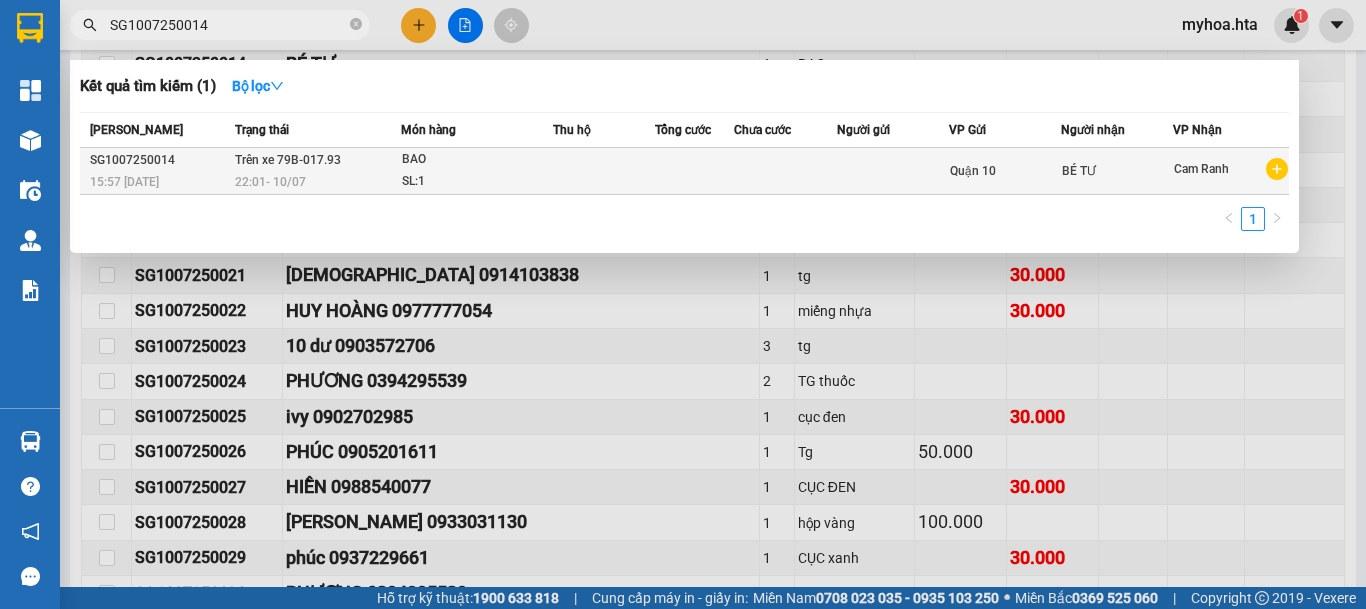 type on "SG1007250014" 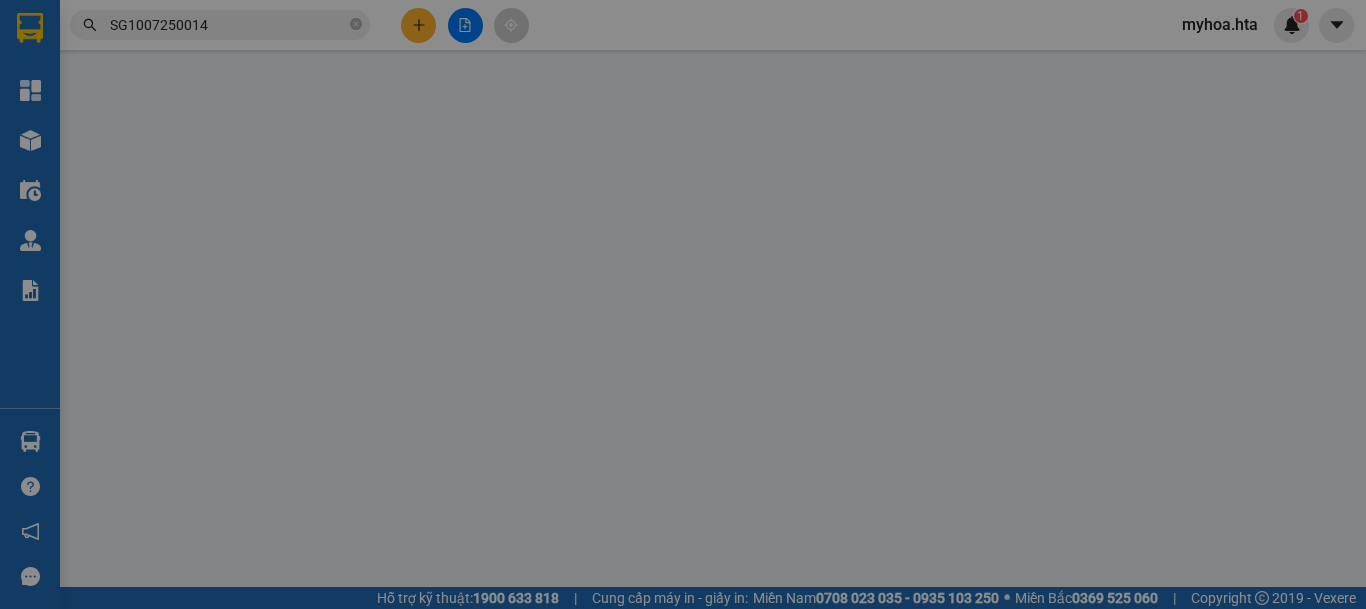 scroll, scrollTop: 0, scrollLeft: 0, axis: both 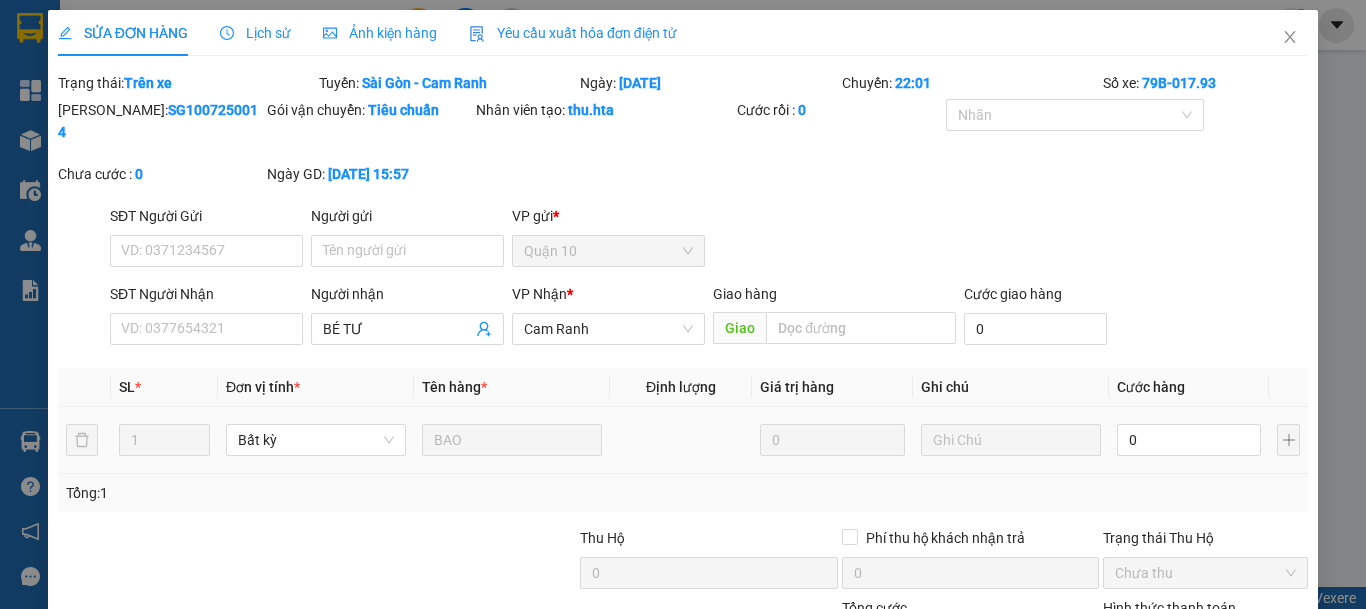 type on "BÉ TƯ" 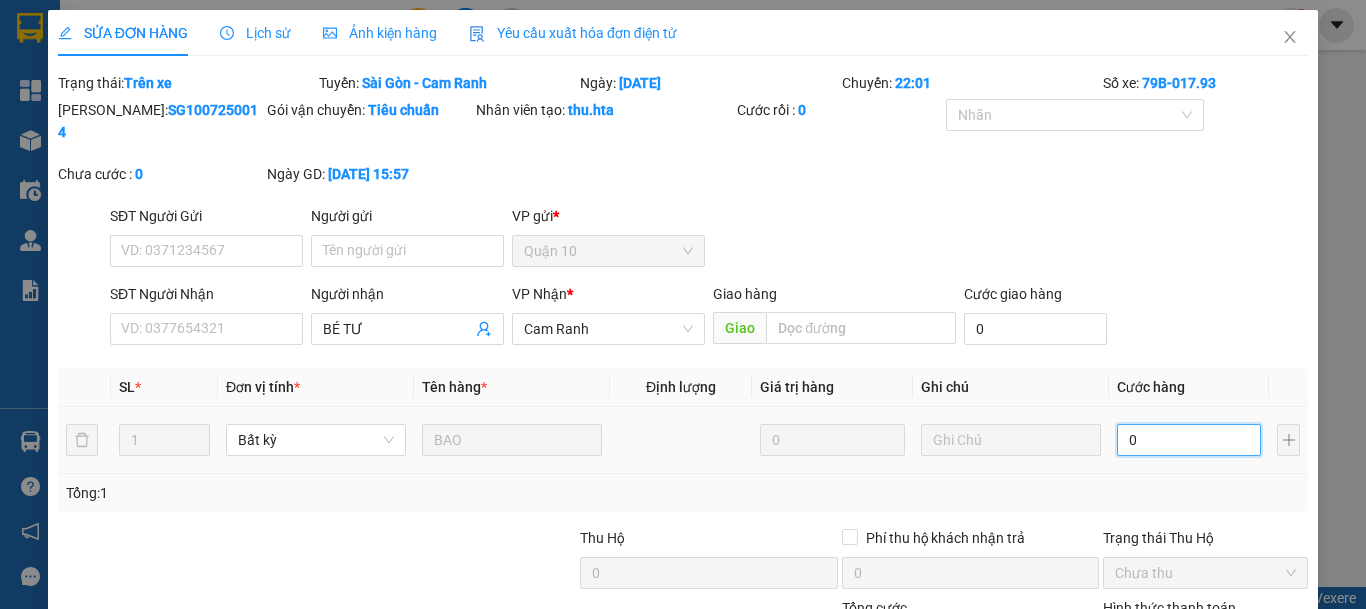 click on "0" at bounding box center (1189, 440) 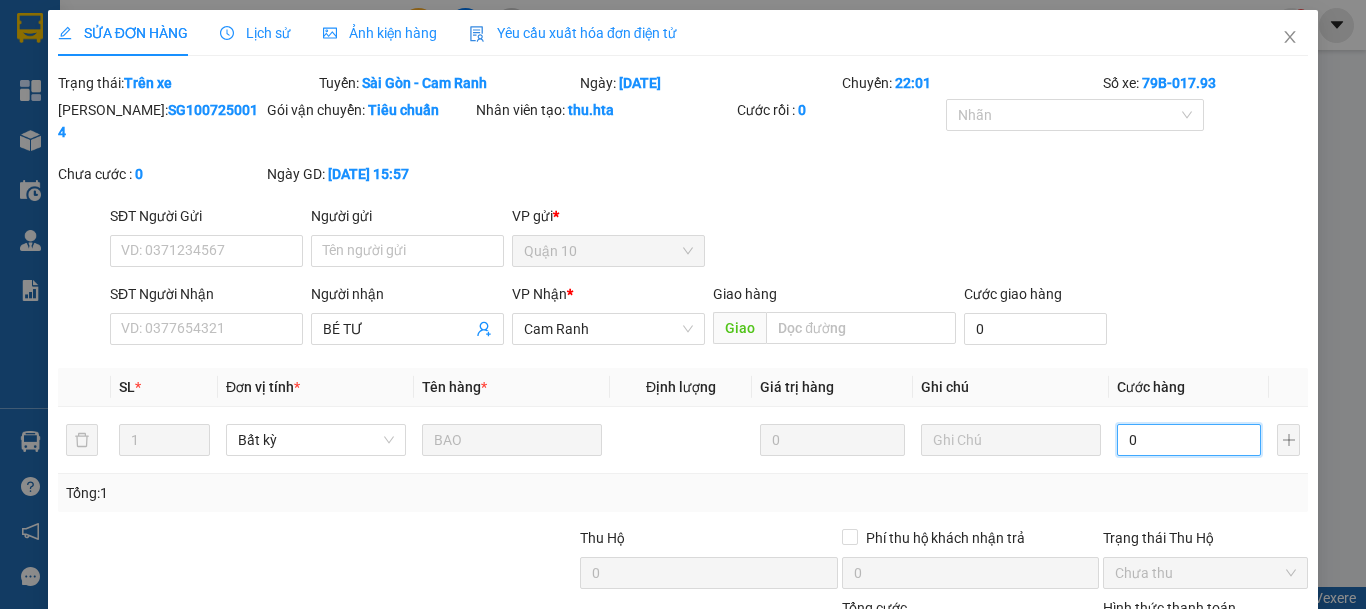 type on "0" 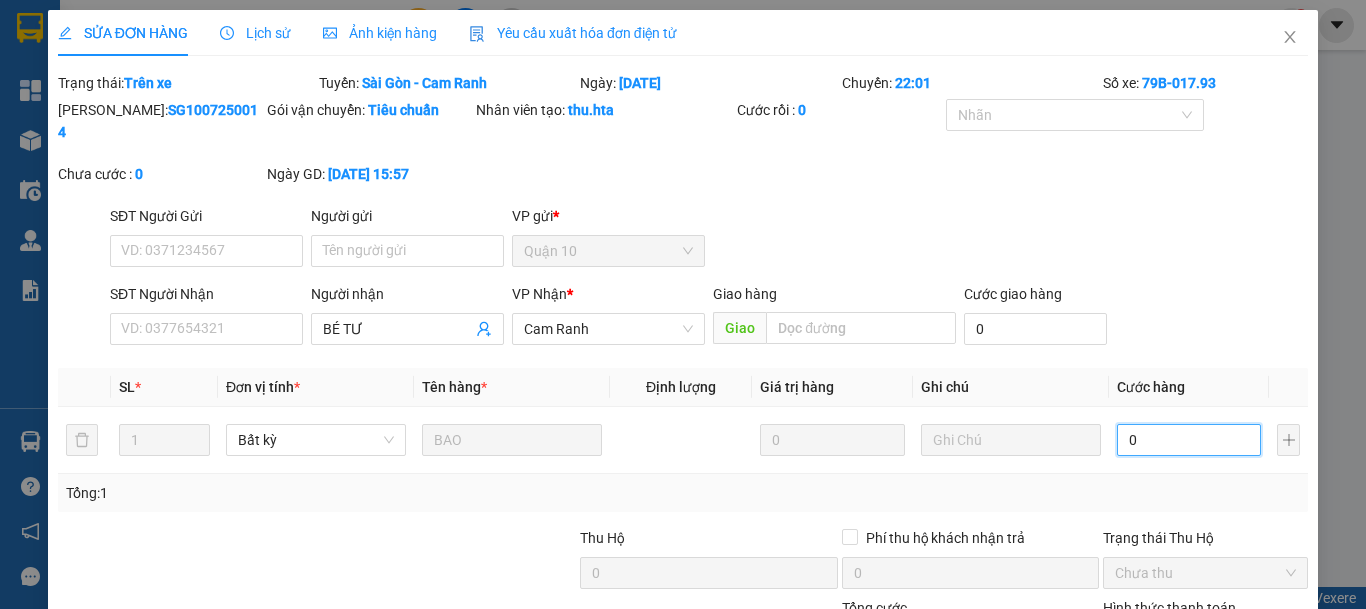type on "6" 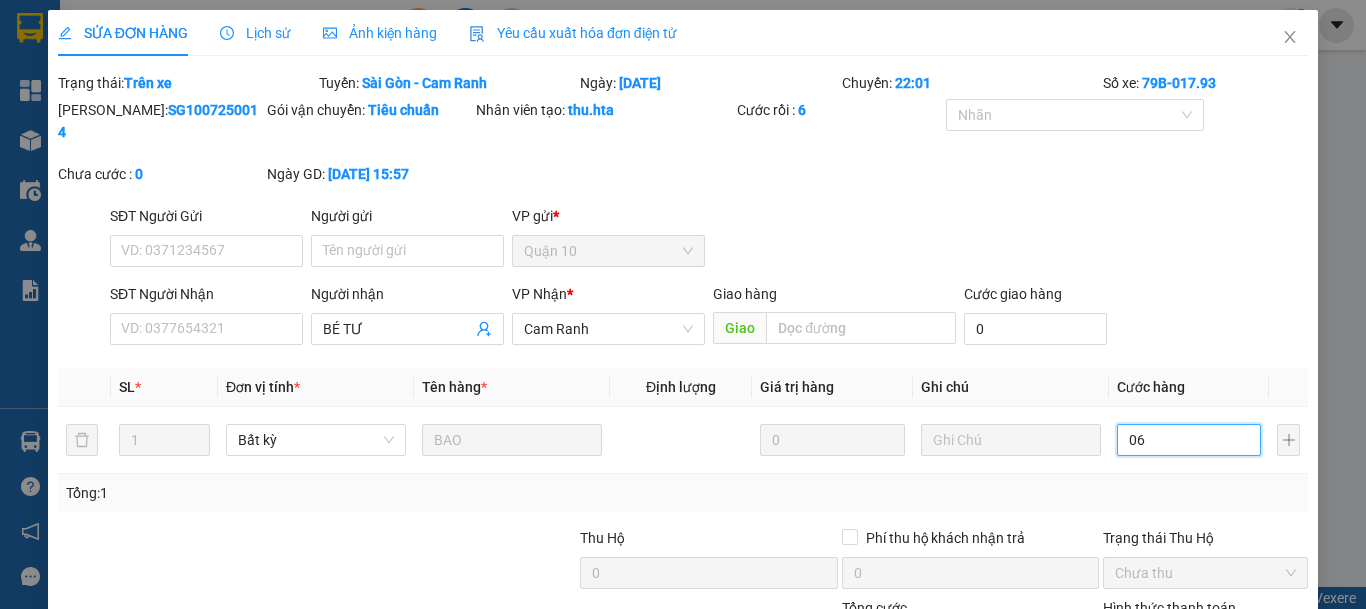 type on "060" 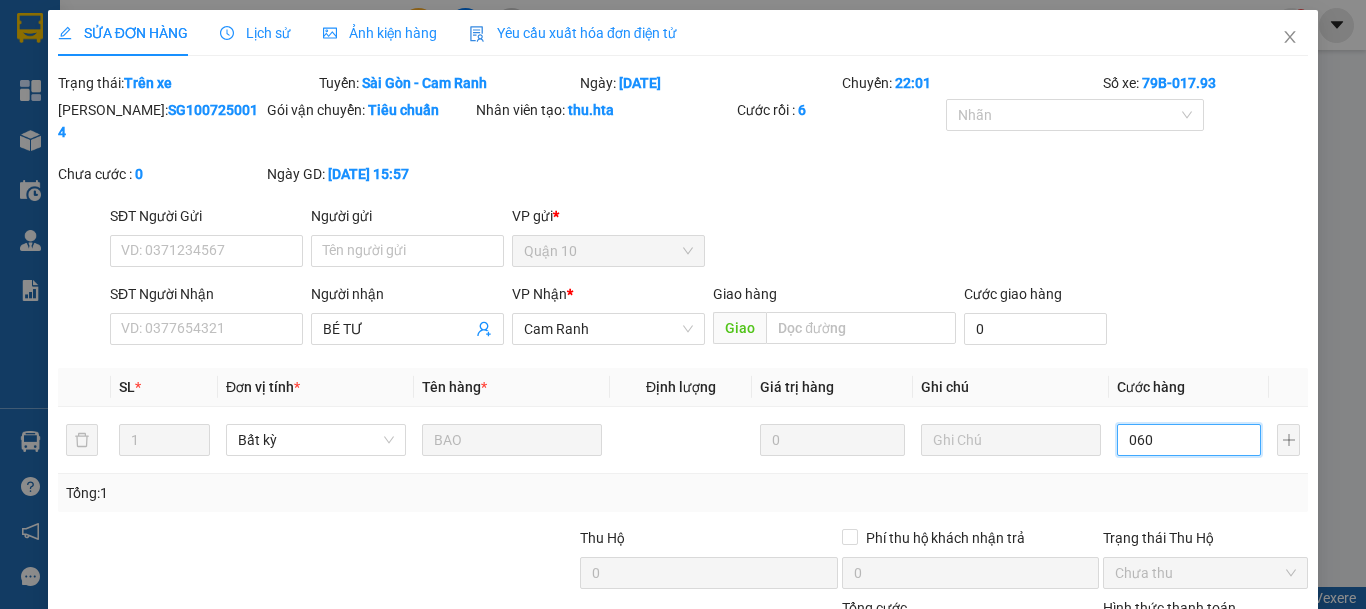type on "60" 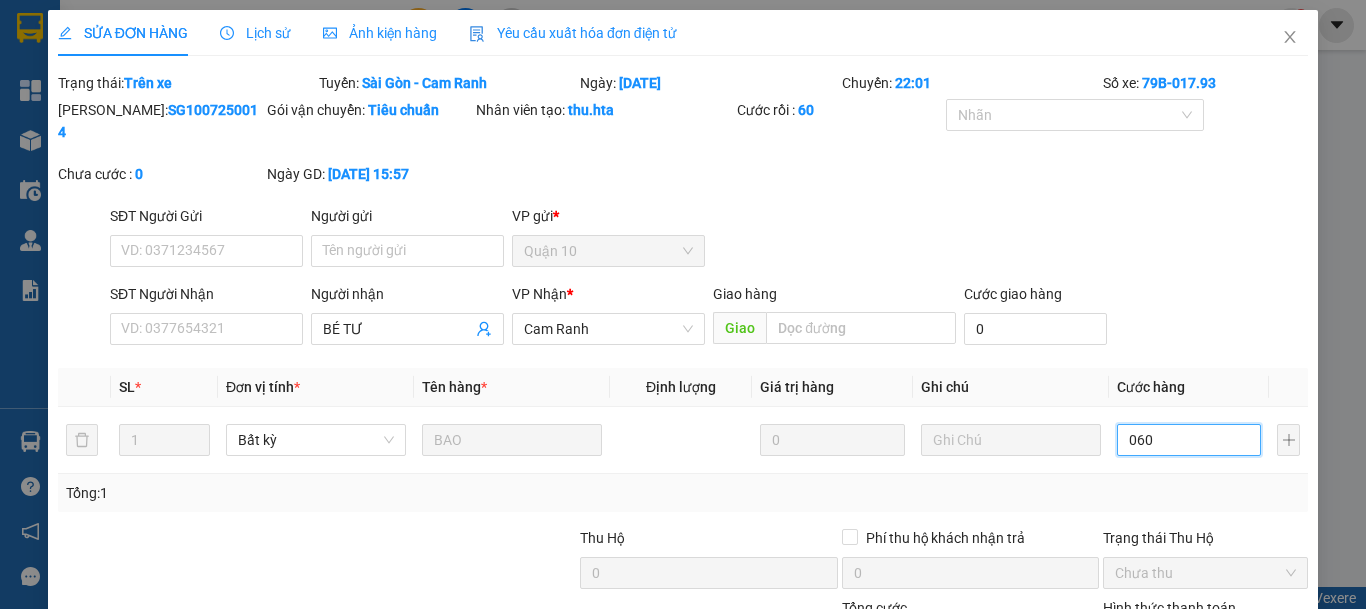 type on "6" 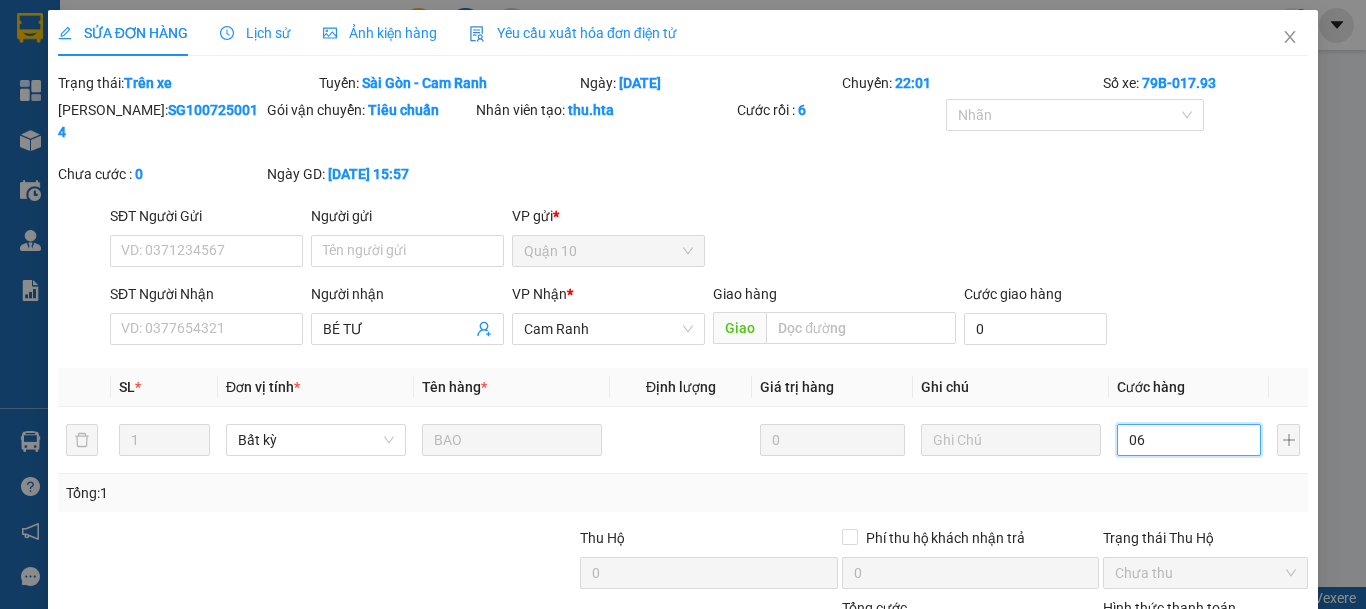 type on "0" 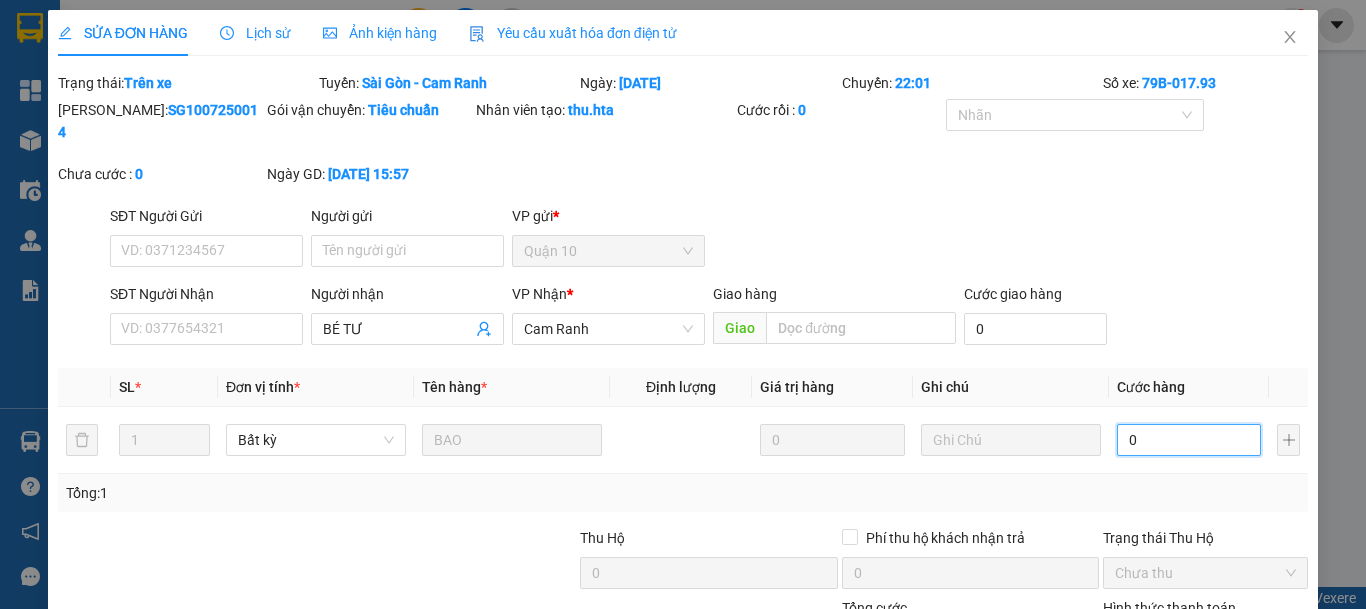 type on "0" 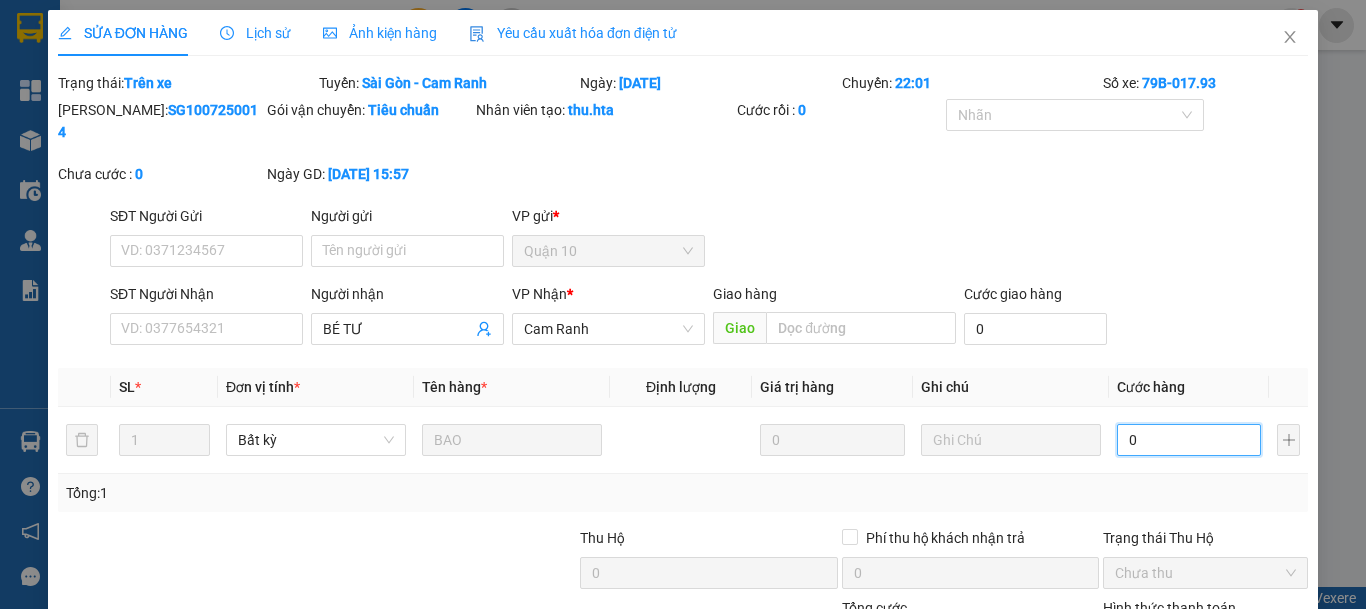 type on "6" 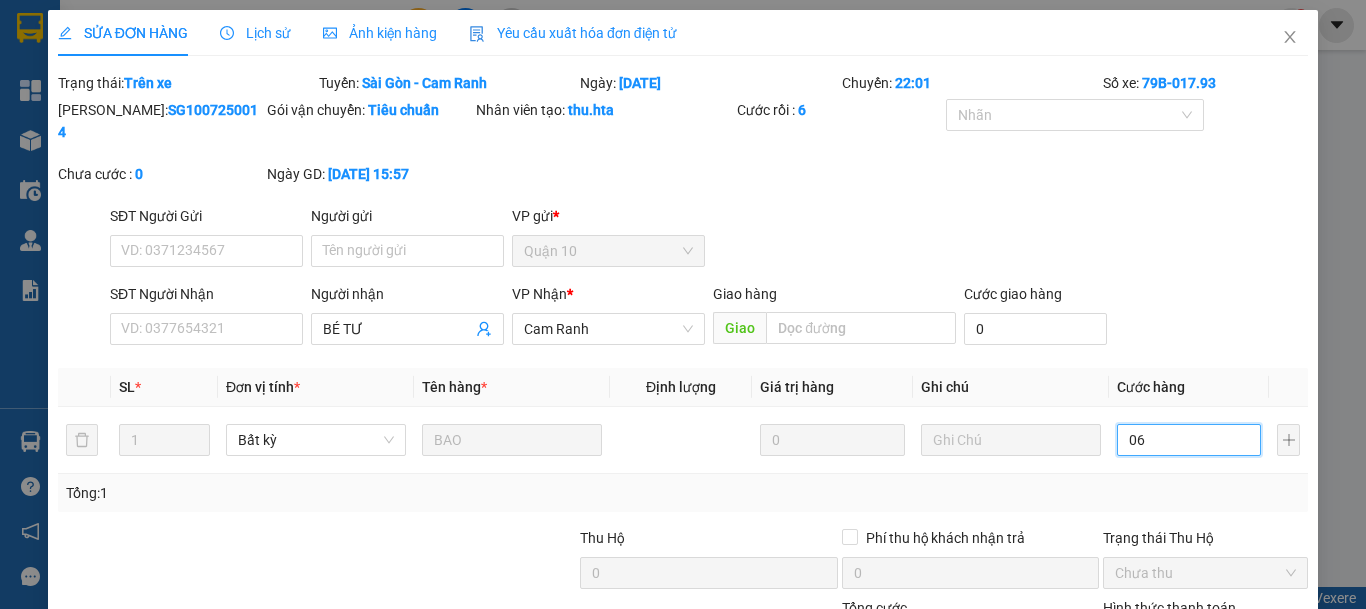 type on "60" 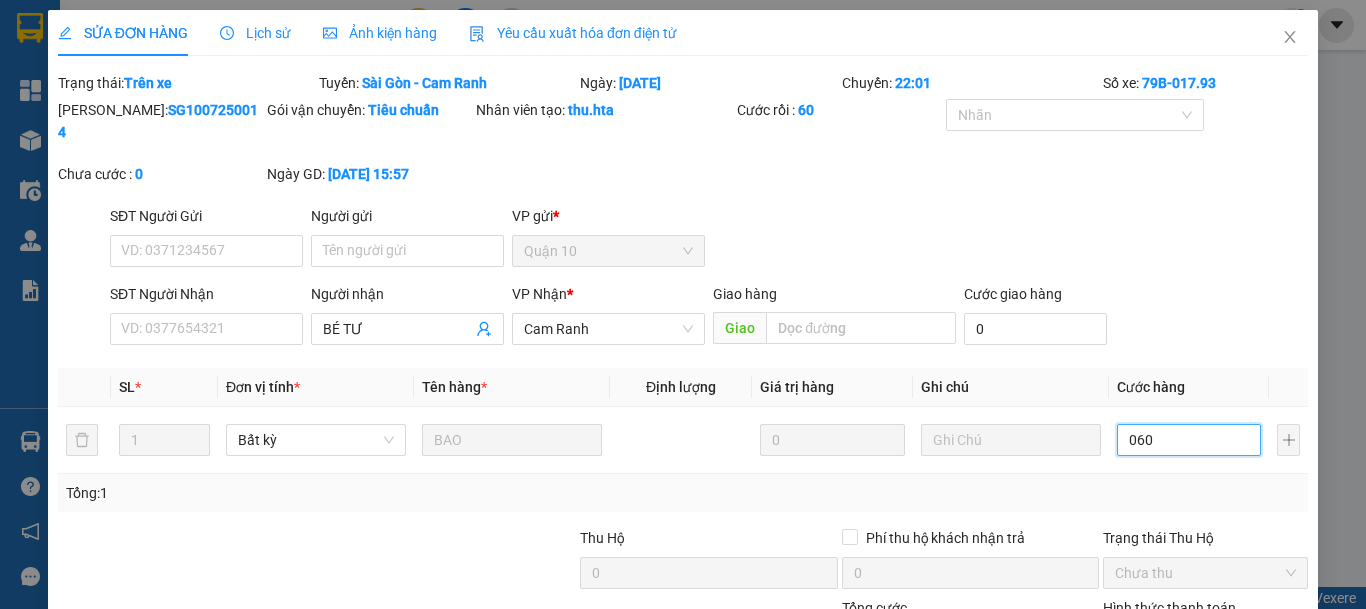 type on "060" 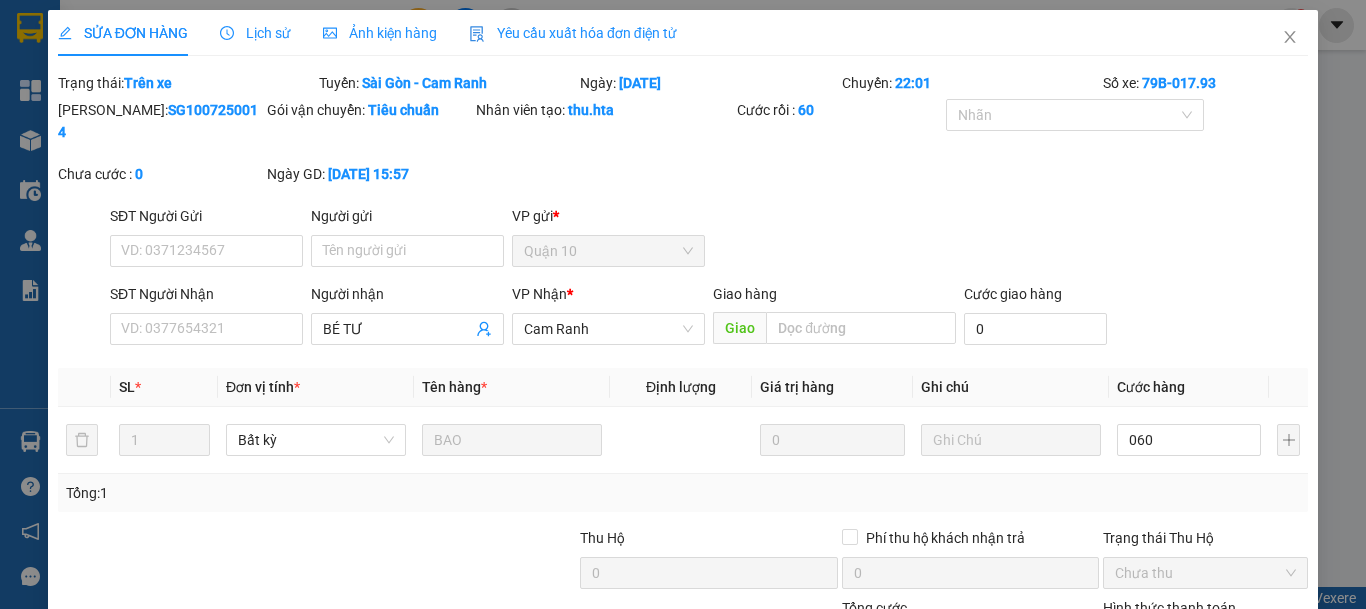 type on "60.000" 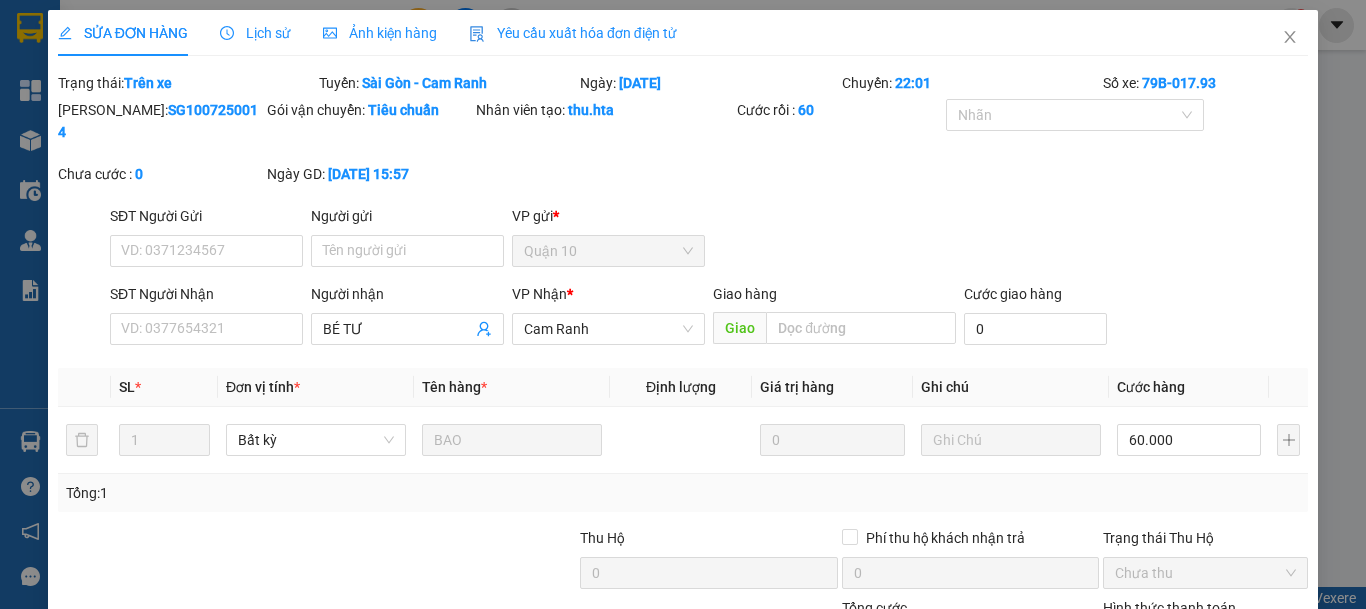 click on "Trạng thái Thu Hộ" at bounding box center (1205, 538) 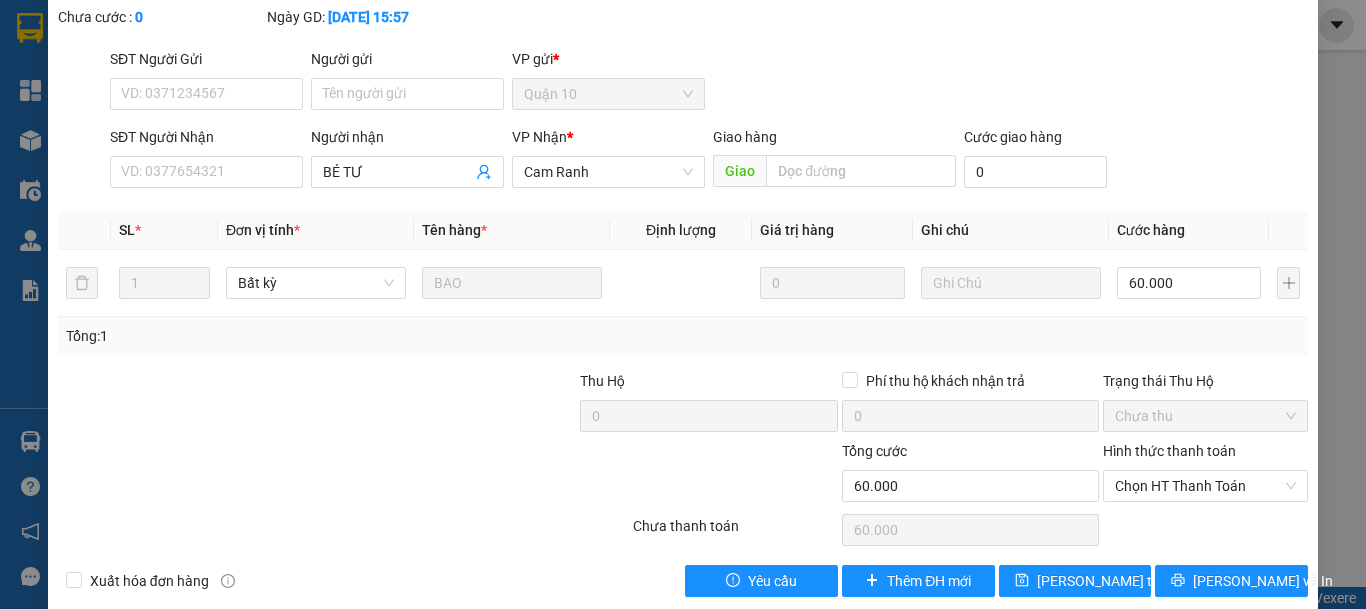scroll, scrollTop: 162, scrollLeft: 0, axis: vertical 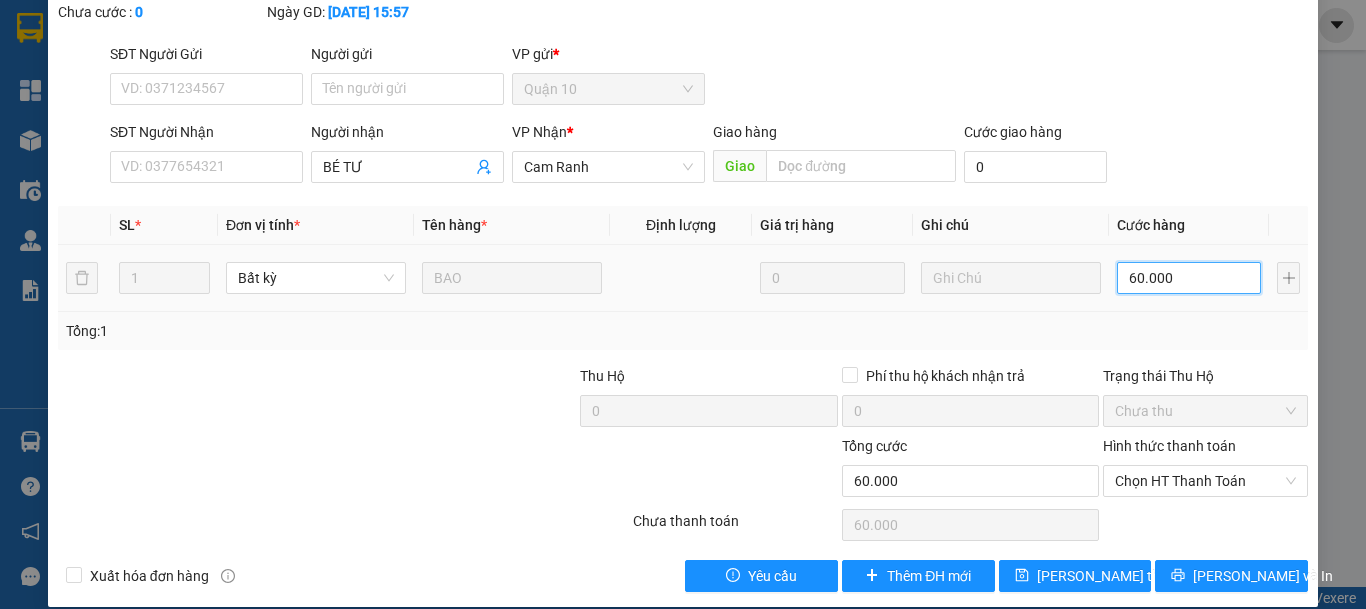 click on "60.000" at bounding box center [1189, 278] 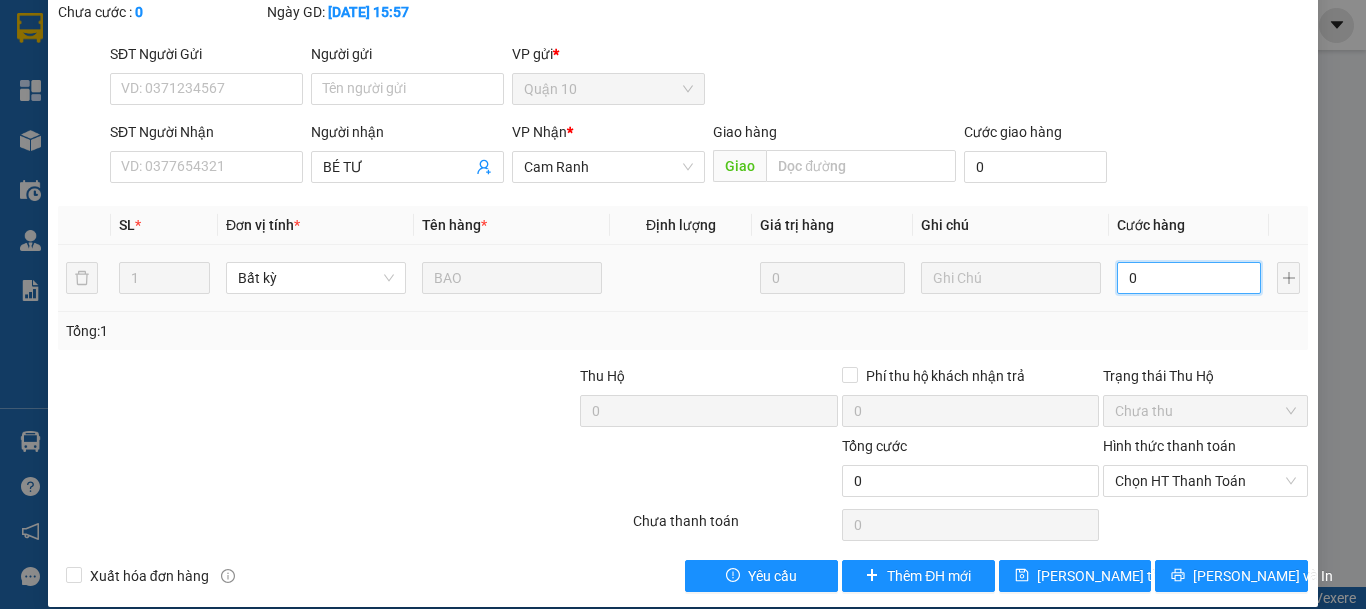 type on "7" 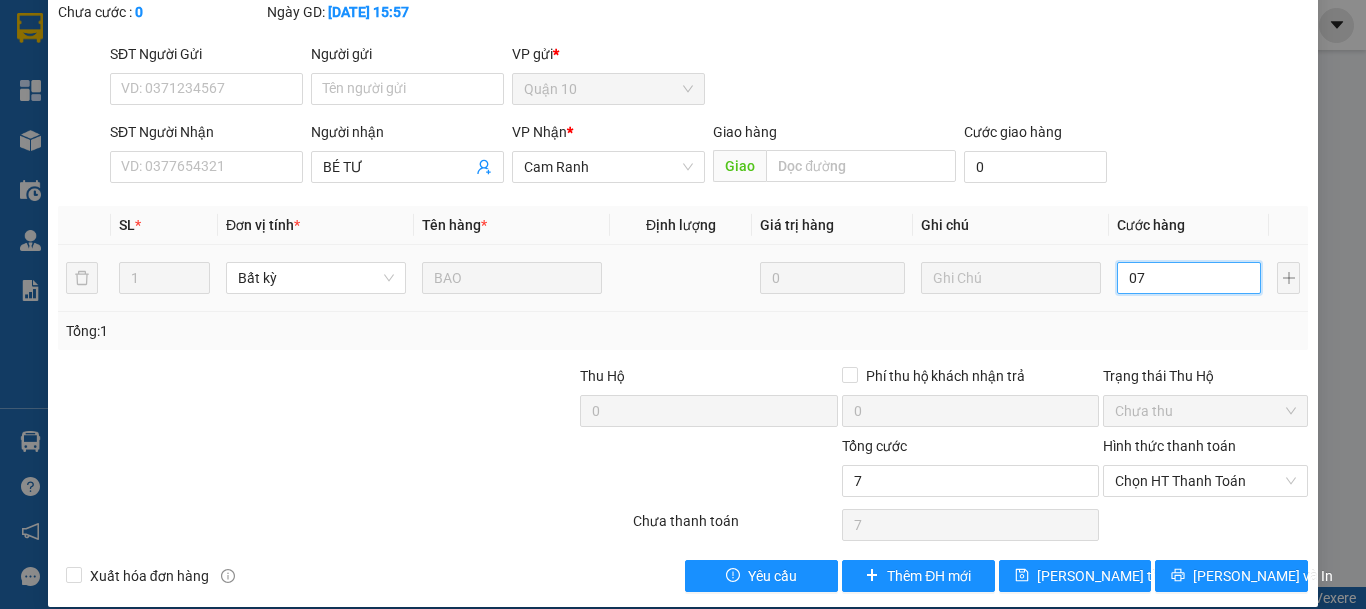 type on "70" 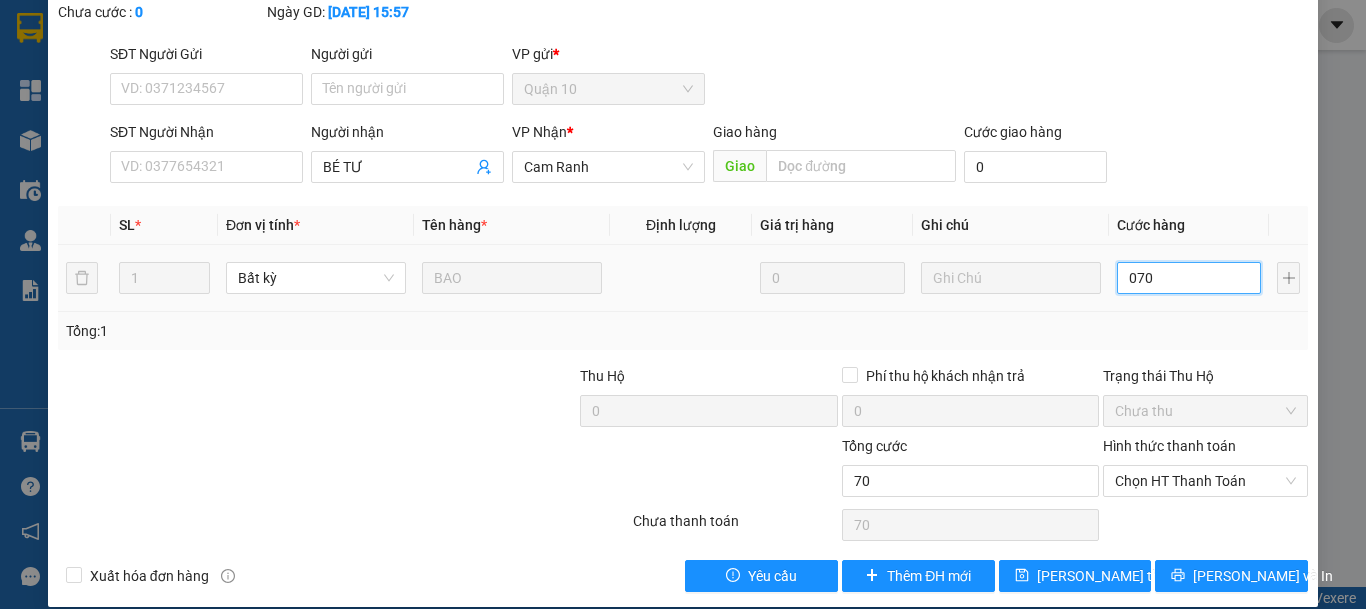 type on "070" 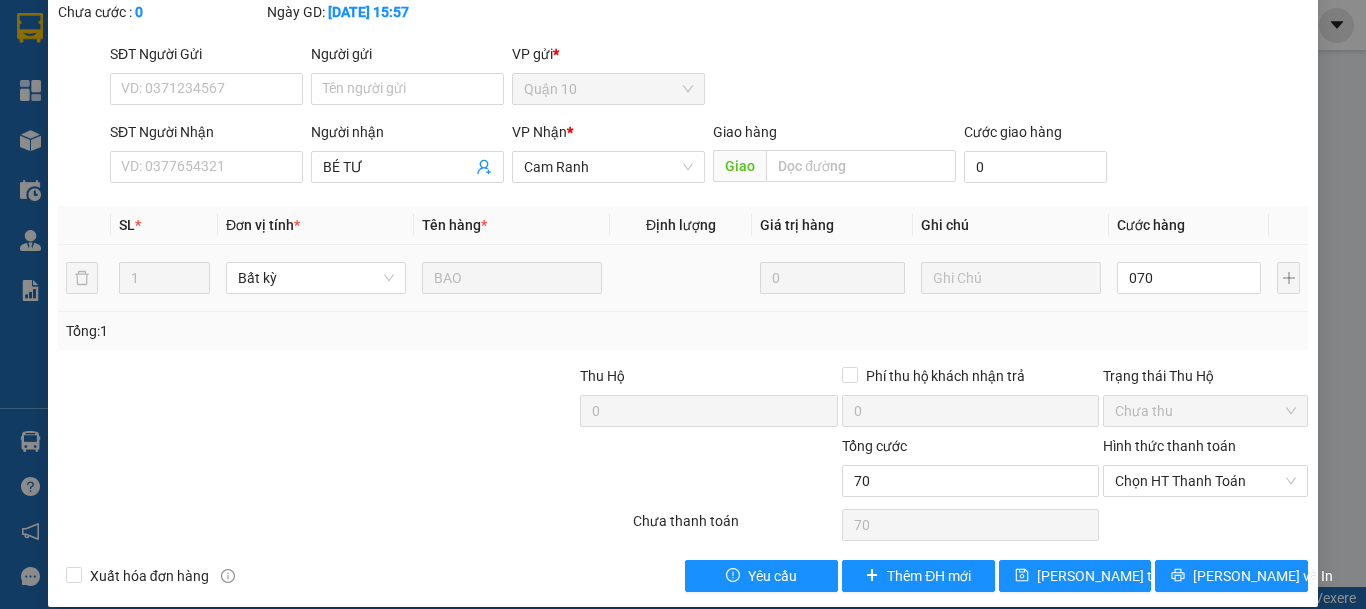 type on "70.000" 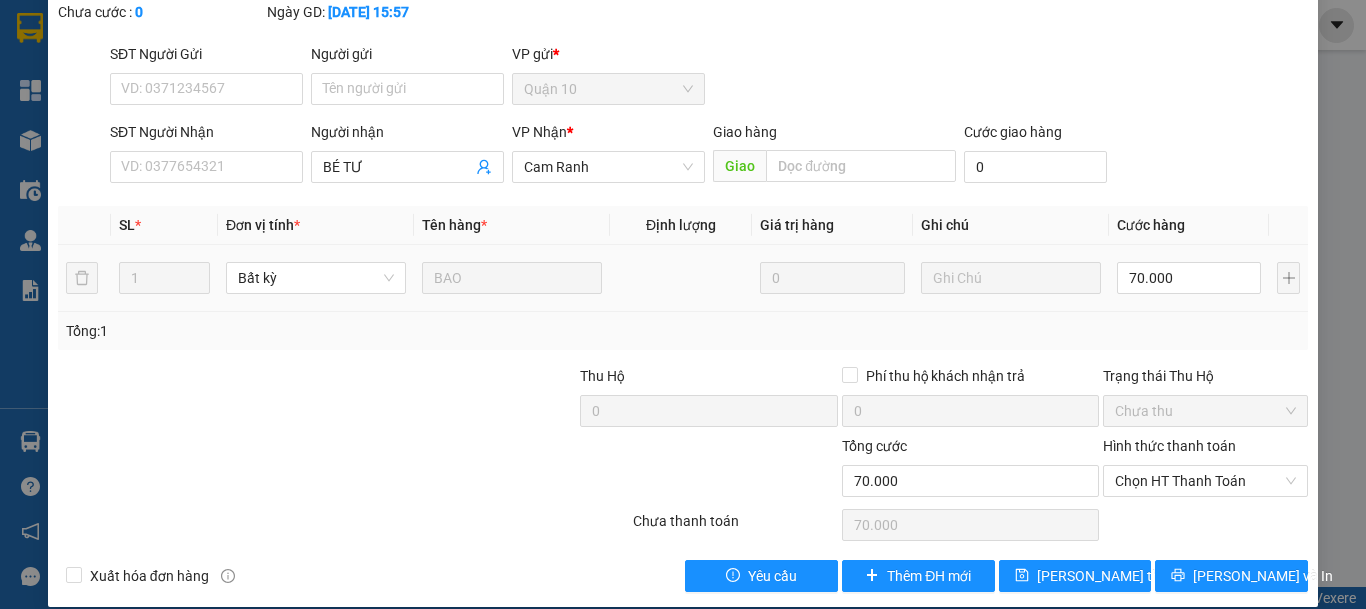 click at bounding box center (1011, 278) 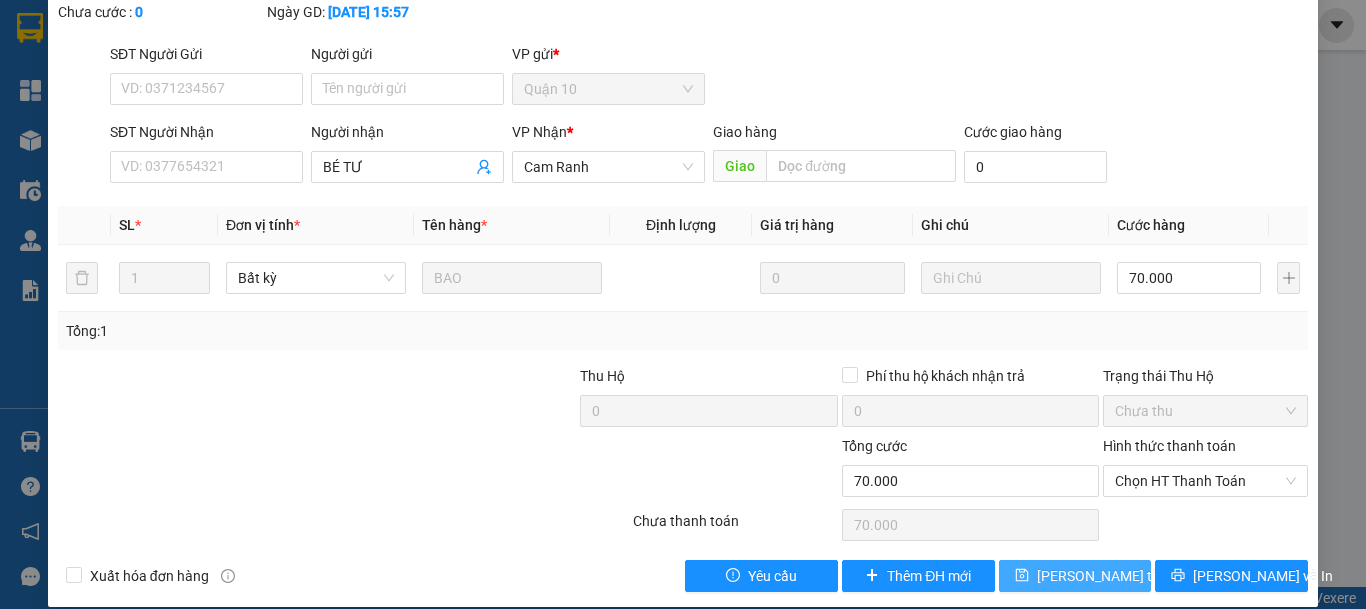 click on "[PERSON_NAME] thay đổi" at bounding box center (1117, 576) 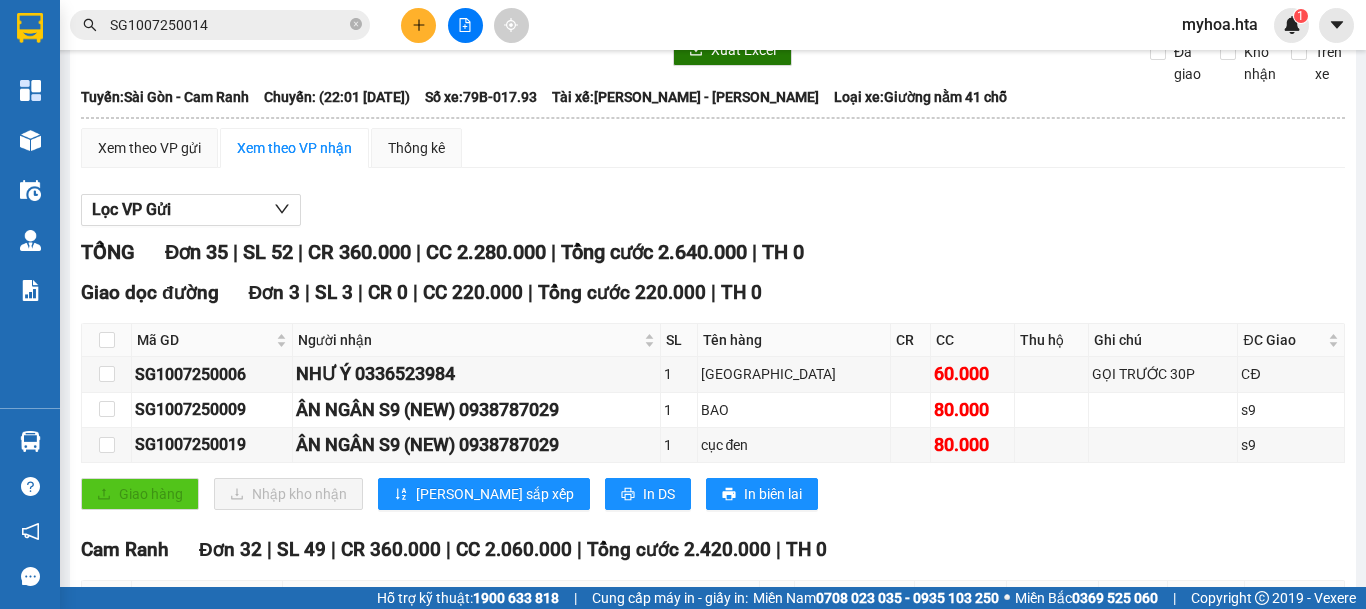 scroll, scrollTop: 0, scrollLeft: 0, axis: both 